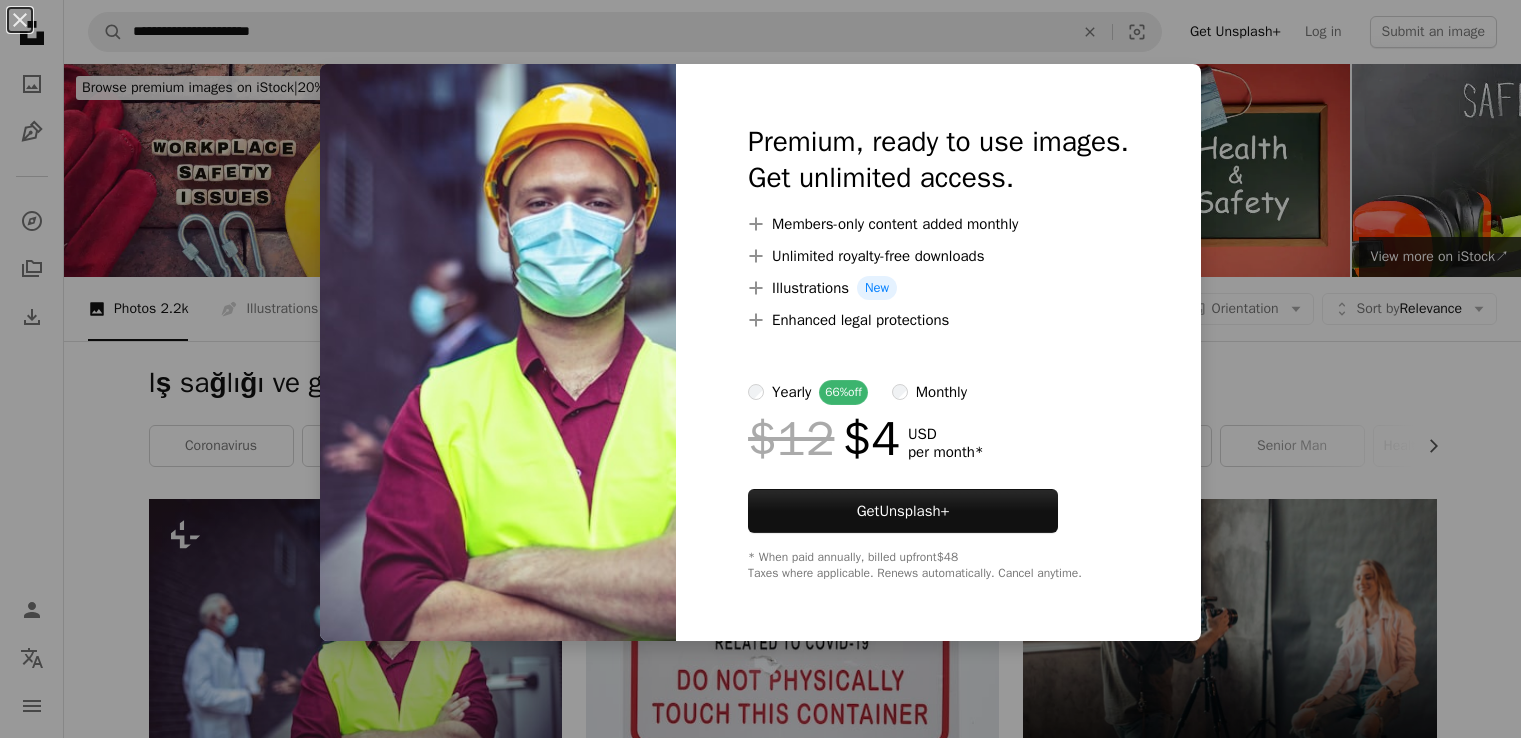 scroll, scrollTop: 300, scrollLeft: 0, axis: vertical 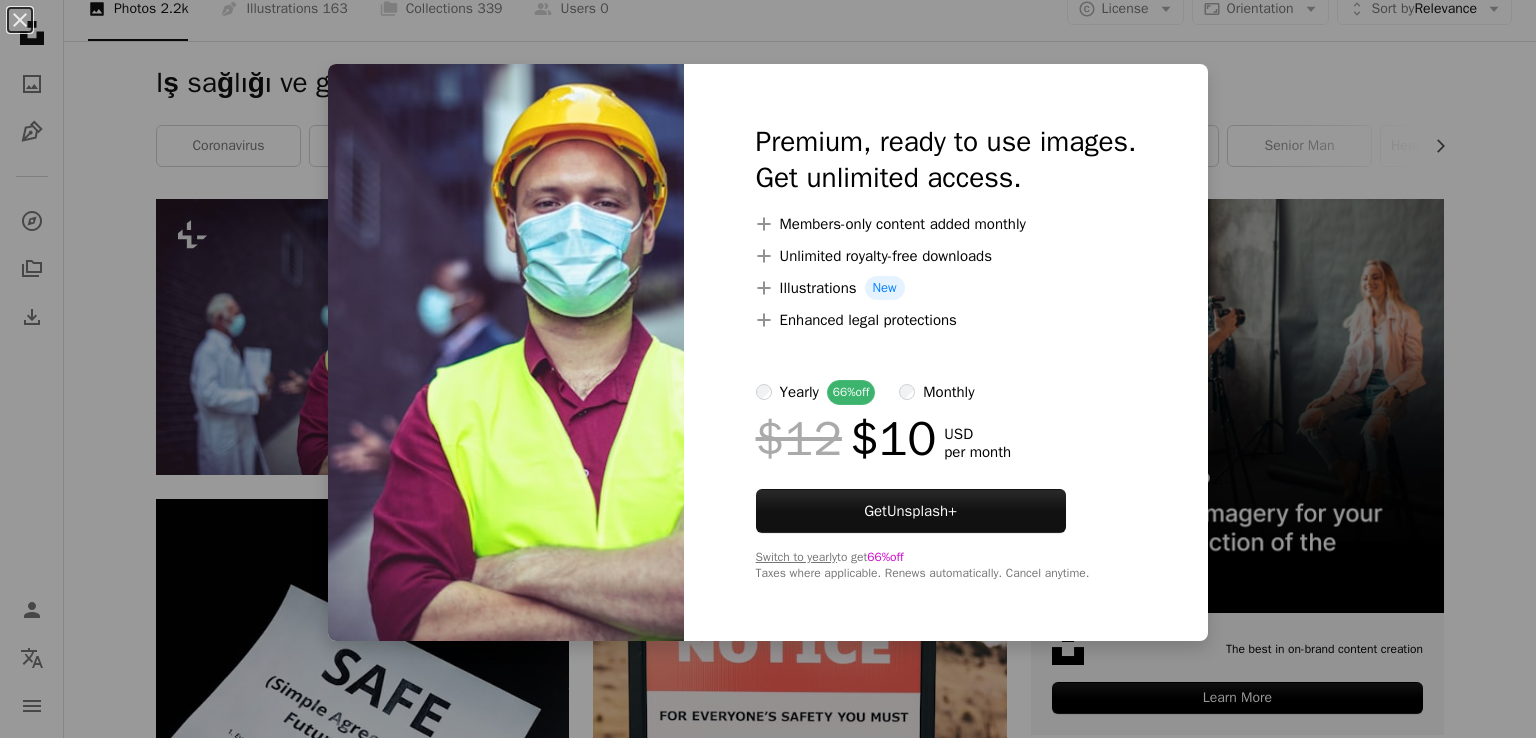 click on "An X shape Premium, ready to use images. Get unlimited access. A plus sign Members-only content added monthly A plus sign Unlimited royalty-free downloads A plus sign Illustrations  New A plus sign Enhanced legal protections yearly 66%  off monthly $12   $10 USD per month Get  Unsplash+ Switch to yearly  to get  66%  off Taxes where applicable. Renews automatically. Cancel anytime." at bounding box center [768, 369] 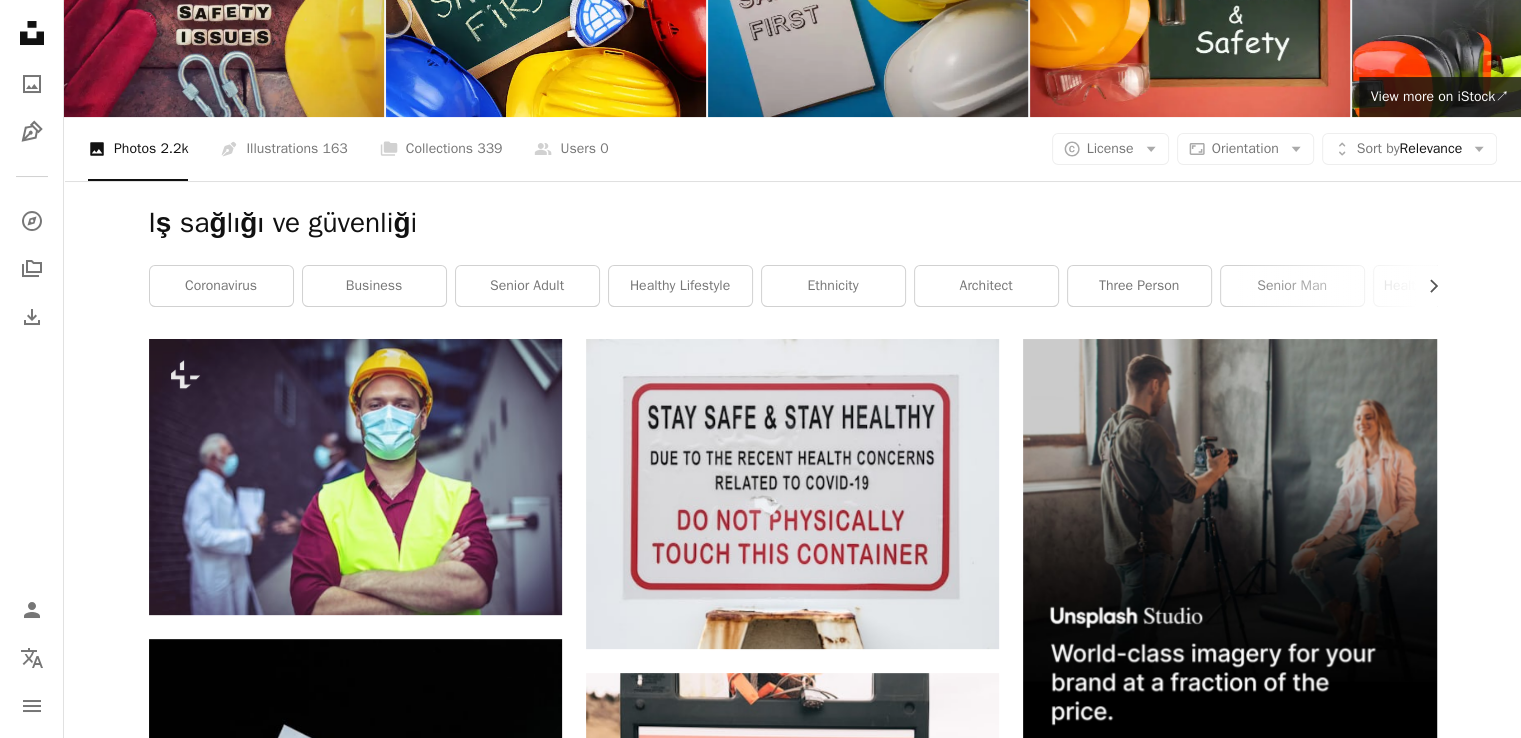 scroll, scrollTop: 0, scrollLeft: 0, axis: both 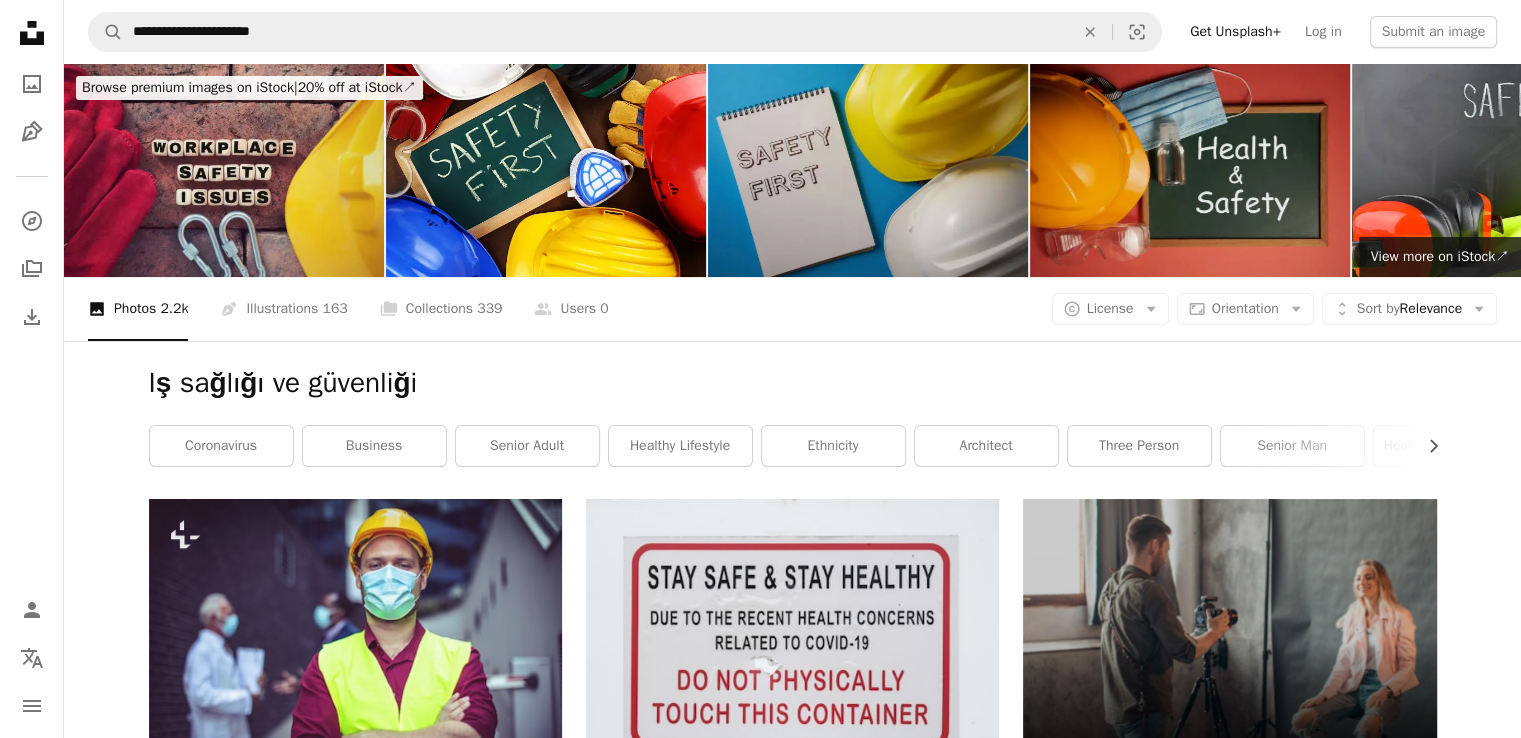 click at bounding box center [1190, 170] 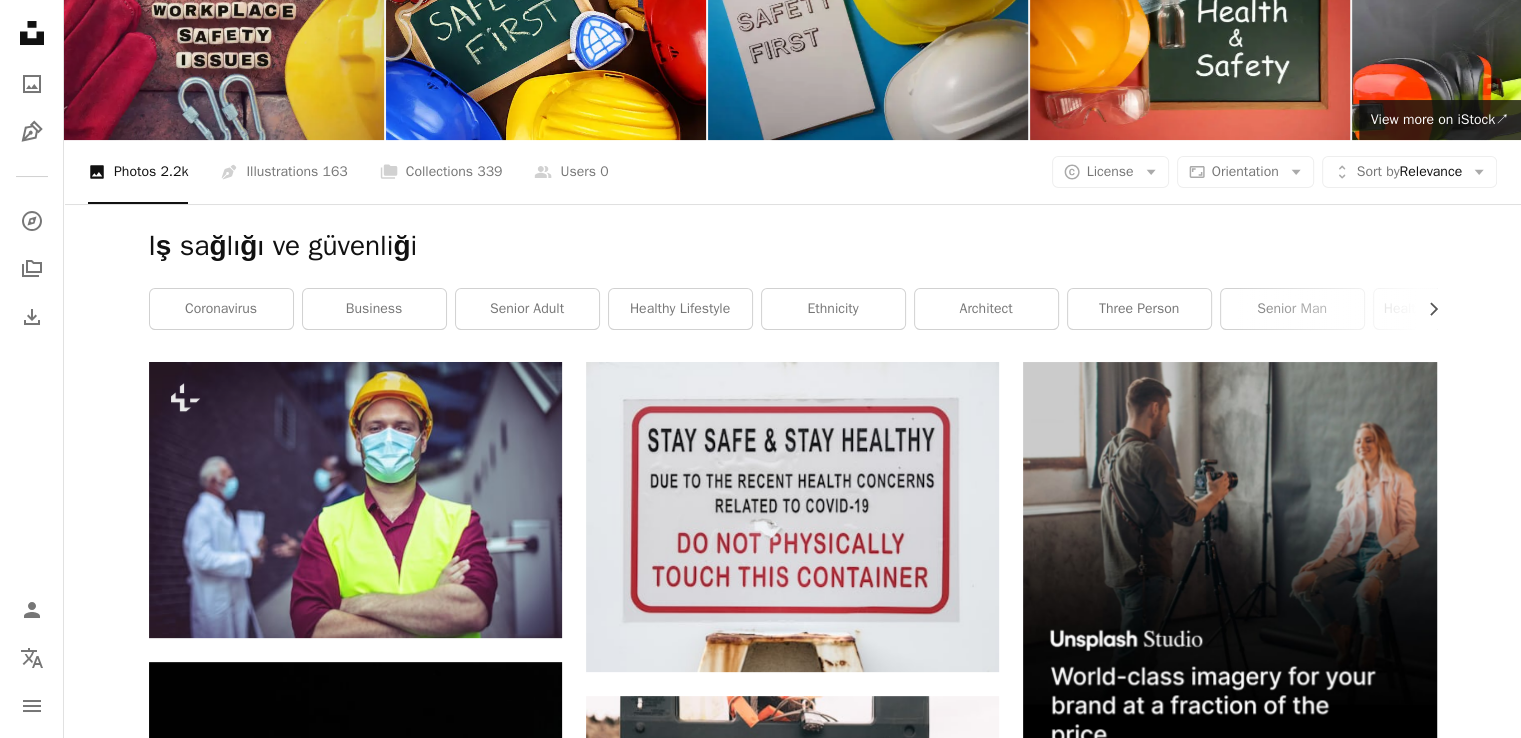 scroll, scrollTop: 300, scrollLeft: 0, axis: vertical 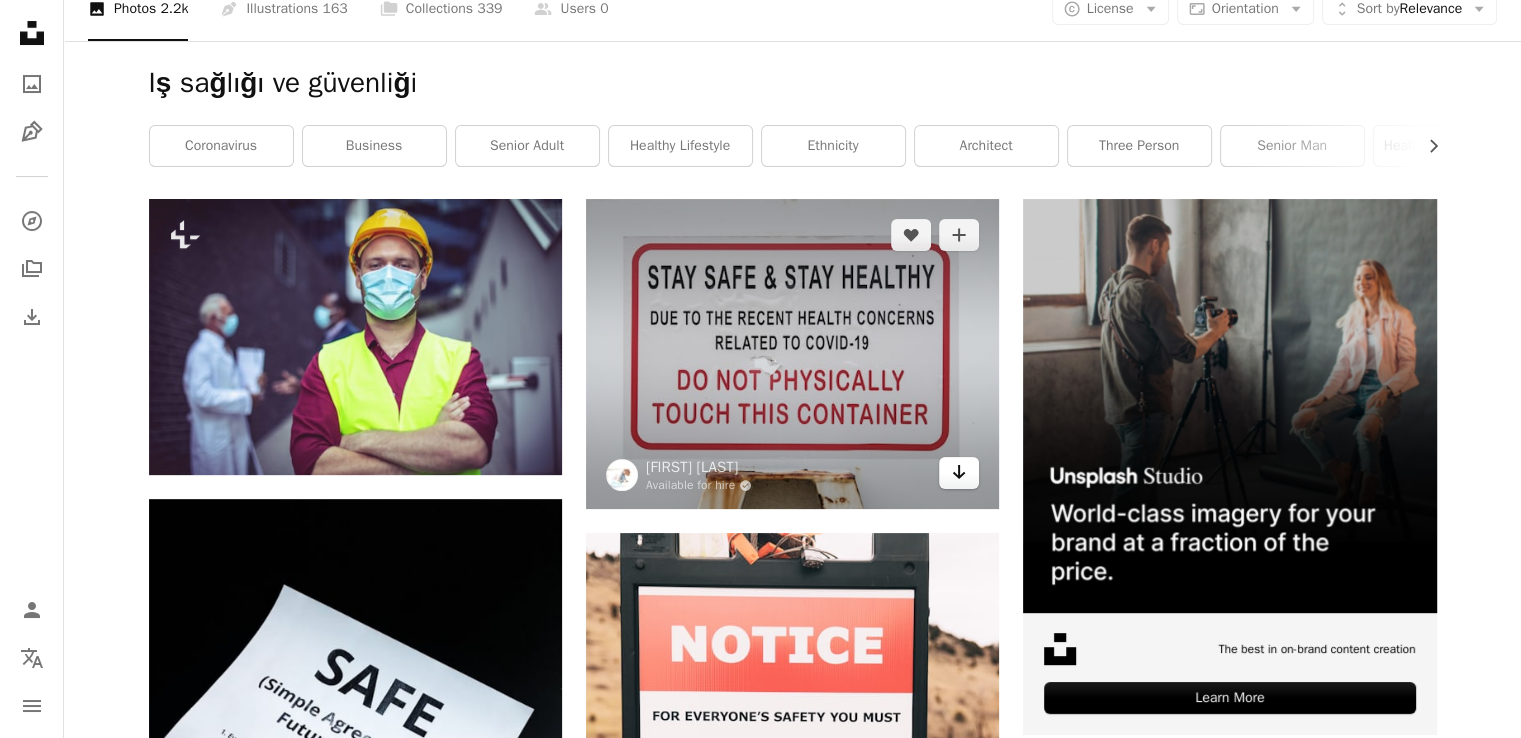 click on "Arrow pointing down" at bounding box center [959, 473] 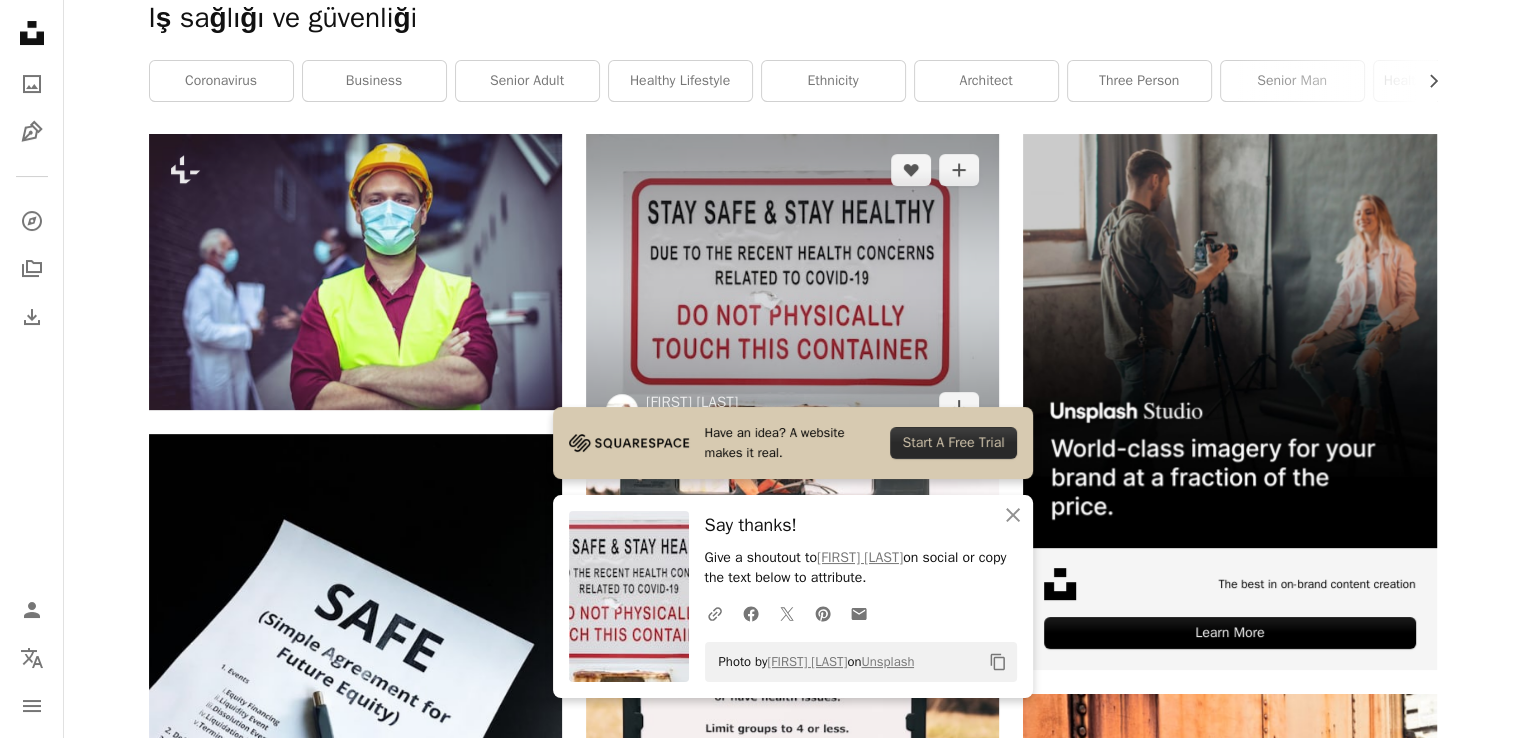 scroll, scrollTop: 400, scrollLeft: 0, axis: vertical 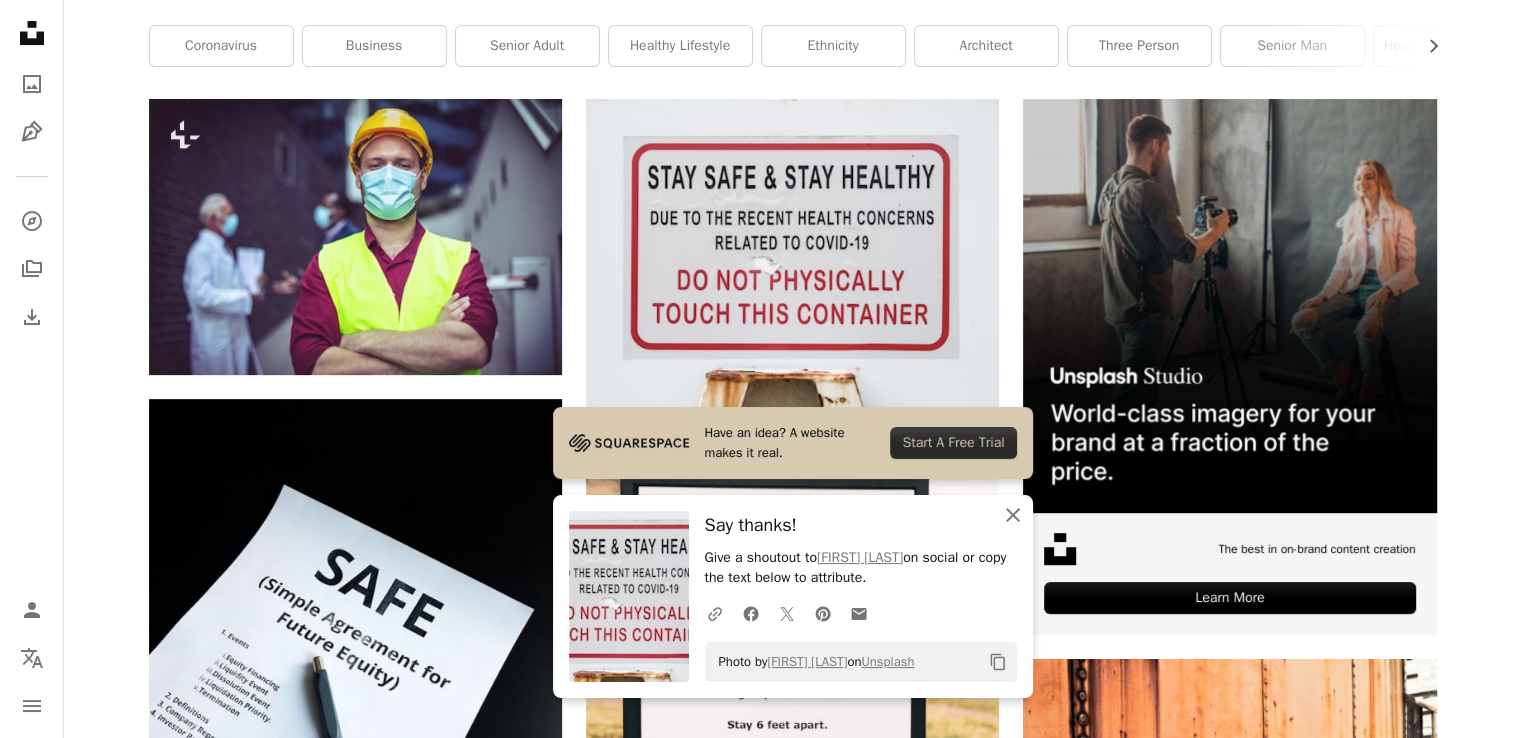 click 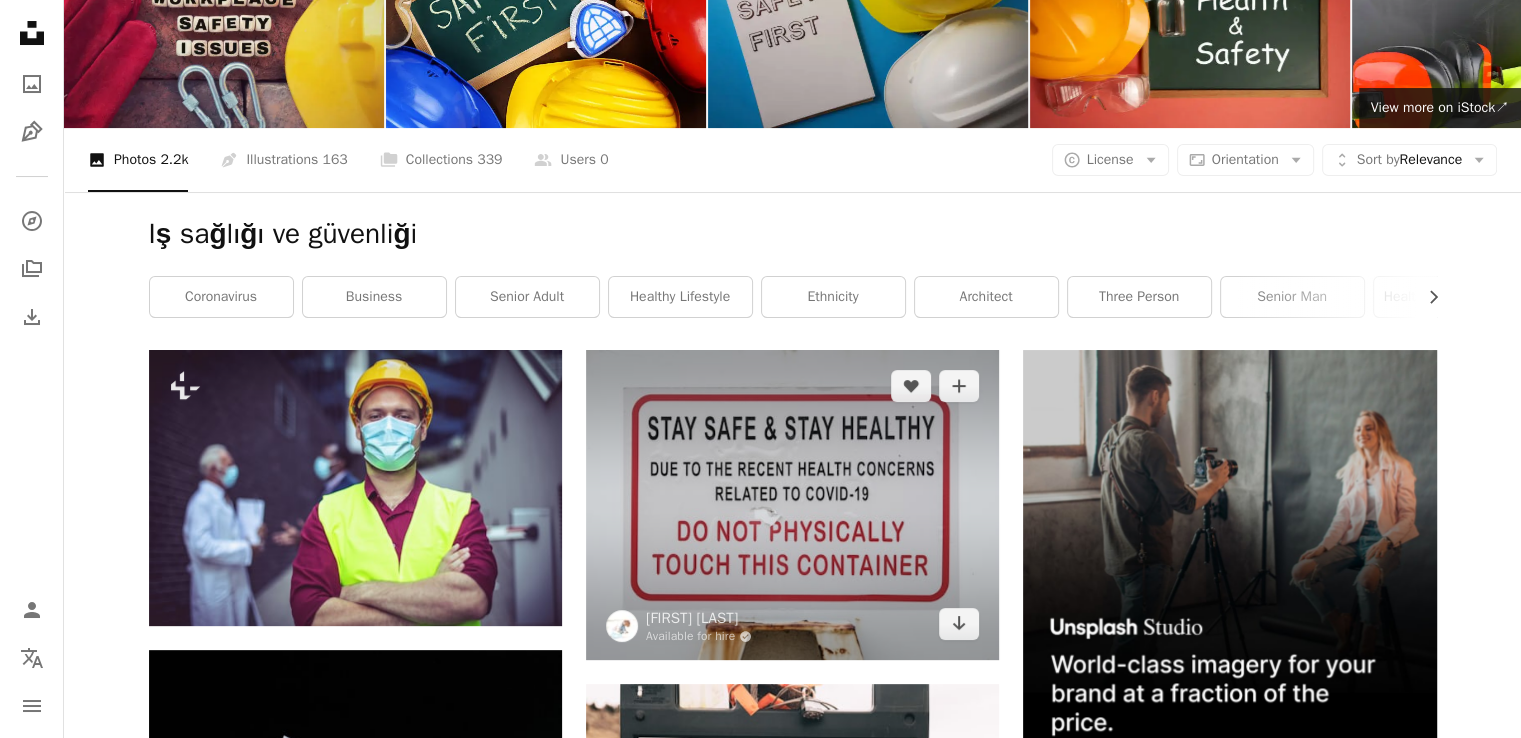 scroll, scrollTop: 0, scrollLeft: 0, axis: both 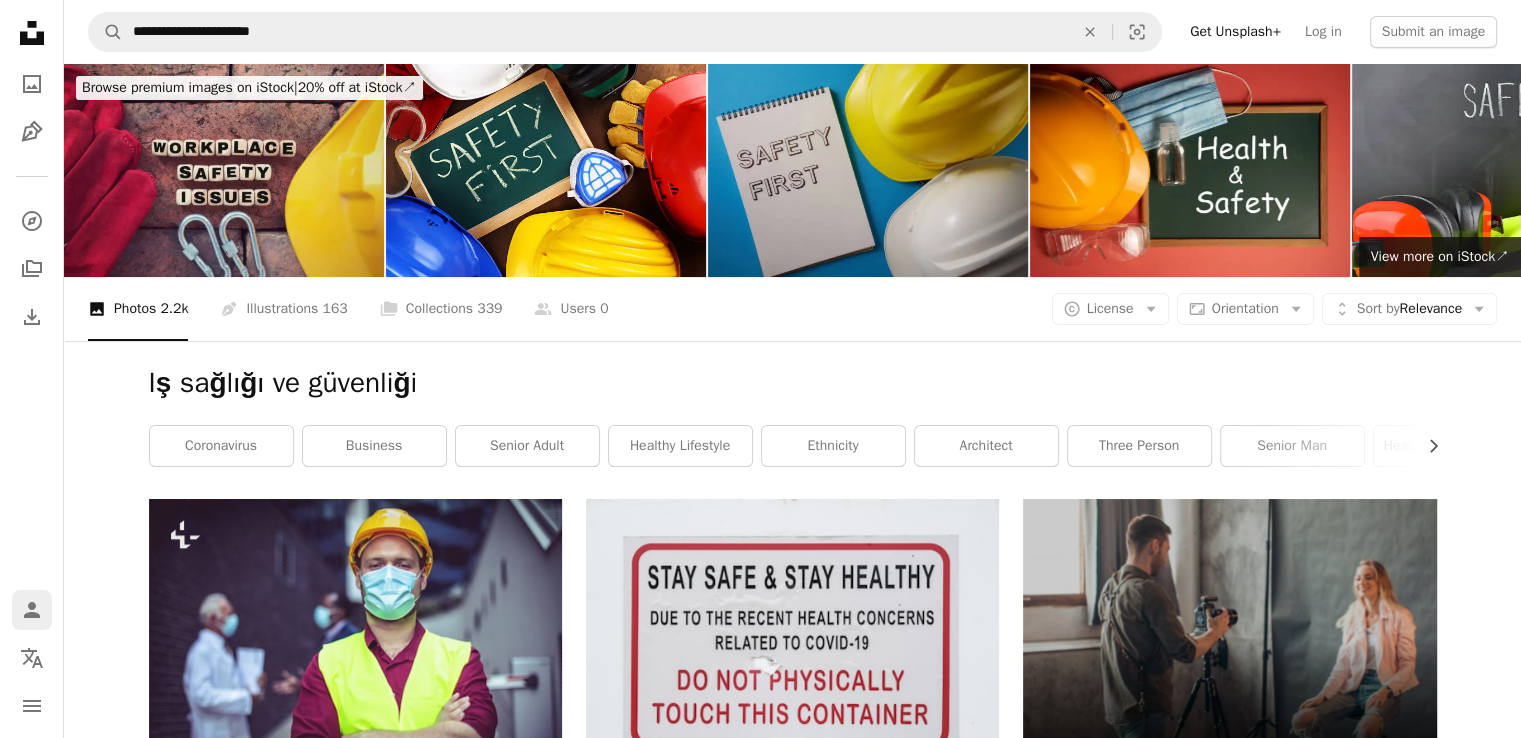 click 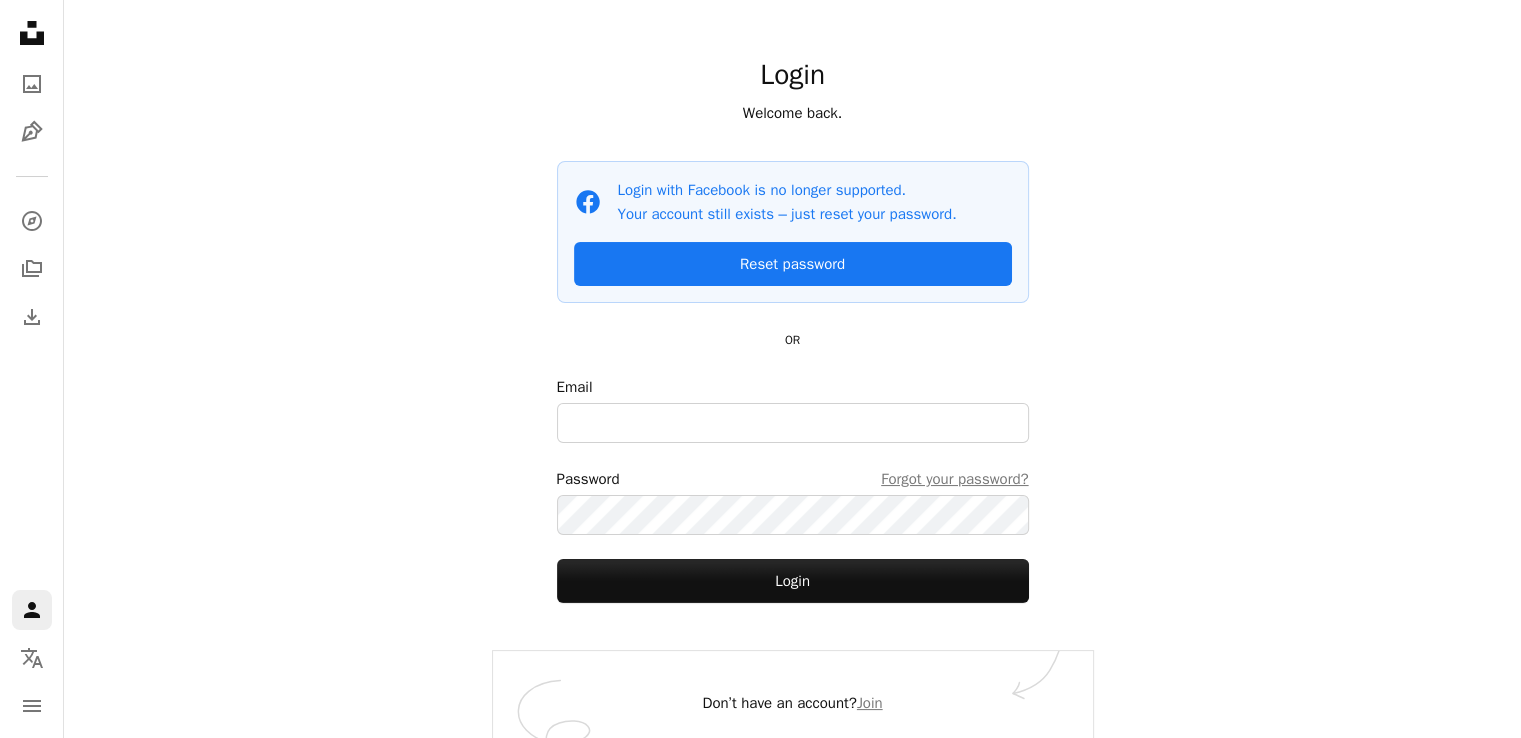 scroll, scrollTop: 72, scrollLeft: 0, axis: vertical 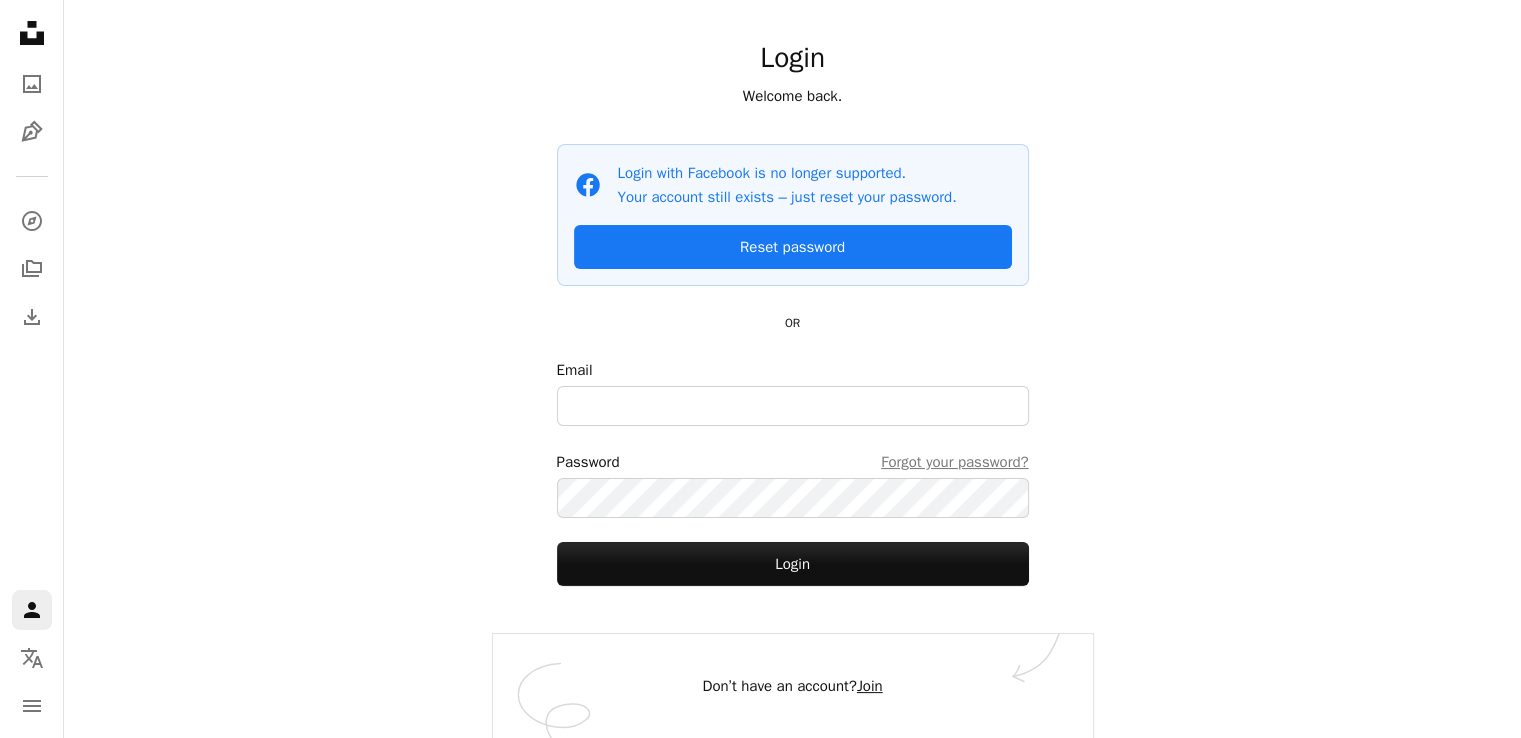 click on "Join" at bounding box center [870, 686] 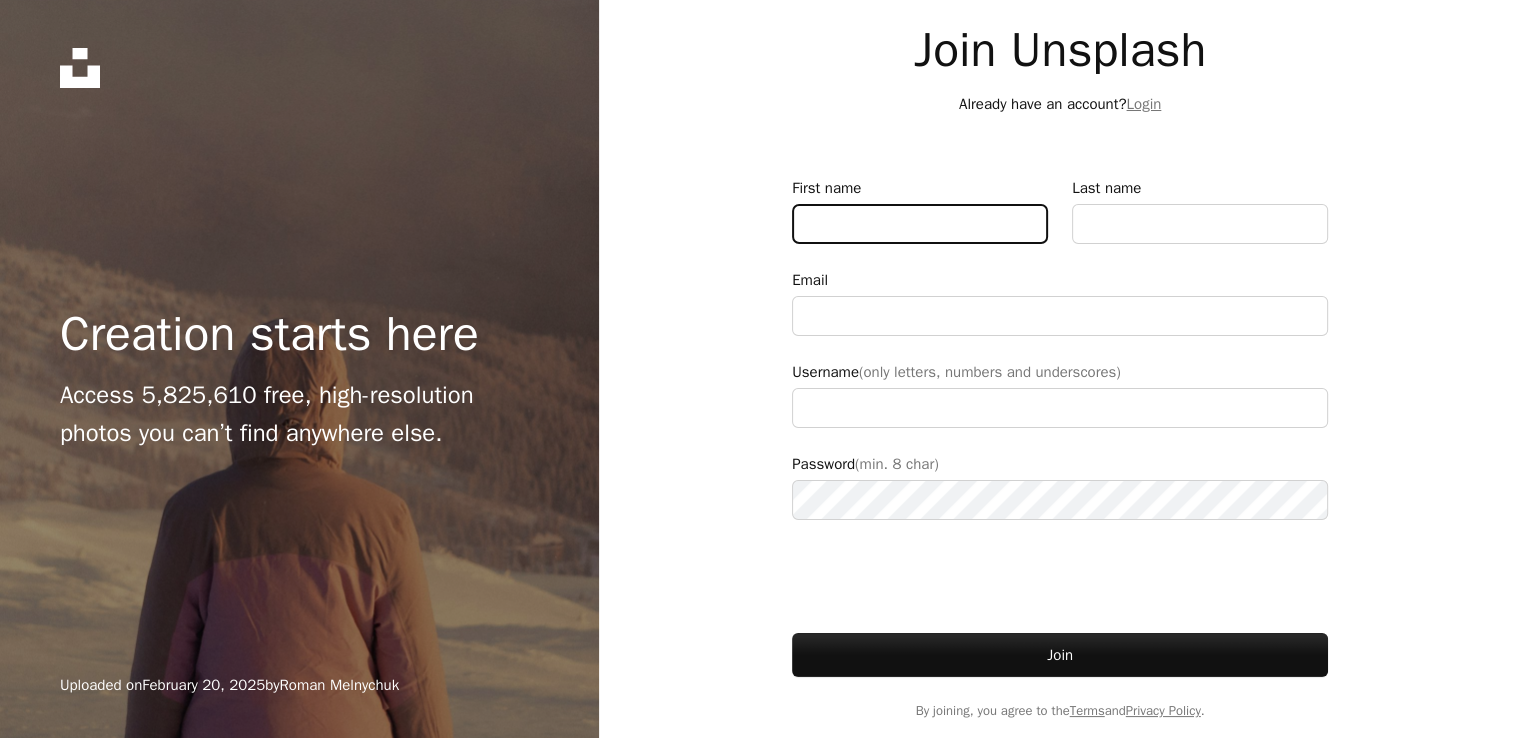 click on "First name" at bounding box center [920, 224] 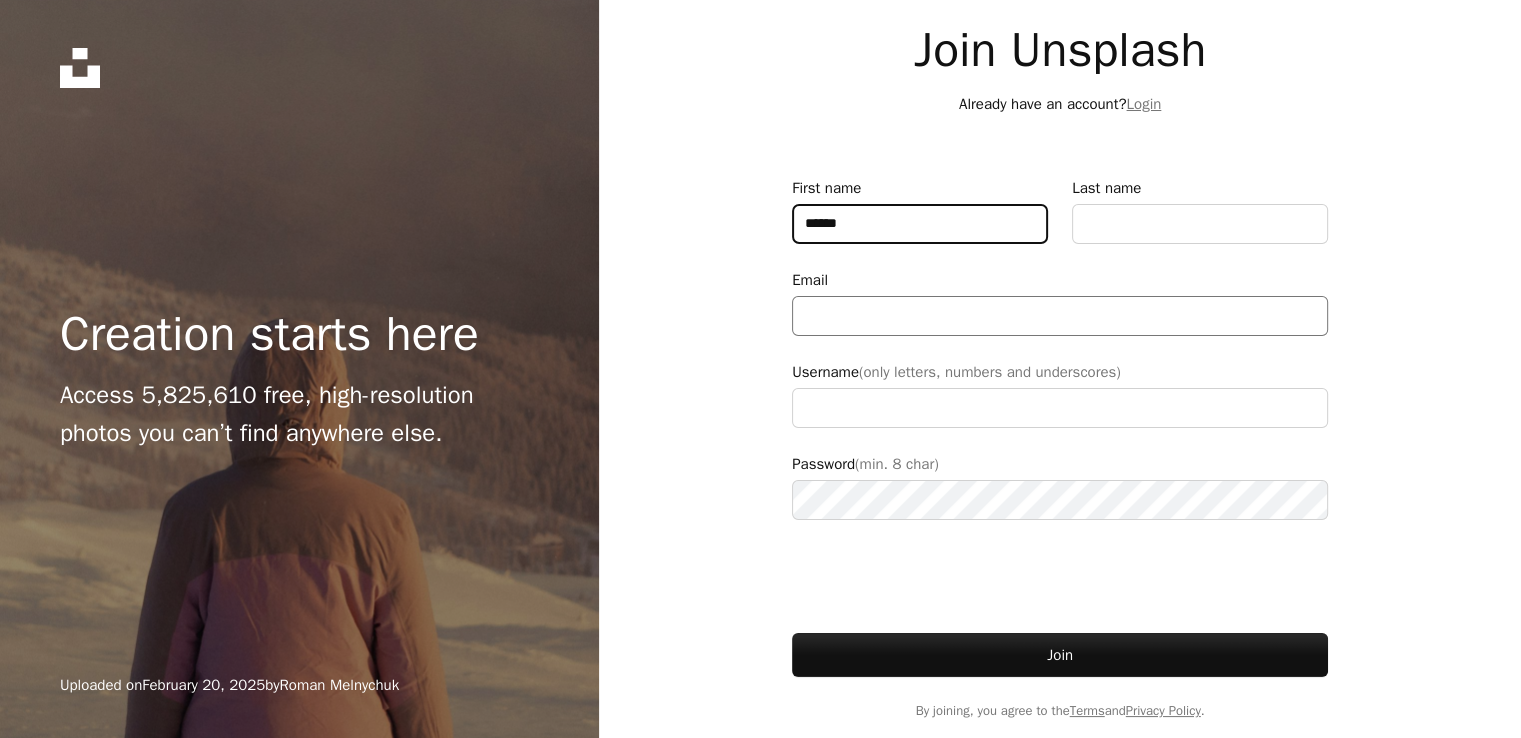 type on "******" 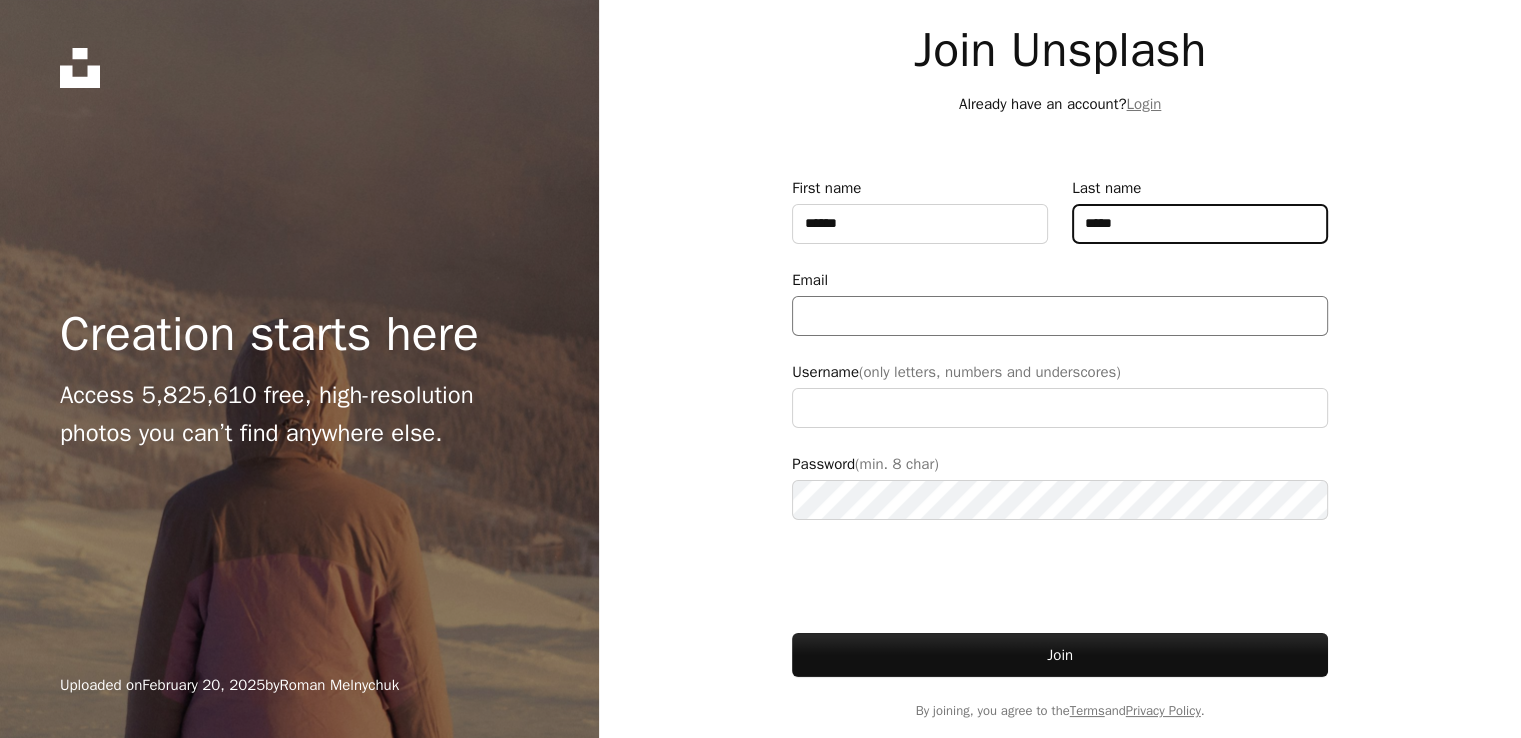 type on "*****" 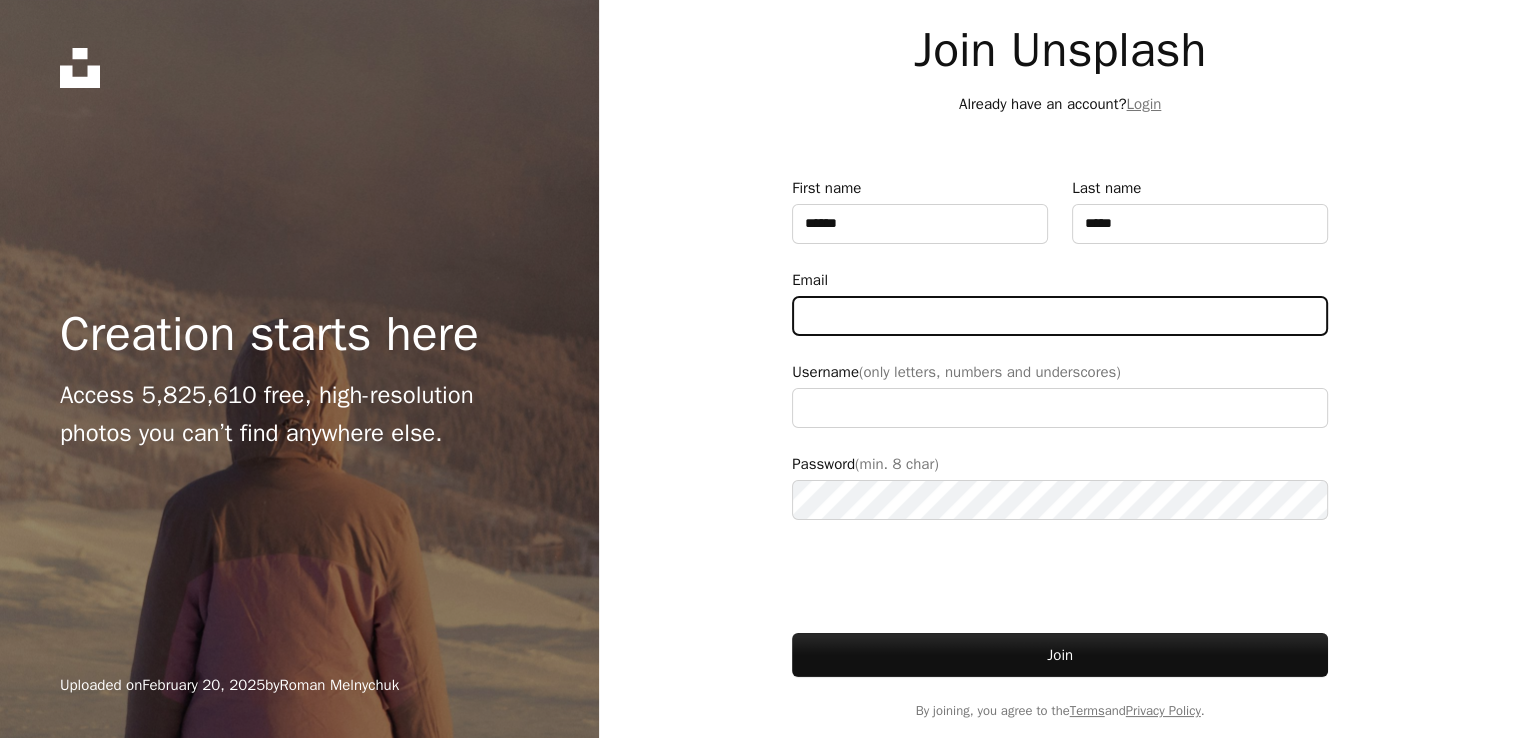 type on "**********" 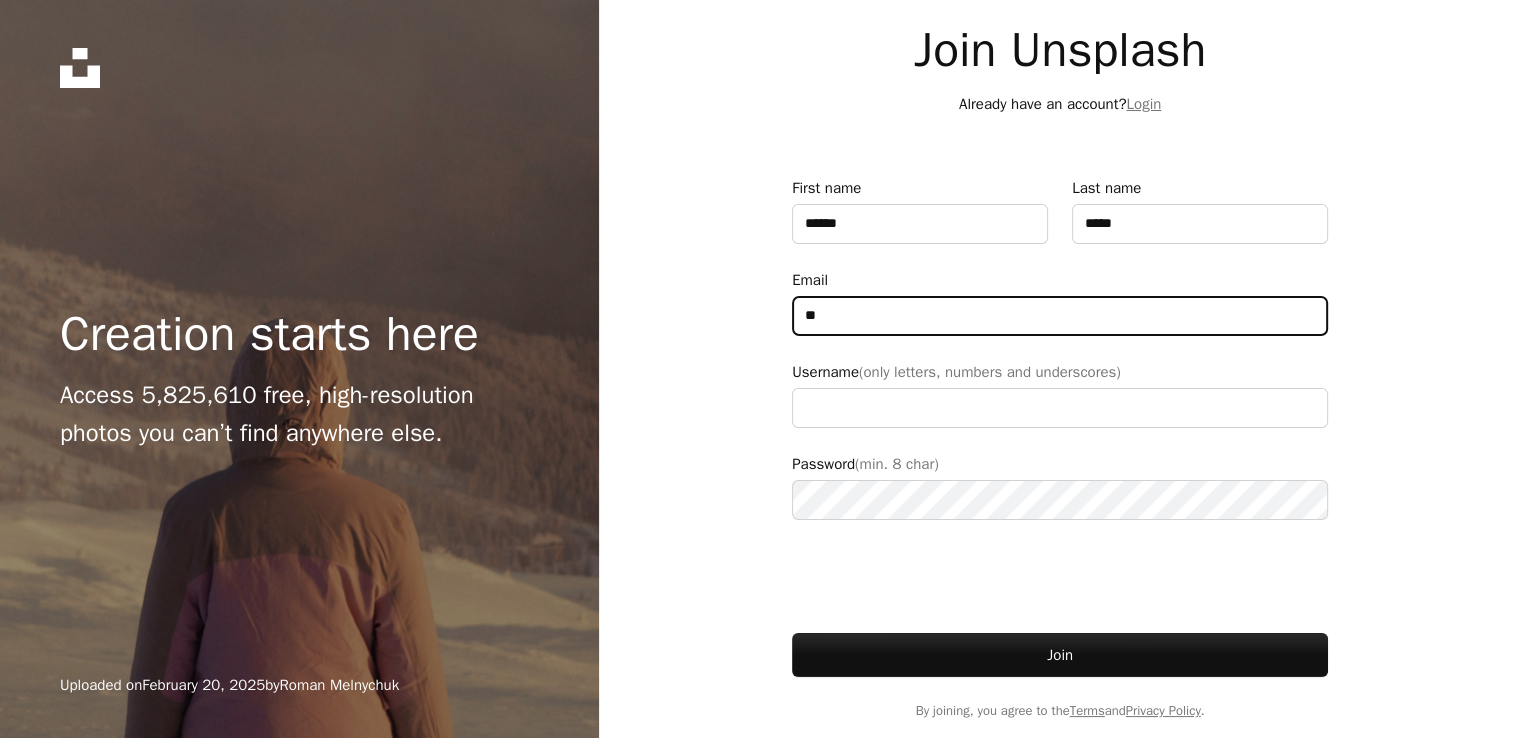 type on "*" 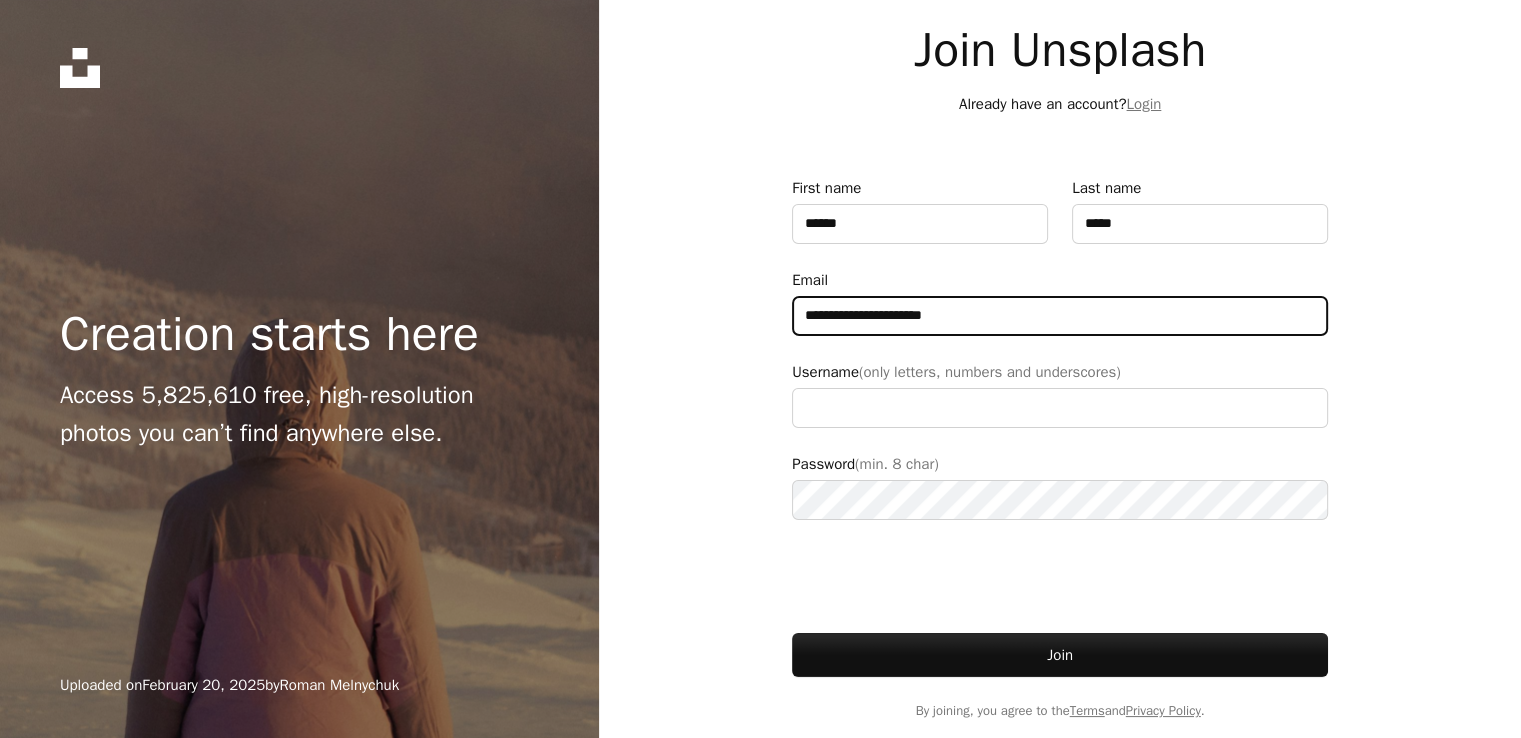 type on "**********" 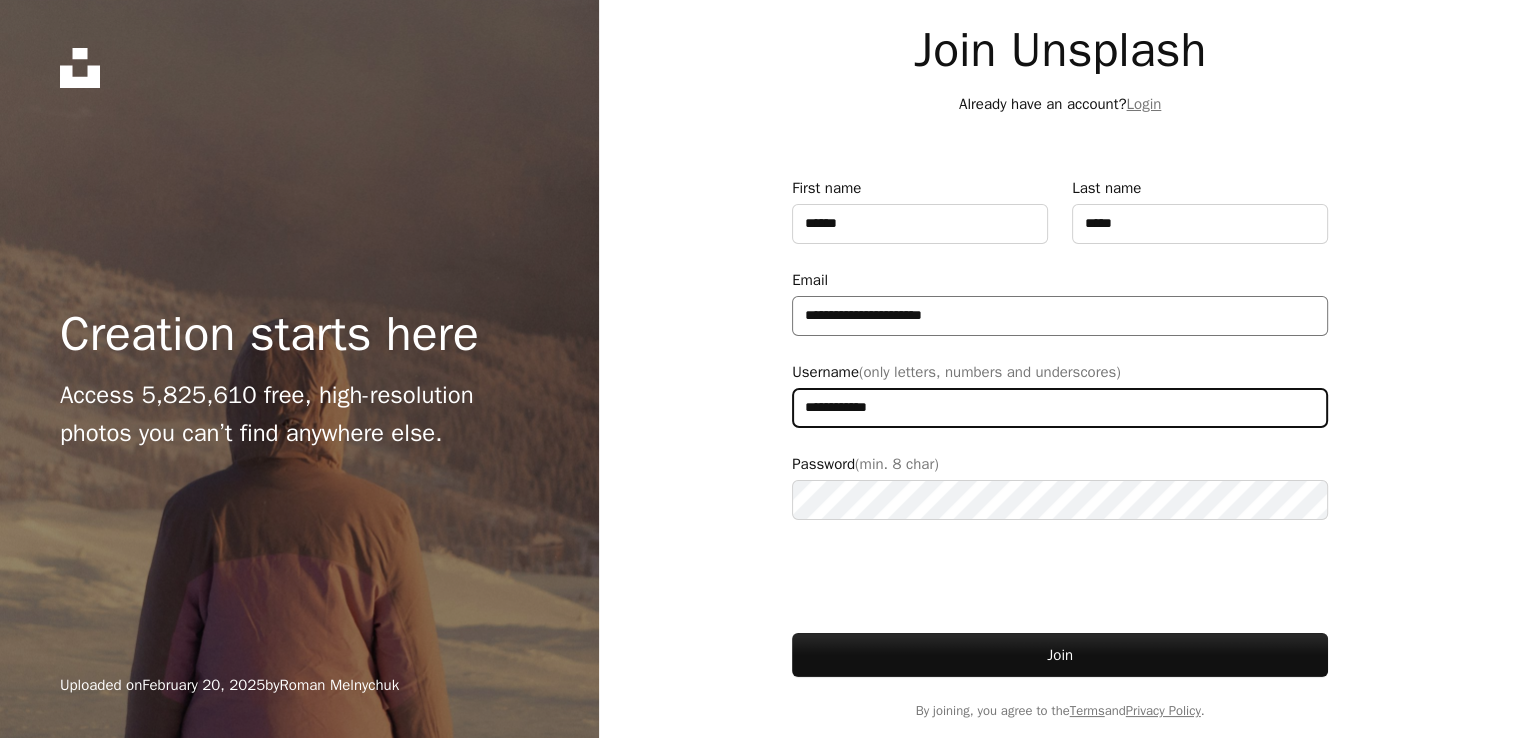 type on "**********" 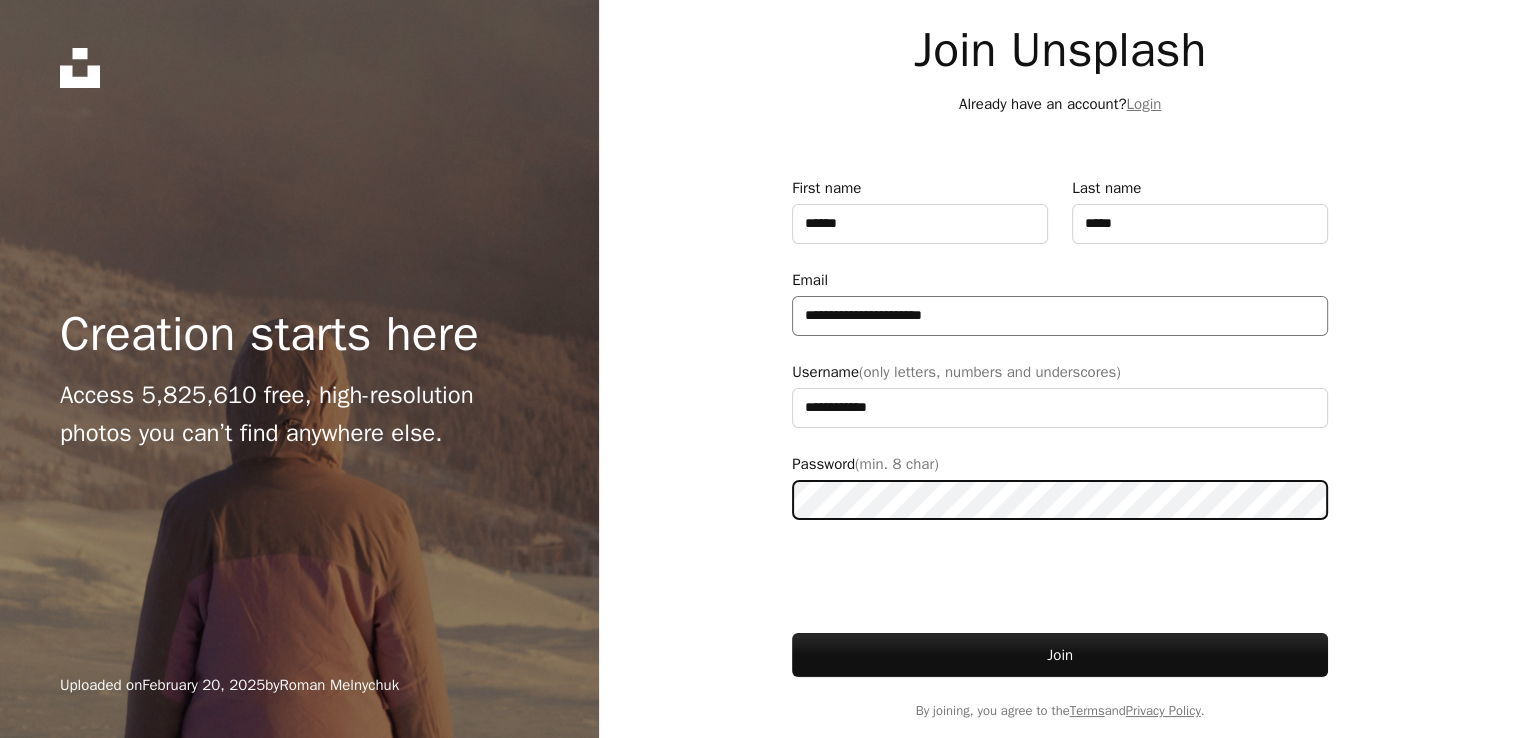 click on "Join" at bounding box center [1060, 655] 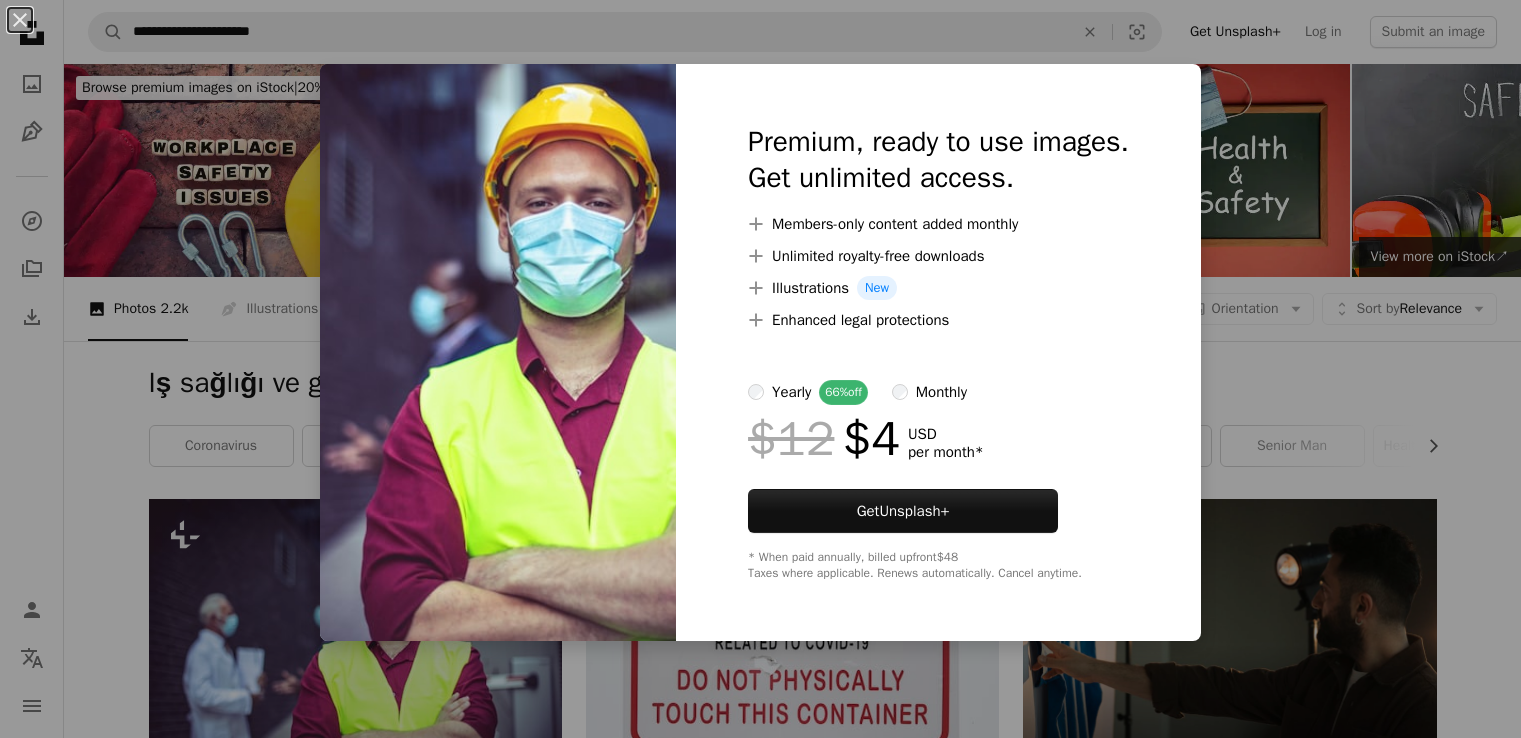scroll, scrollTop: 400, scrollLeft: 0, axis: vertical 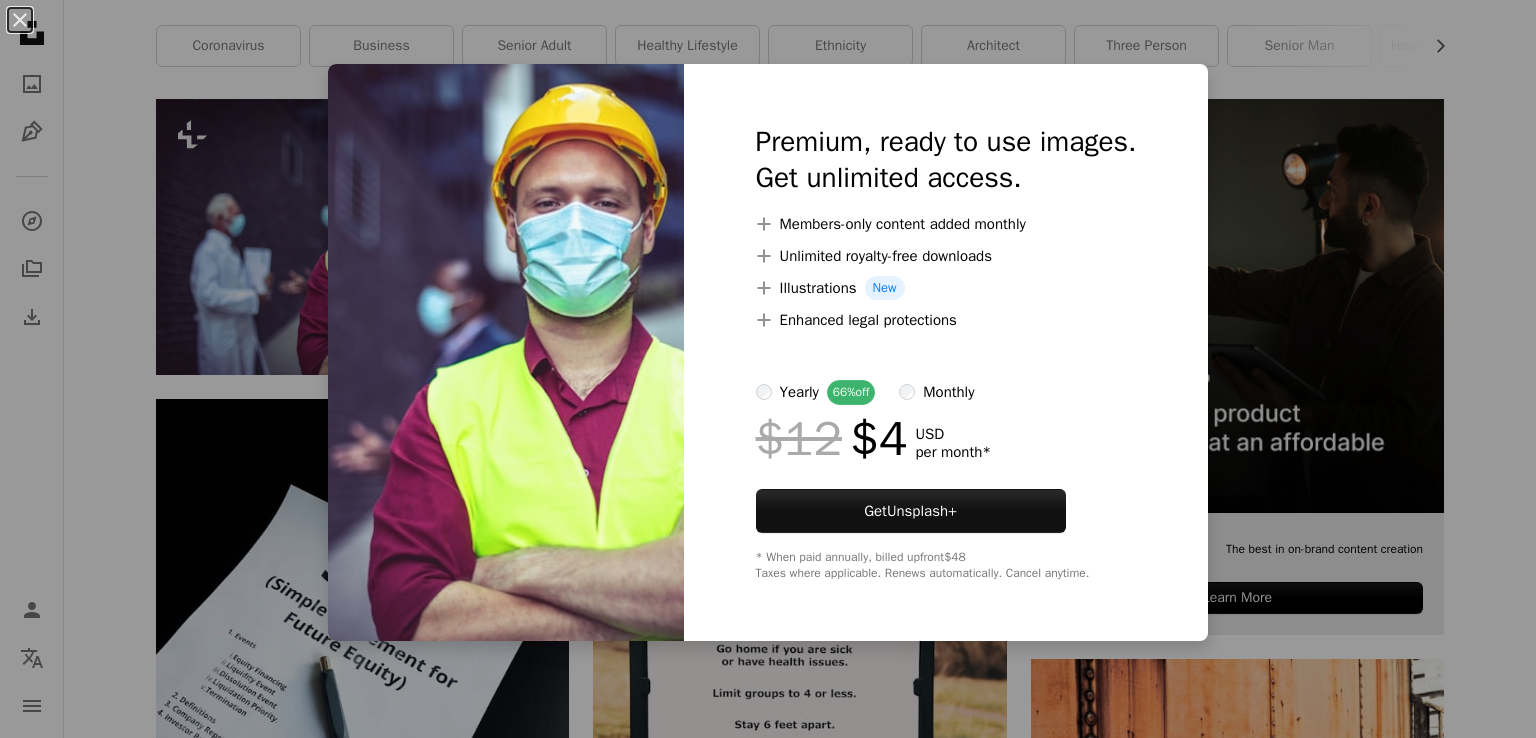click on "An X shape Premium, ready to use images. Get unlimited access. A plus sign Members-only content added monthly A plus sign Unlimited royalty-free downloads A plus sign Illustrations  New A plus sign Enhanced legal protections yearly 66%  off monthly $12   $4 USD per month * Get  Unsplash+ * When paid annually, billed upfront  $48 Taxes where applicable. Renews automatically. Cancel anytime." at bounding box center (768, 369) 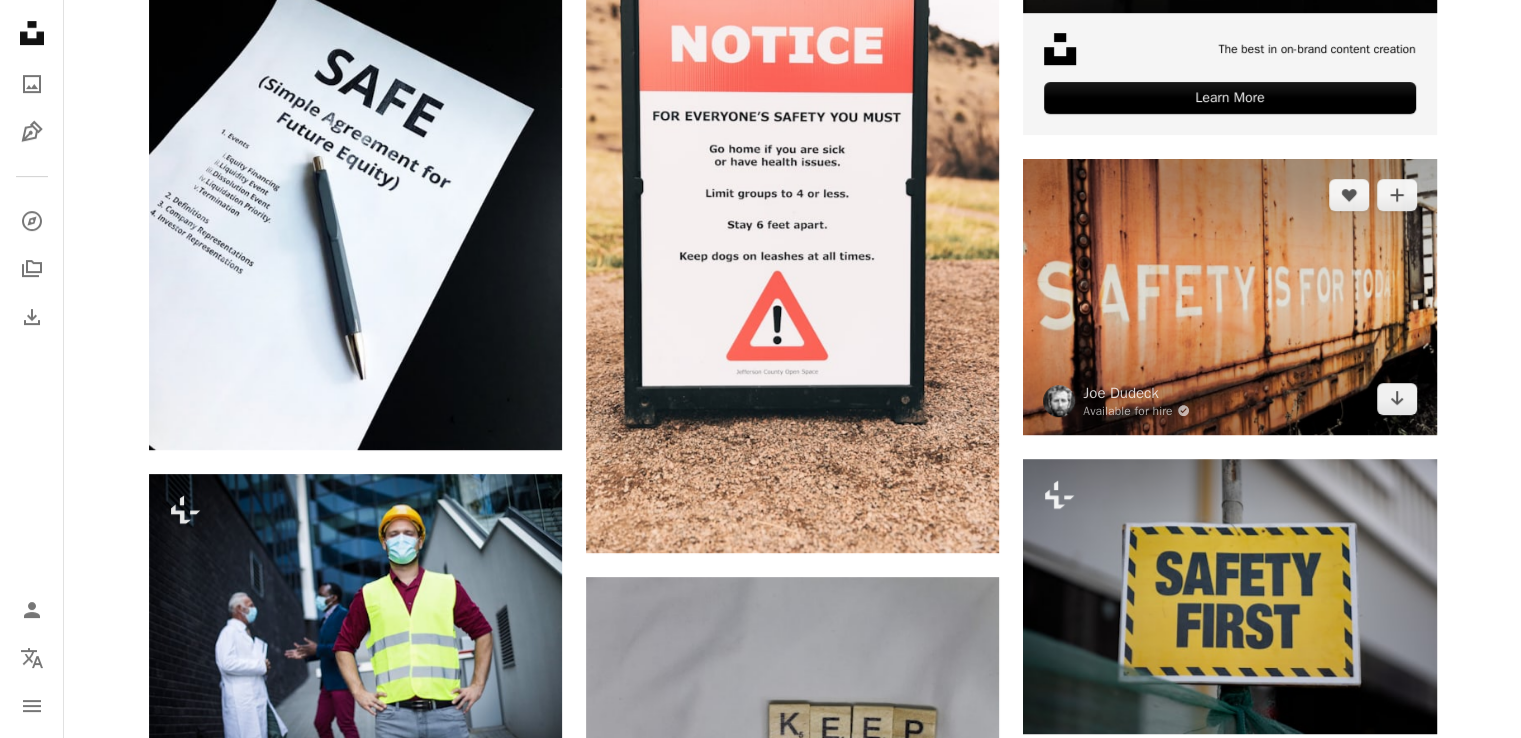 scroll, scrollTop: 1100, scrollLeft: 0, axis: vertical 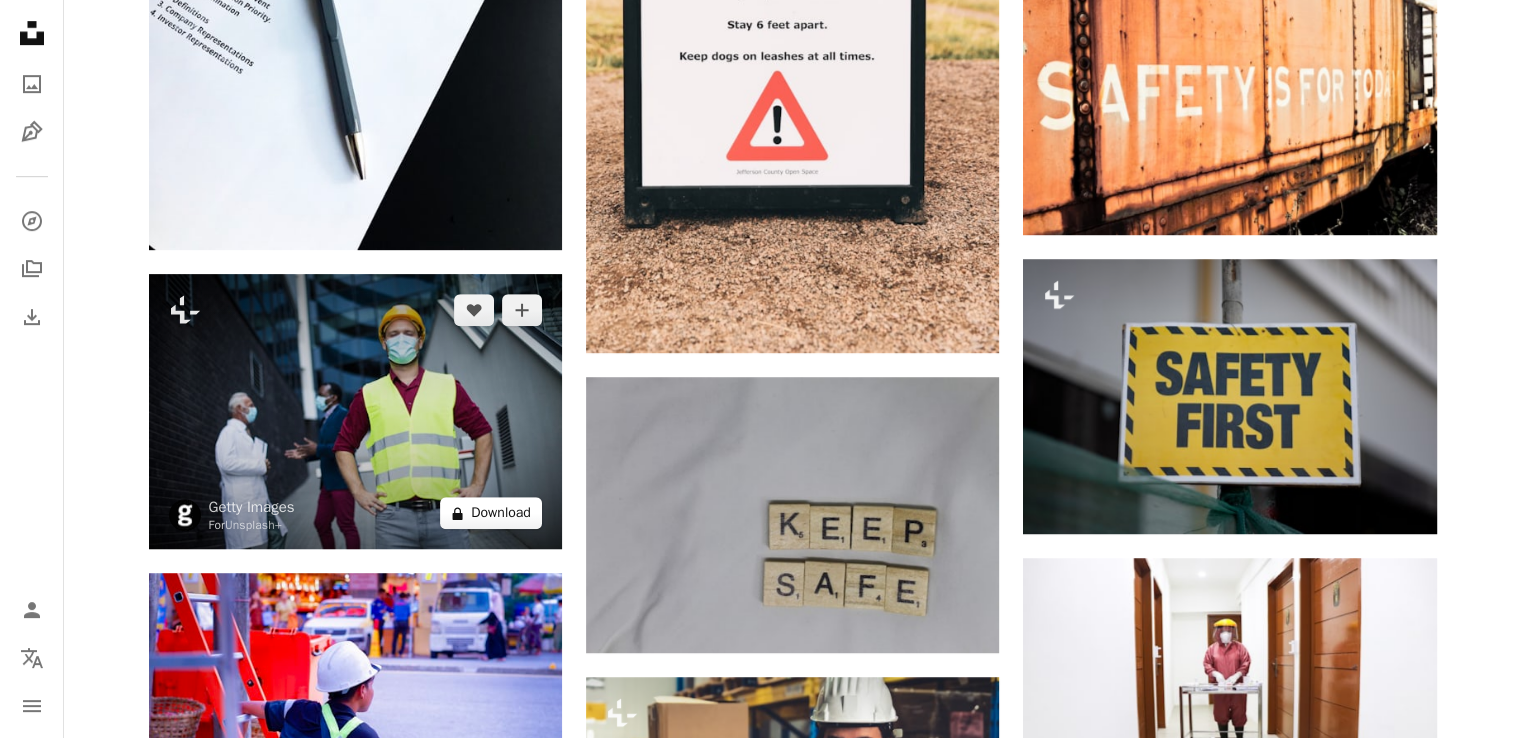 click on "A lock Download" at bounding box center [491, 513] 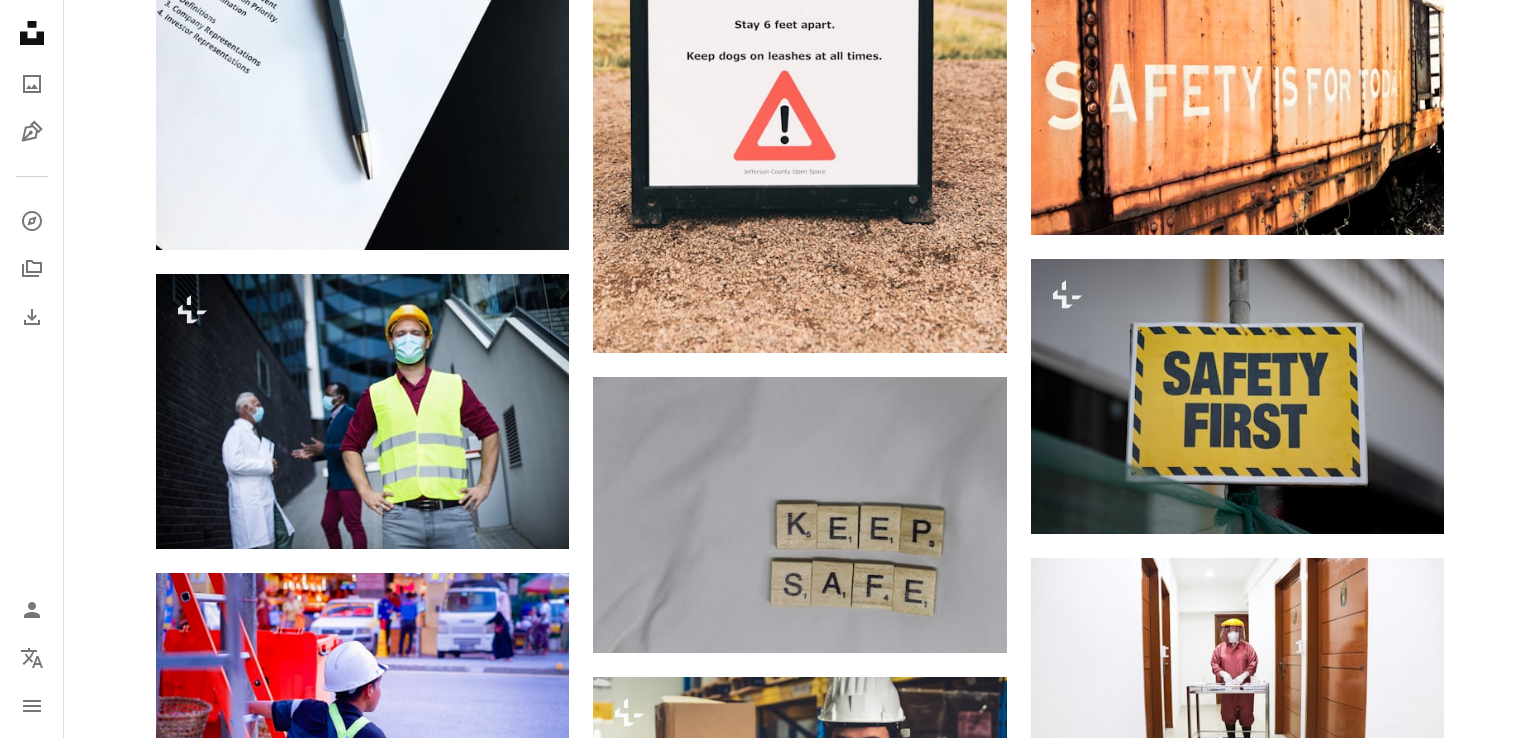 click on "An X shape Premium, ready to use images. Get unlimited access. A plus sign Members-only content added monthly A plus sign Unlimited royalty-free downloads A plus sign Illustrations  New A plus sign Enhanced legal protections yearly 66%  off monthly $12   $4 USD per month * Get  Unsplash+ * When paid annually, billed upfront  $48 Taxes where applicable. Renews automatically. Cancel anytime." at bounding box center [768, 3617] 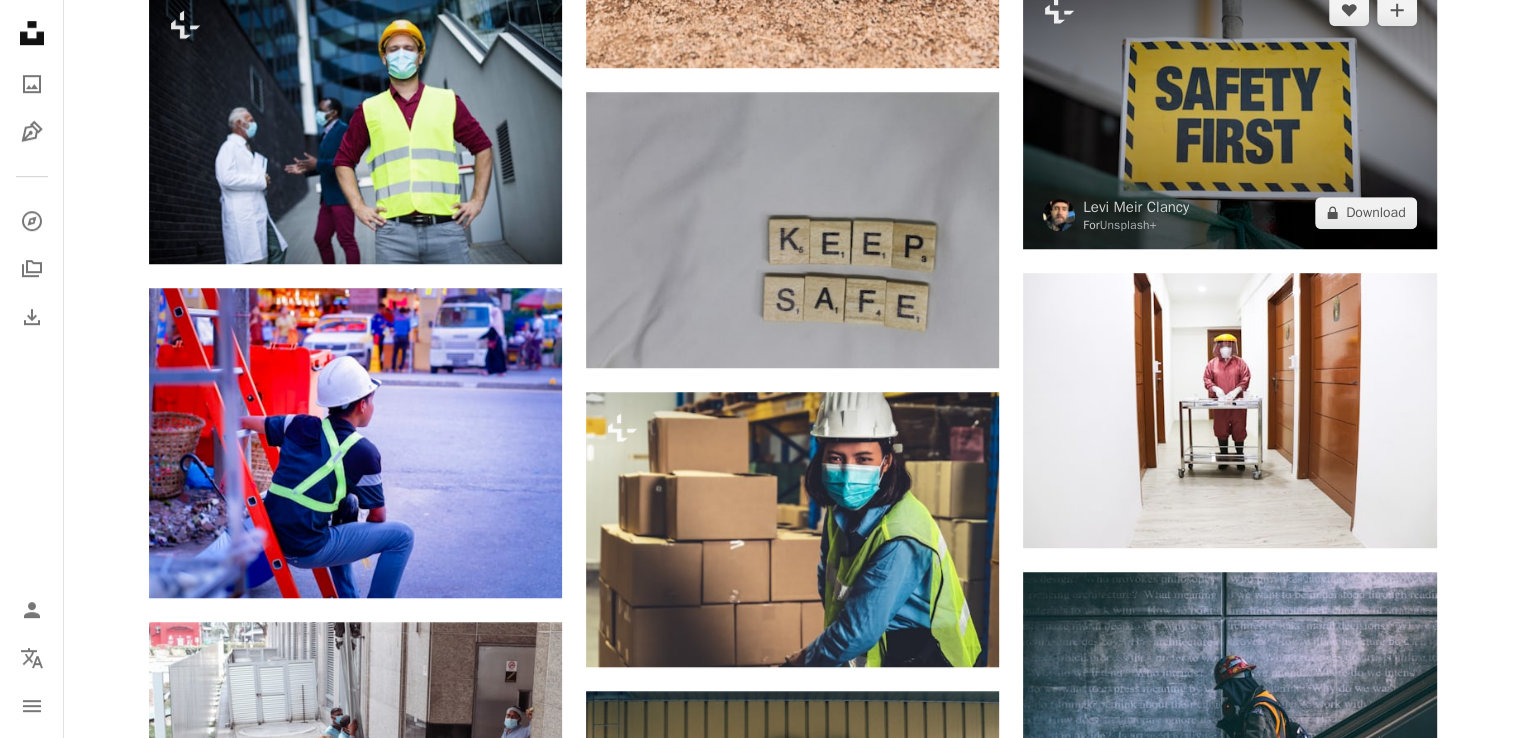 scroll, scrollTop: 1400, scrollLeft: 0, axis: vertical 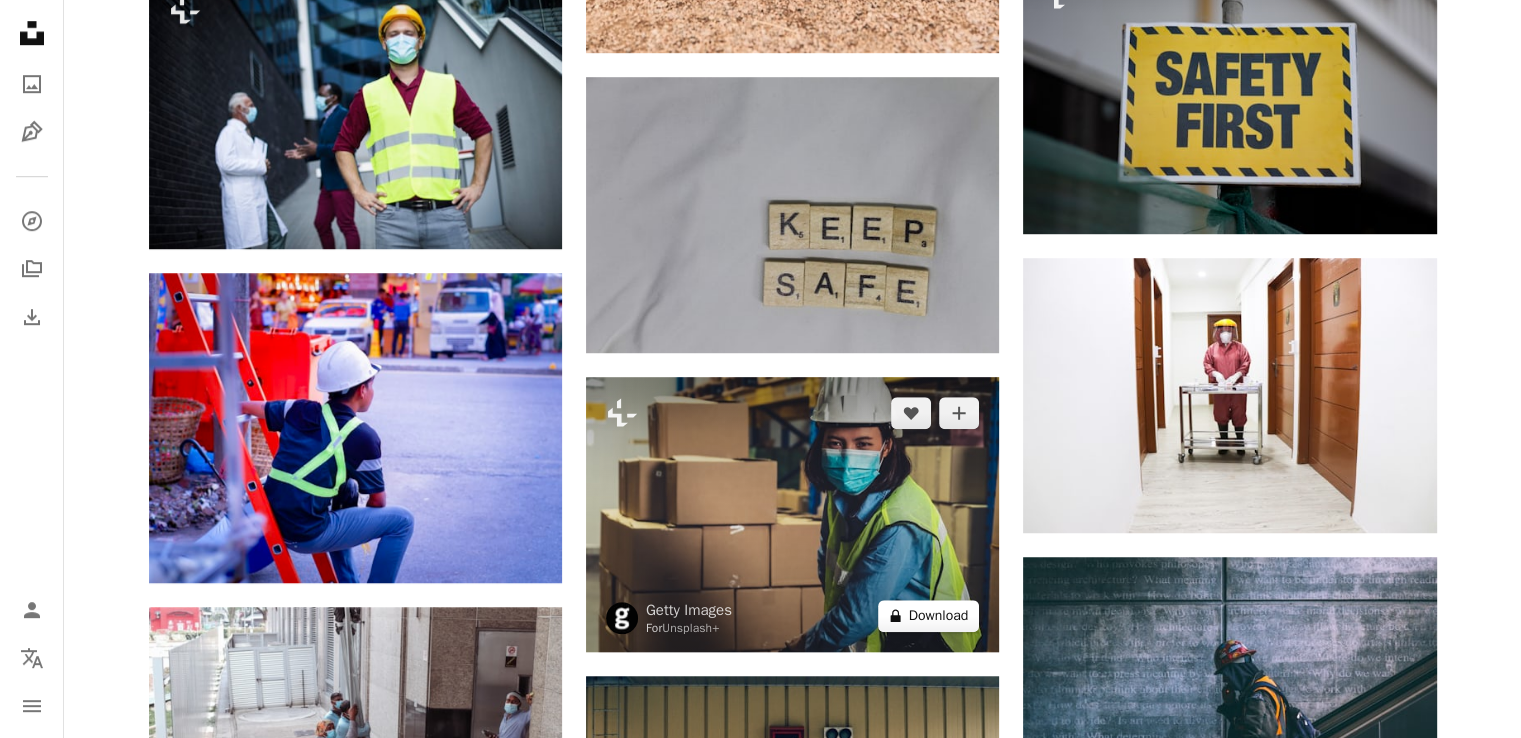 click on "A lock Download" at bounding box center [929, 616] 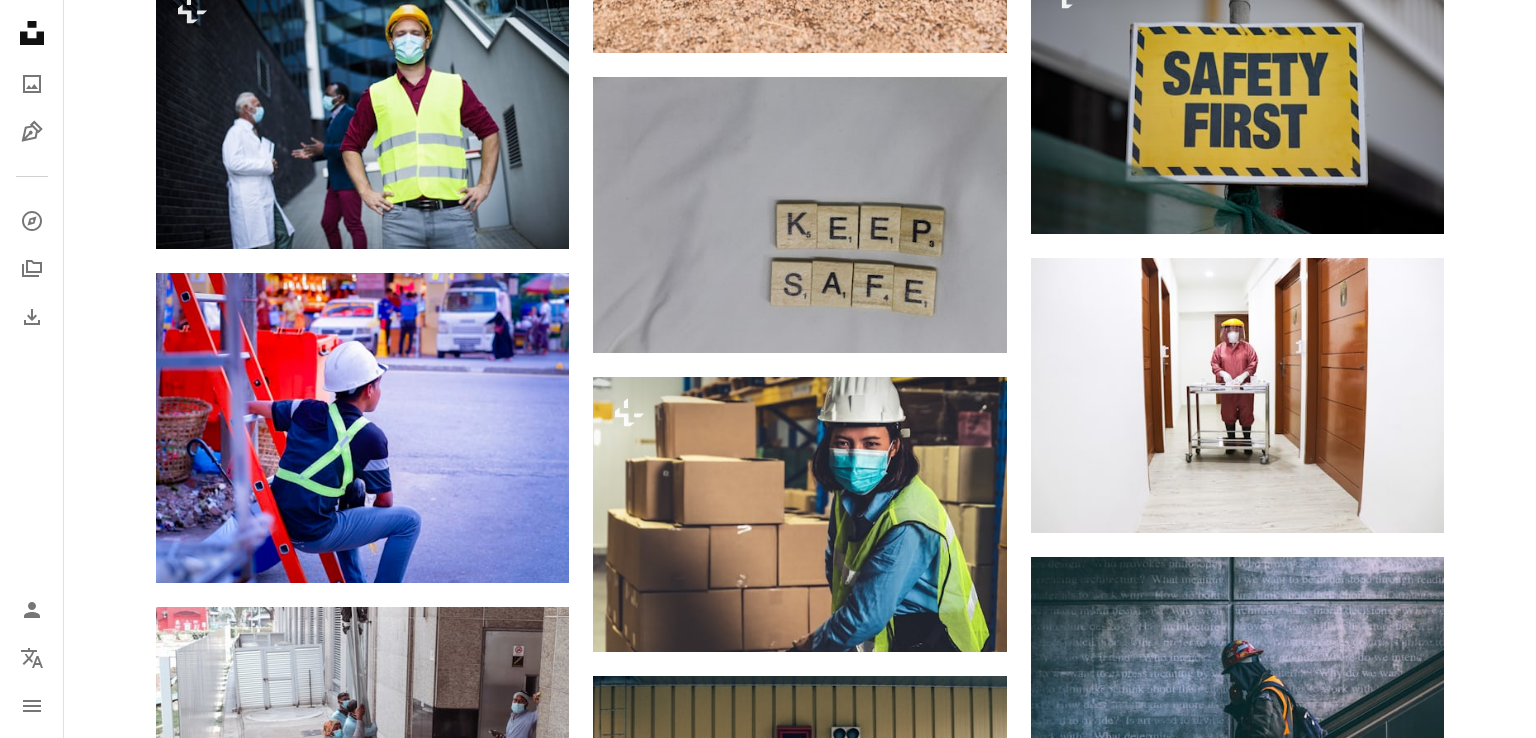 click on "An X shape Premium, ready to use images. Get unlimited access. A plus sign Members-only content added monthly A plus sign Unlimited royalty-free downloads A plus sign Illustrations  New A plus sign Enhanced legal protections yearly 66%  off monthly $12   $4 USD per month * Get  Unsplash+ * When paid annually, billed upfront  $48 Taxes where applicable. Renews automatically. Cancel anytime." at bounding box center (768, 3317) 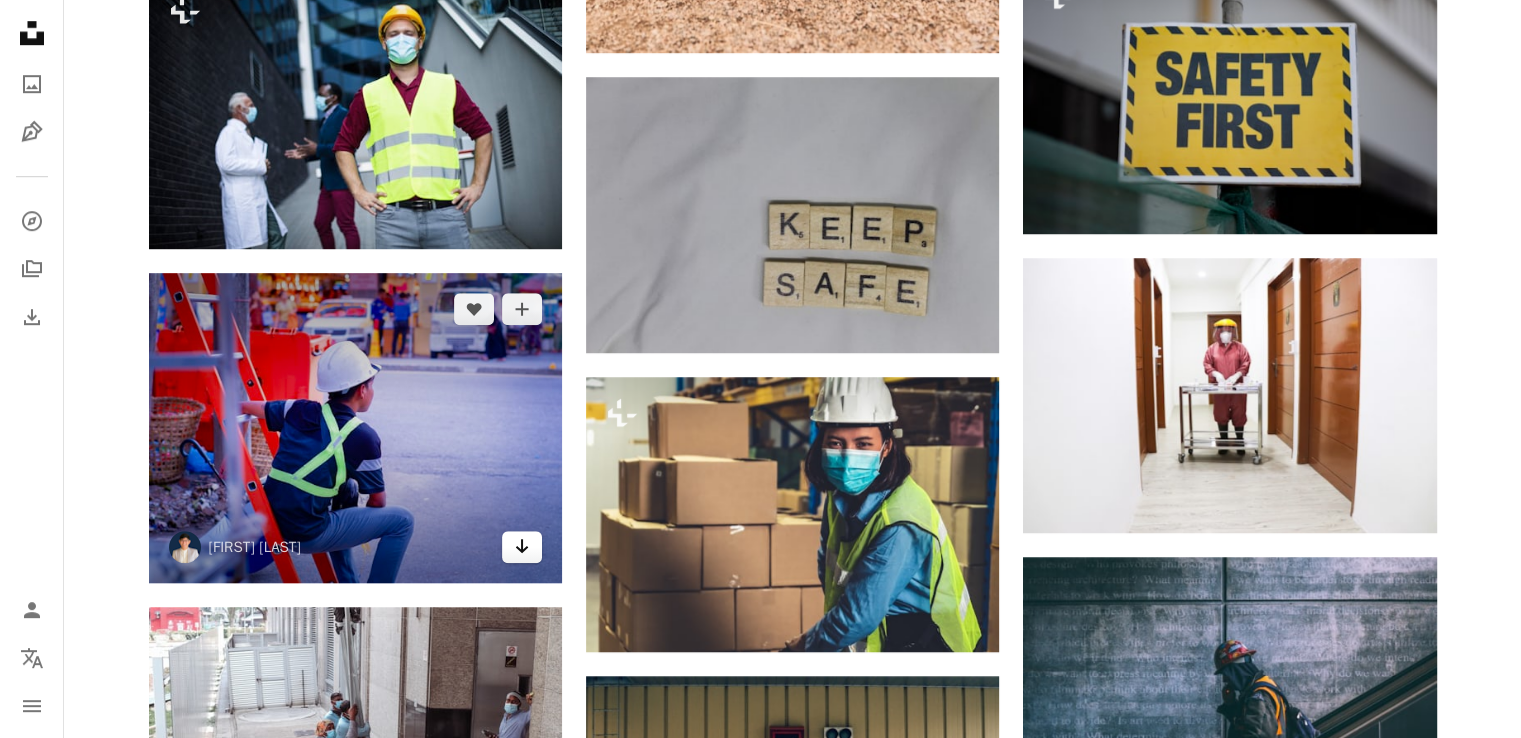 click on "Arrow pointing down" 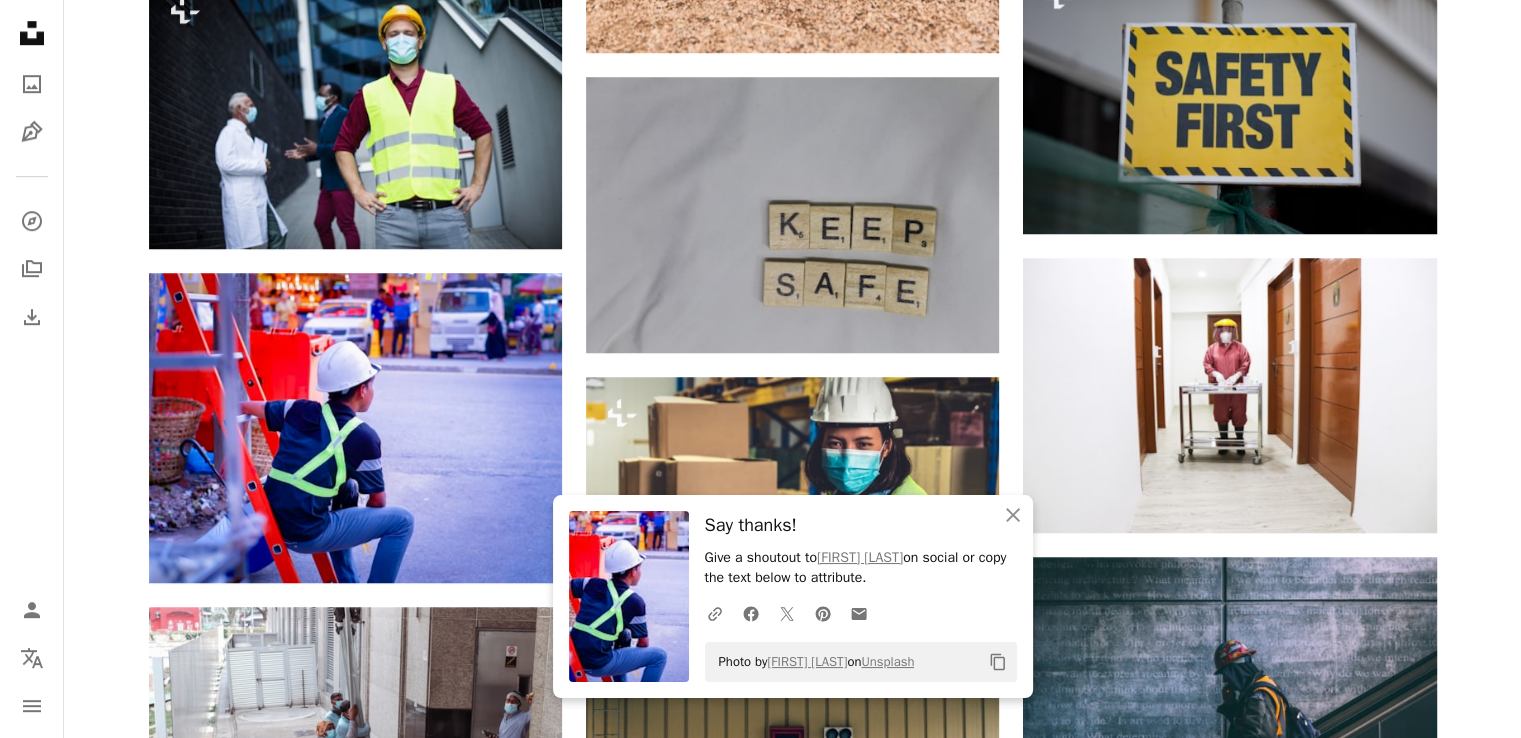 click on "Plus sign for Unsplash+ A heart A plus sign Getty Images For  Unsplash+ A lock Download A heart A plus sign [FIRST] [LAST] Arrow pointing down Plus sign for Unsplash+ A heart A plus sign Getty Images For  Unsplash+ A lock Download A heart A plus sign [FIRST] [LAST] Arrow pointing down A heart A plus sign Singapore Stock Photos Arrow pointing down A heart A plus sign [FIRST] [LAST] Arrow pointing down A heart A plus sign [FIRST] [LAST] Available for hire A checkmark inside of a circle Arrow pointing down A heart A plus sign [FIRST] [LAST] | @LGNWVR Available for hire A checkmark inside of a circle Arrow pointing down A heart A plus sign [FIRST] [LAST] Arrow pointing down Plus sign for Unsplash+ A heart A plus sign Getty Images For  Unsplash+ A lock Download A heart A plus sign [FIRST] [LAST] Arrow pointing down A heart A plus sign [FIRST] [LAST] Available for hire A checkmark inside of a circle Arrow pointing down The best in on-brand content creation Learn More A heart A plus sign [FIRST] [LAST] Available for hire A checkmark inside of a circle" at bounding box center [792, 565] 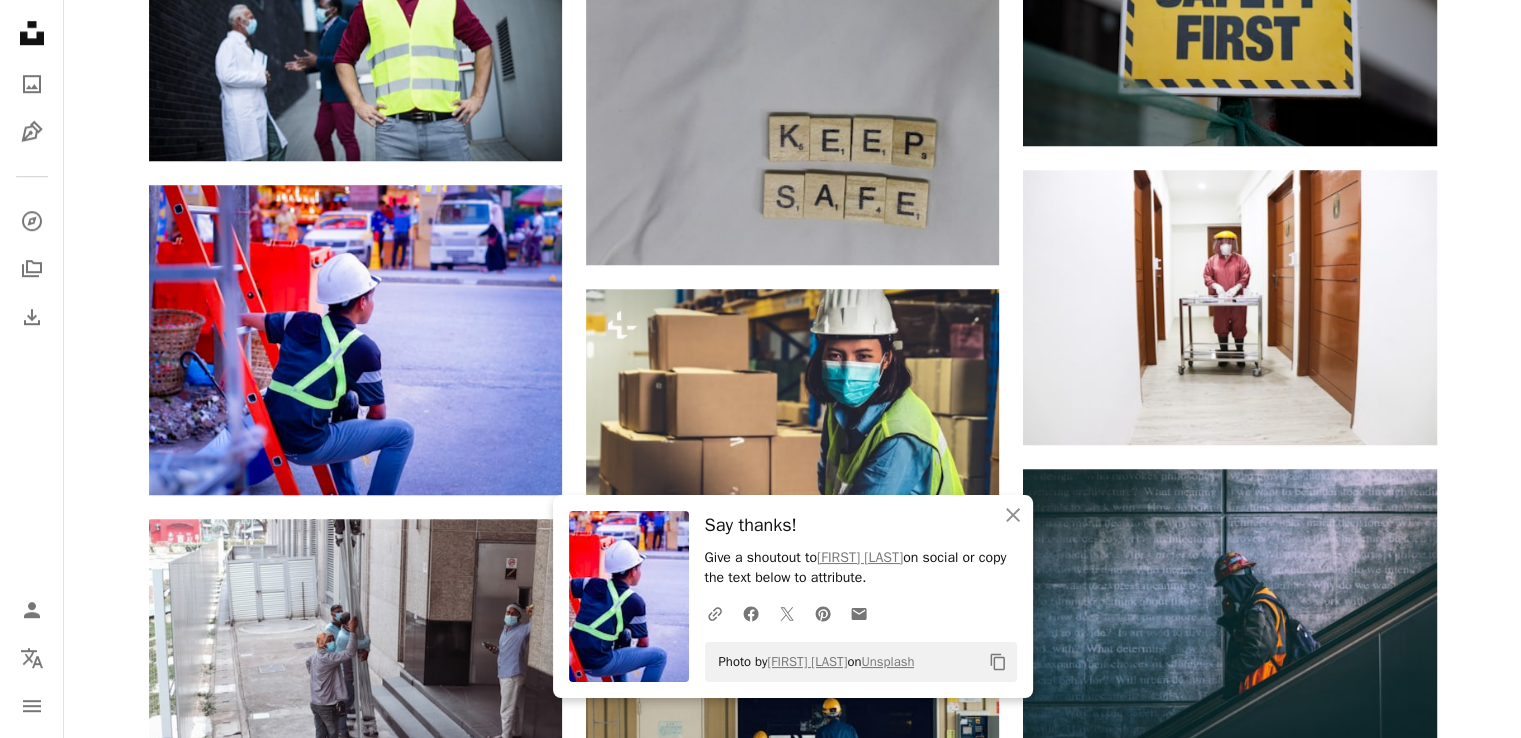 scroll, scrollTop: 1600, scrollLeft: 0, axis: vertical 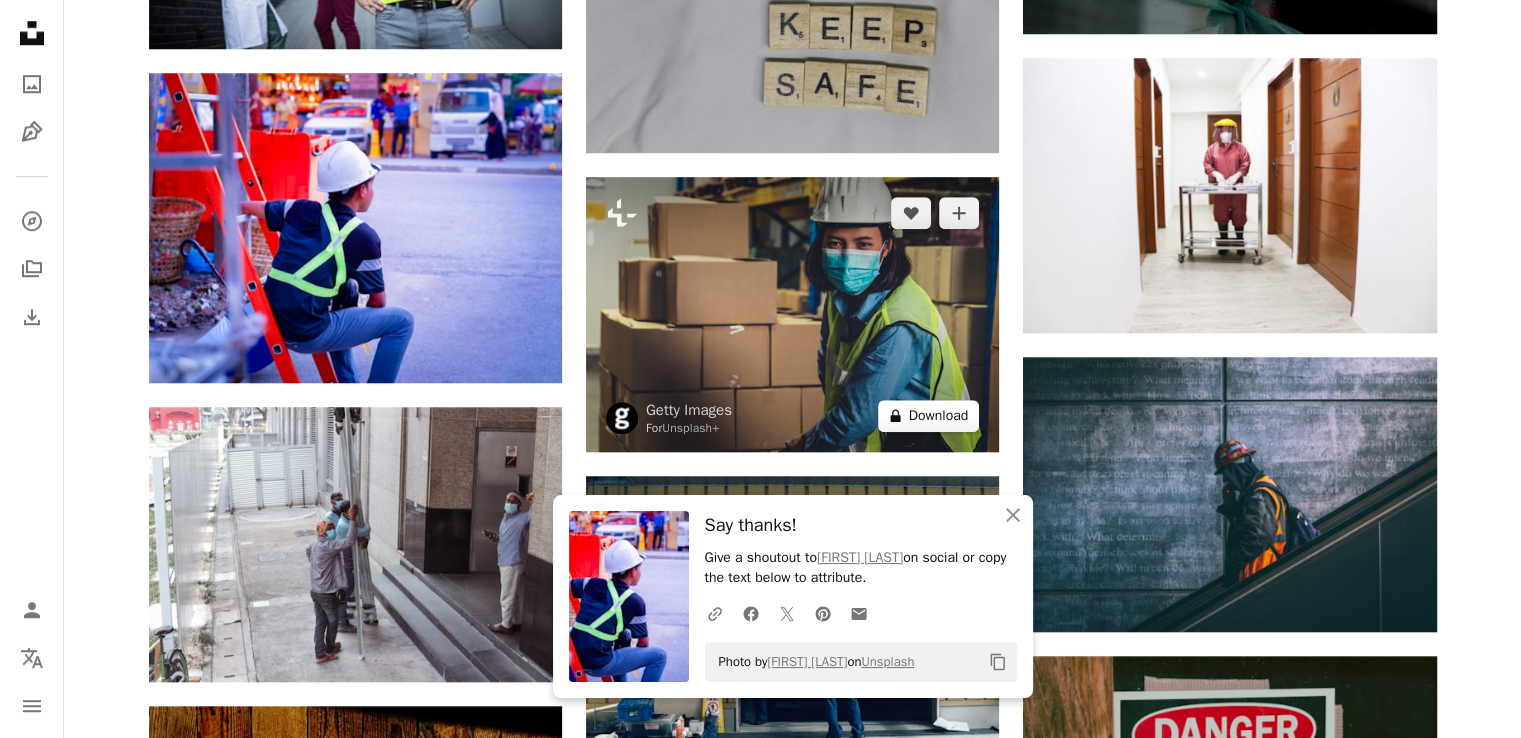 click on "A lock Download" at bounding box center (929, 416) 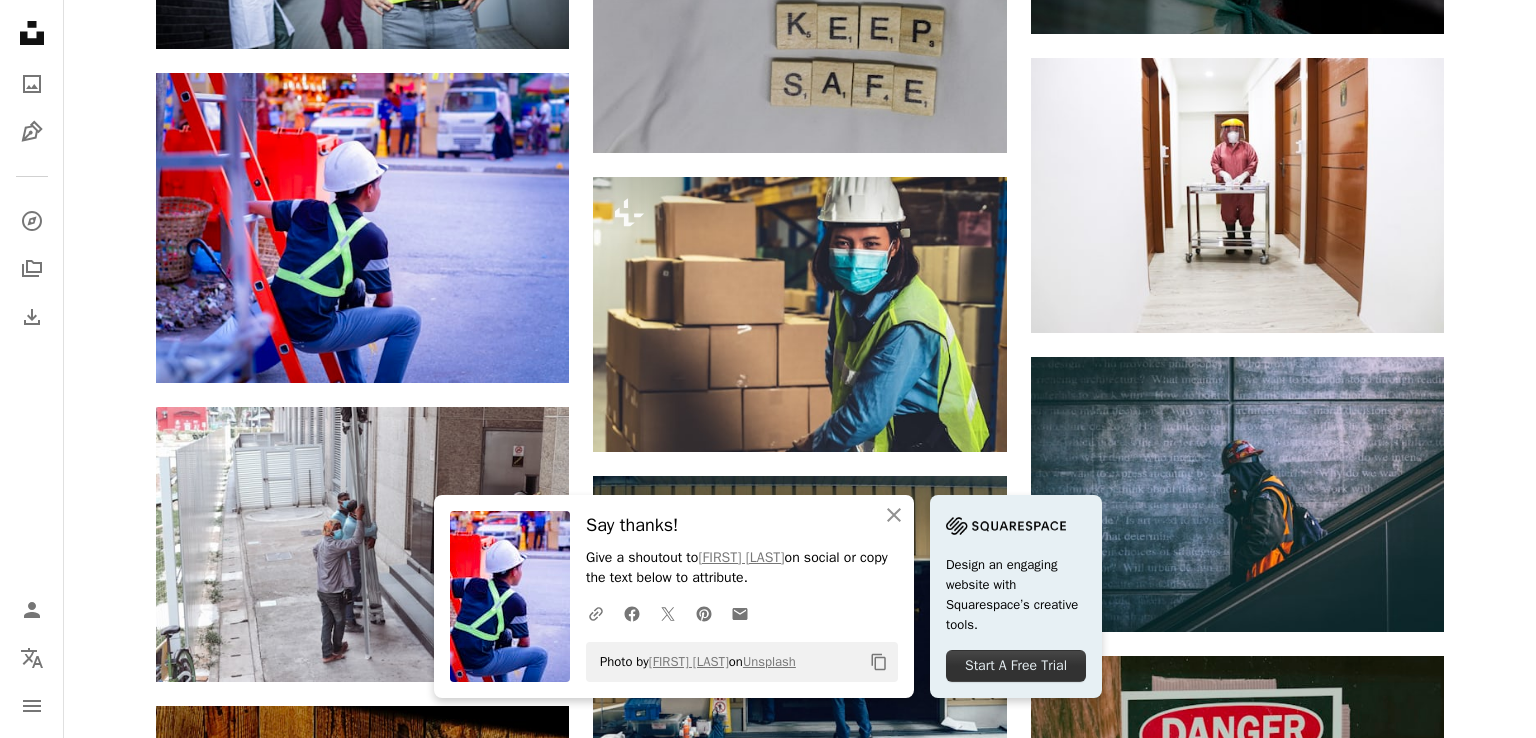 click on "An X shape An X shape Close Say thanks! Give a shoutout to  [PERSON]  on social or copy the text below to attribute. A URL sharing icon (chains) Facebook icon X (formerly Twitter) icon Pinterest icon An envelope Photo by  [PERSON]  on  Unsplash
Copy content Design an engaging website with Squarespace’s creative tools. Start A Free Trial Premium, ready to use images. Get unlimited access. A plus sign Members-only content added monthly A plus sign Unlimited royalty-free downloads A plus sign Illustrations  New A plus sign Enhanced legal protections yearly 66%  off monthly $12   $4 USD per month * Get  Unsplash+ * When paid annually, billed upfront  $48 Taxes where applicable. Renews automatically. Cancel anytime." at bounding box center (768, 3117) 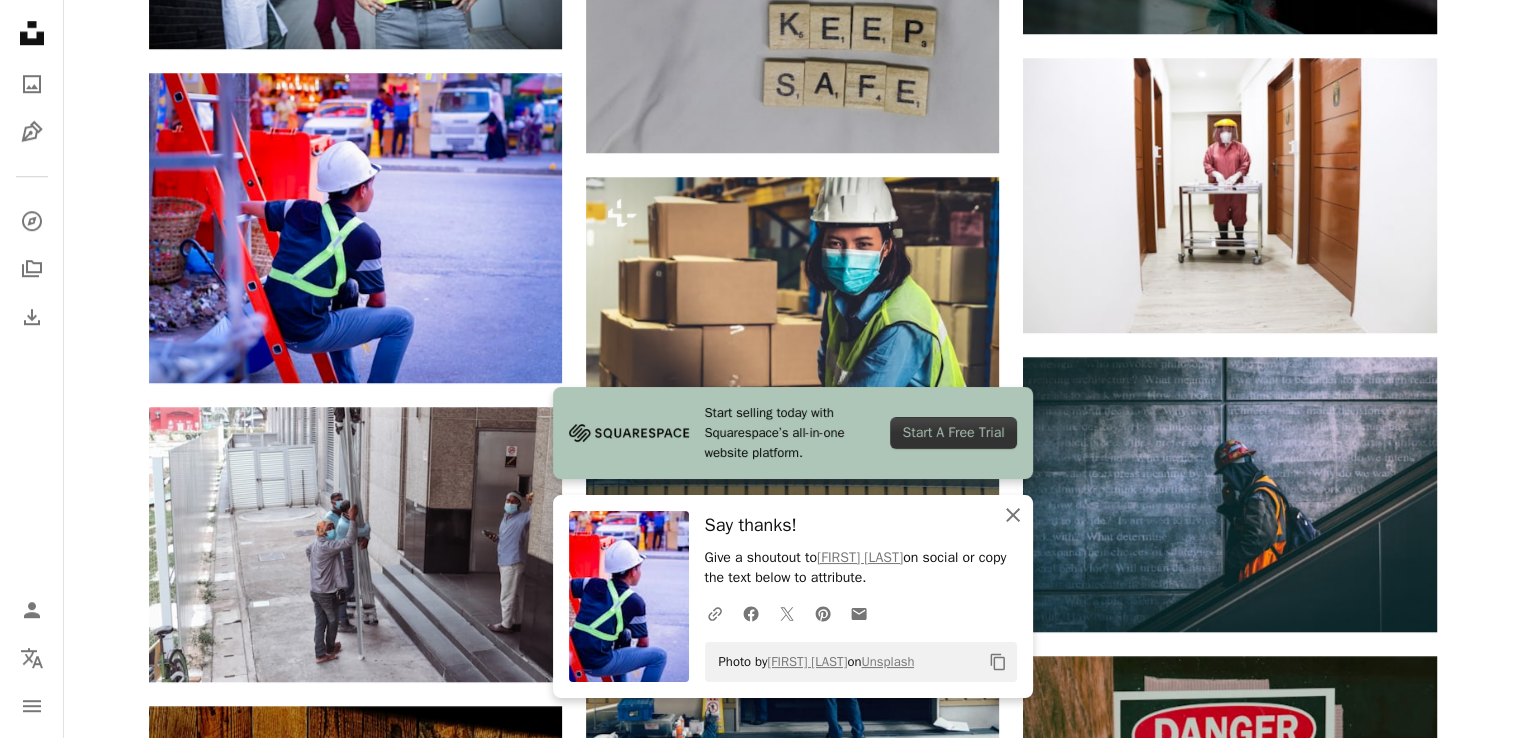 click on "An X shape" 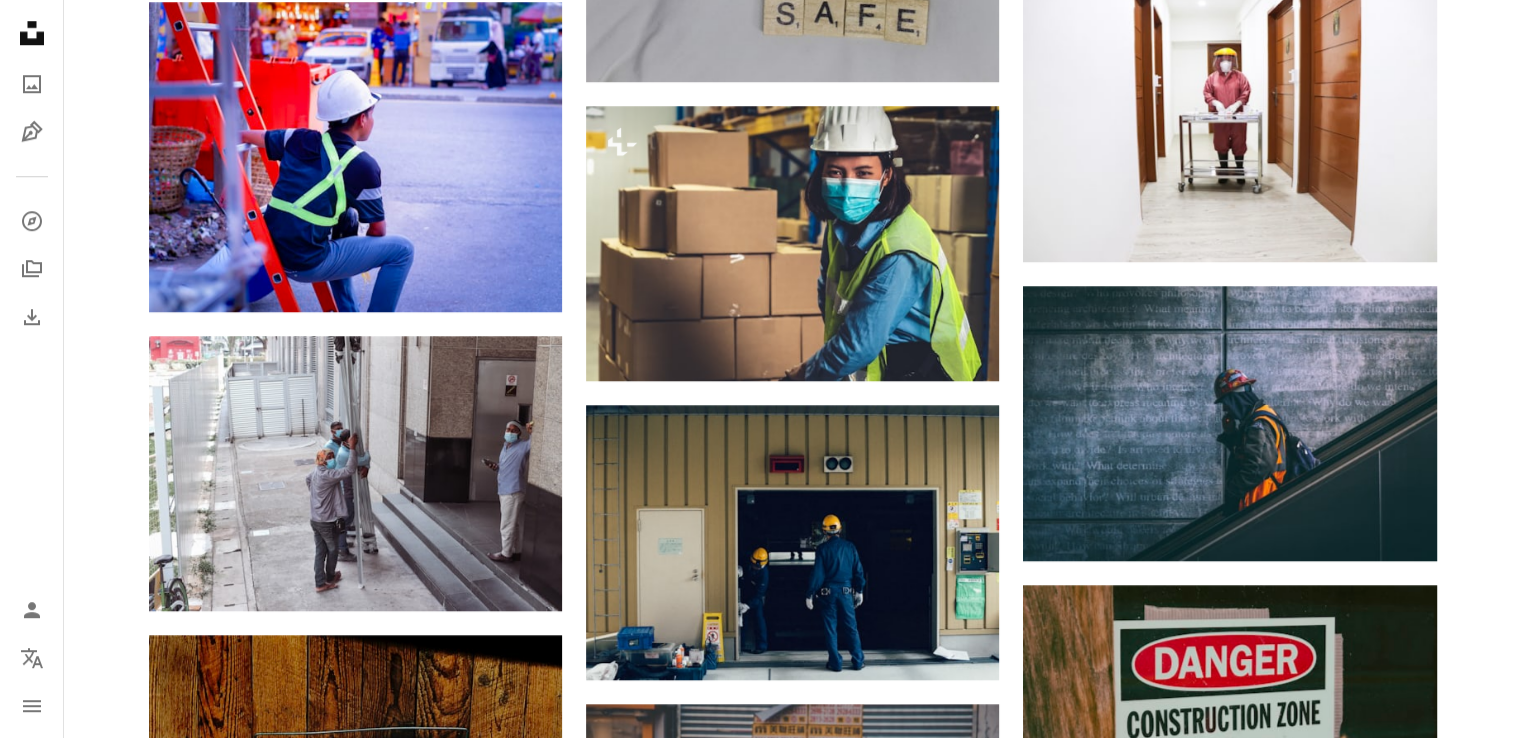 scroll, scrollTop: 1700, scrollLeft: 0, axis: vertical 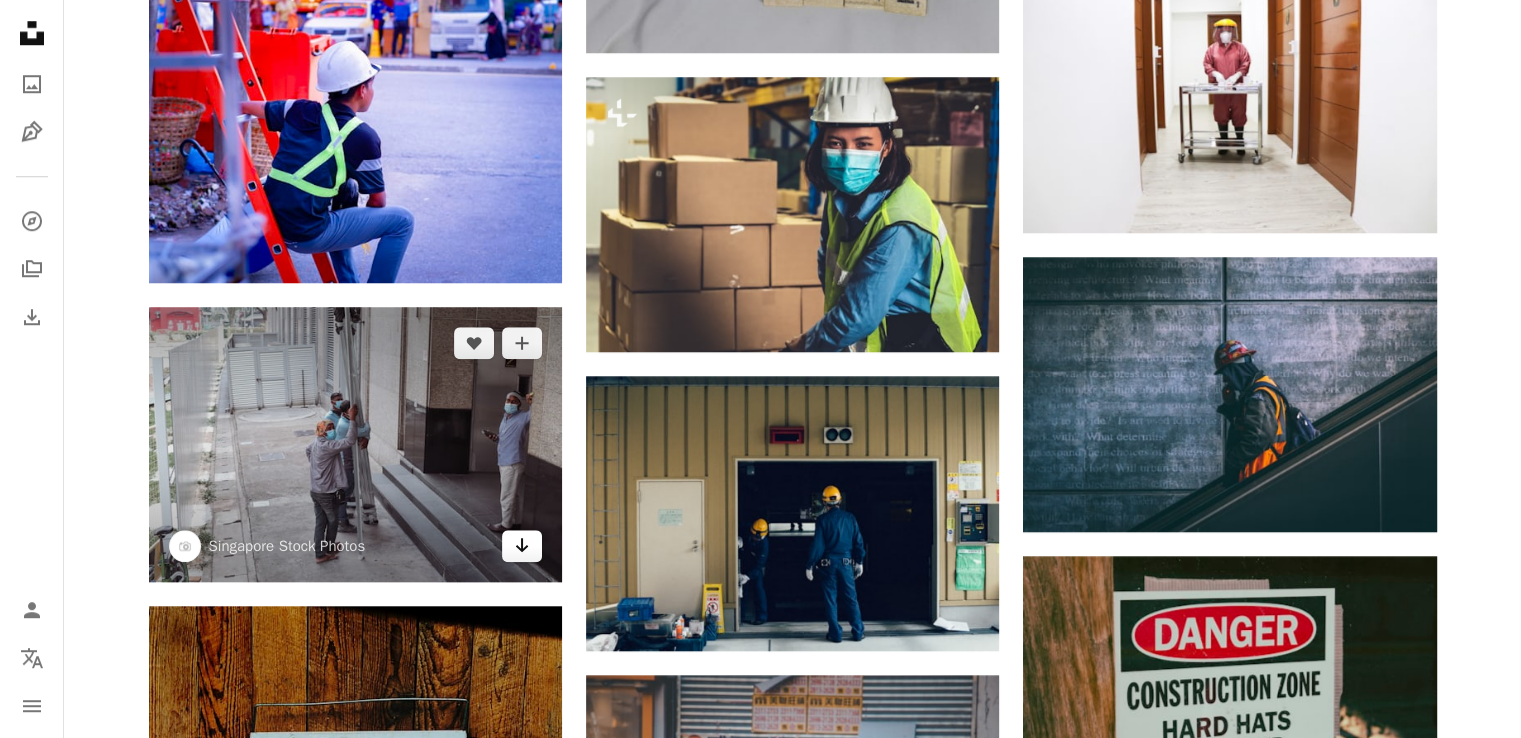 click 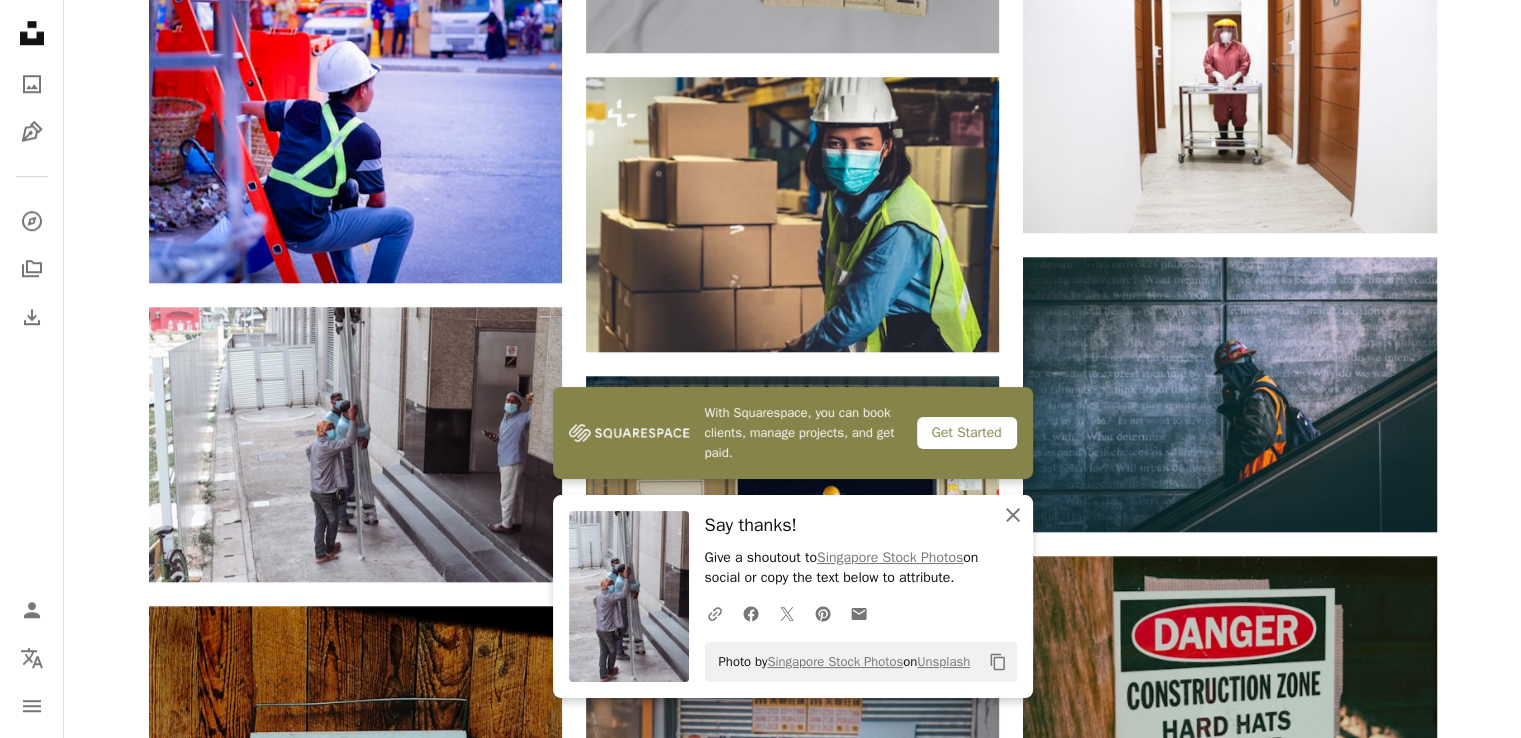 click on "An X shape" 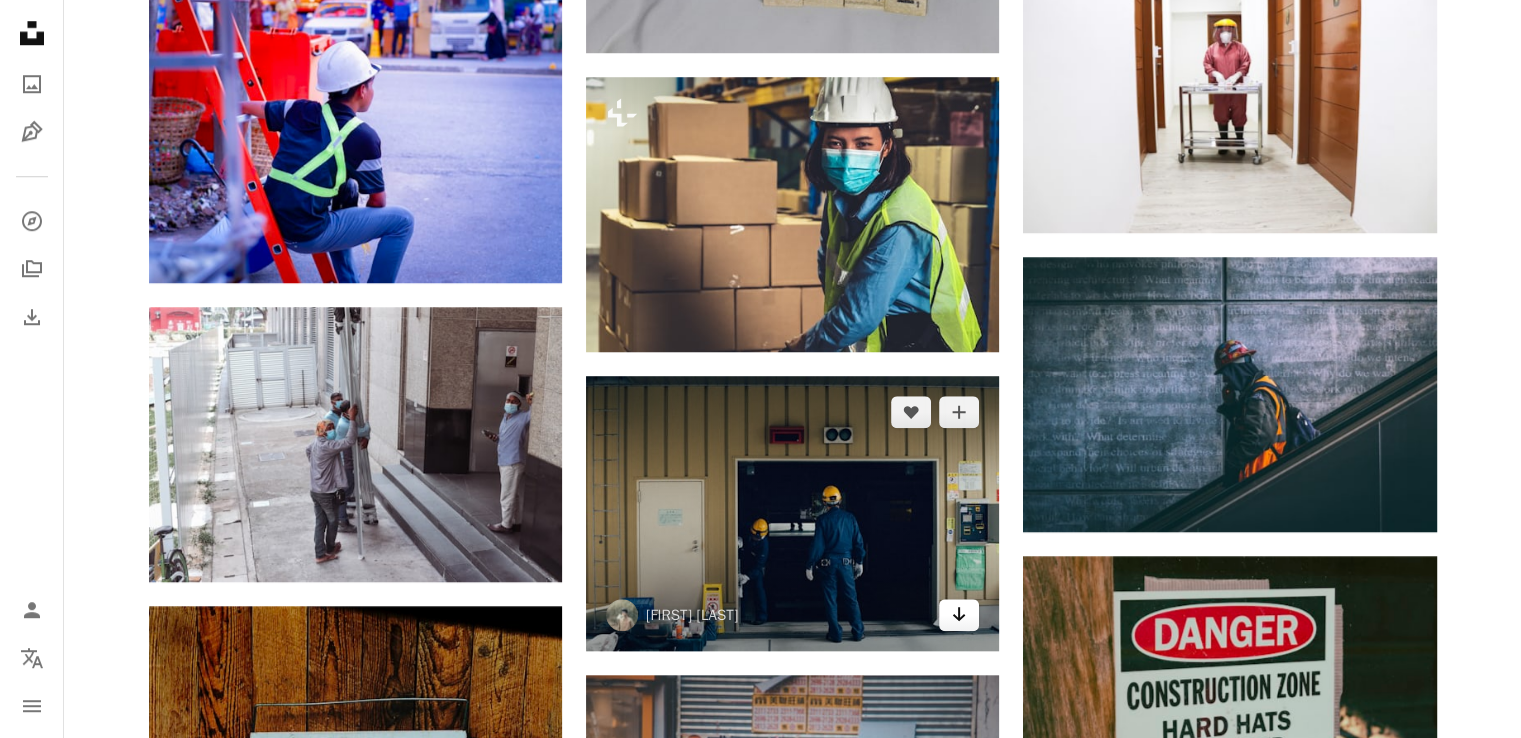 click on "Arrow pointing down" at bounding box center (959, 615) 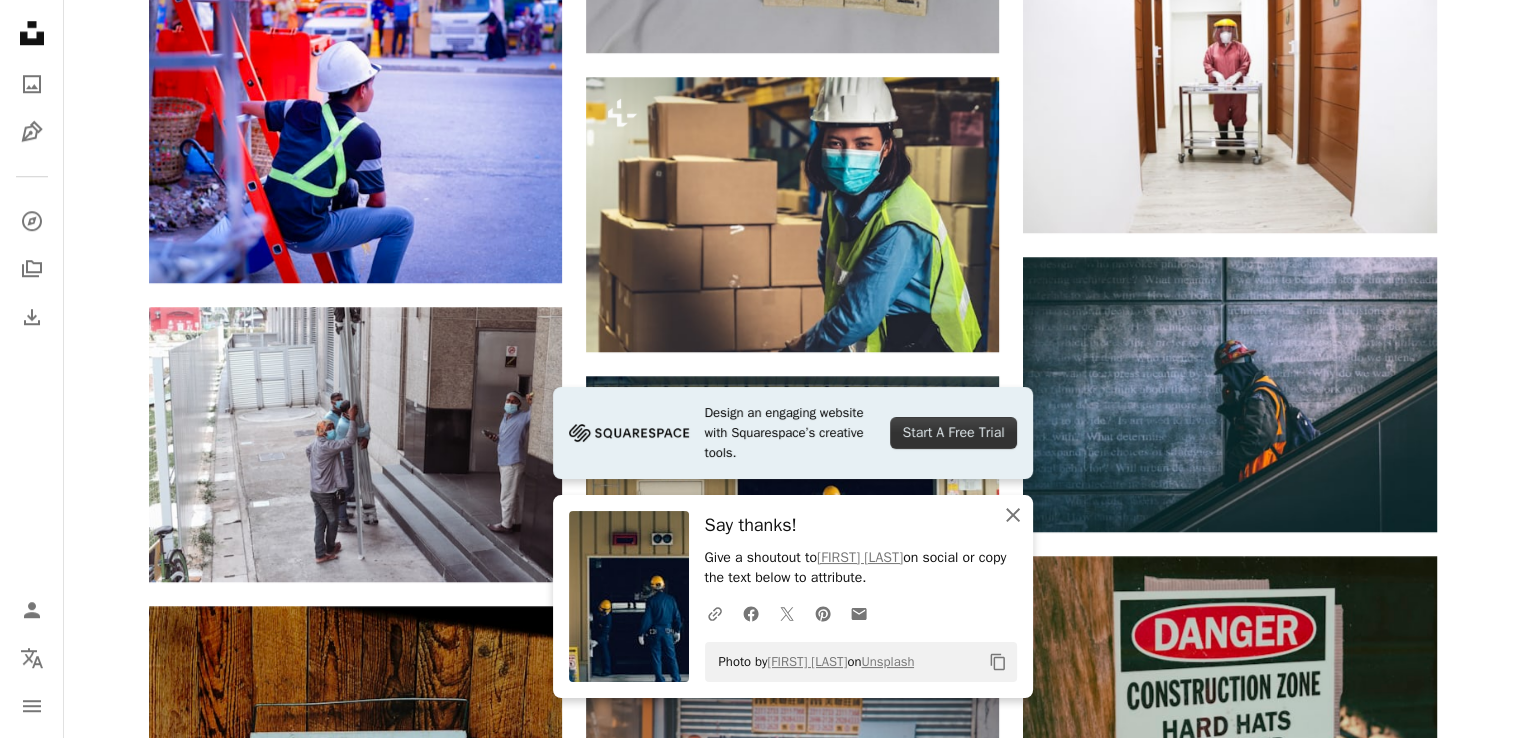 click 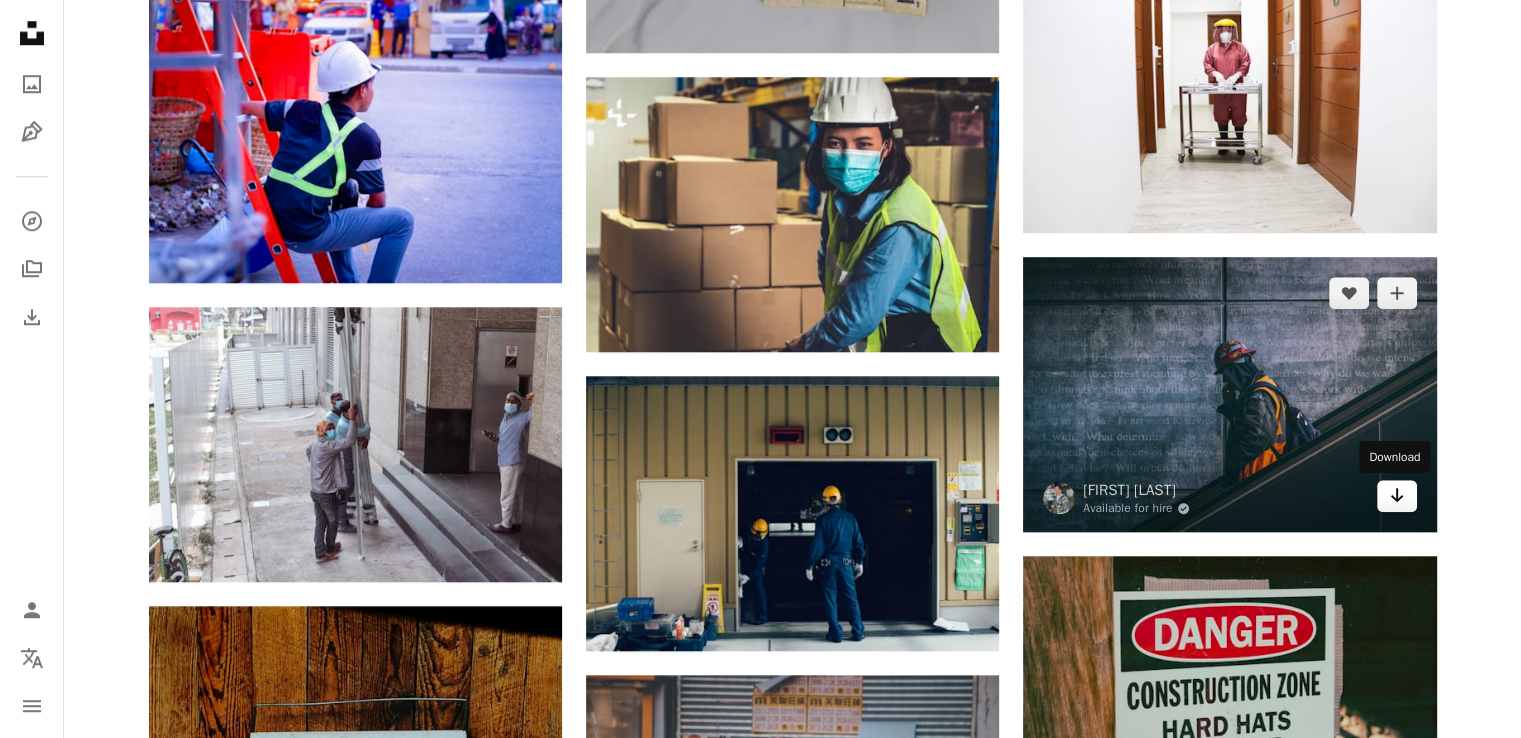 click on "Arrow pointing down" at bounding box center [1397, 496] 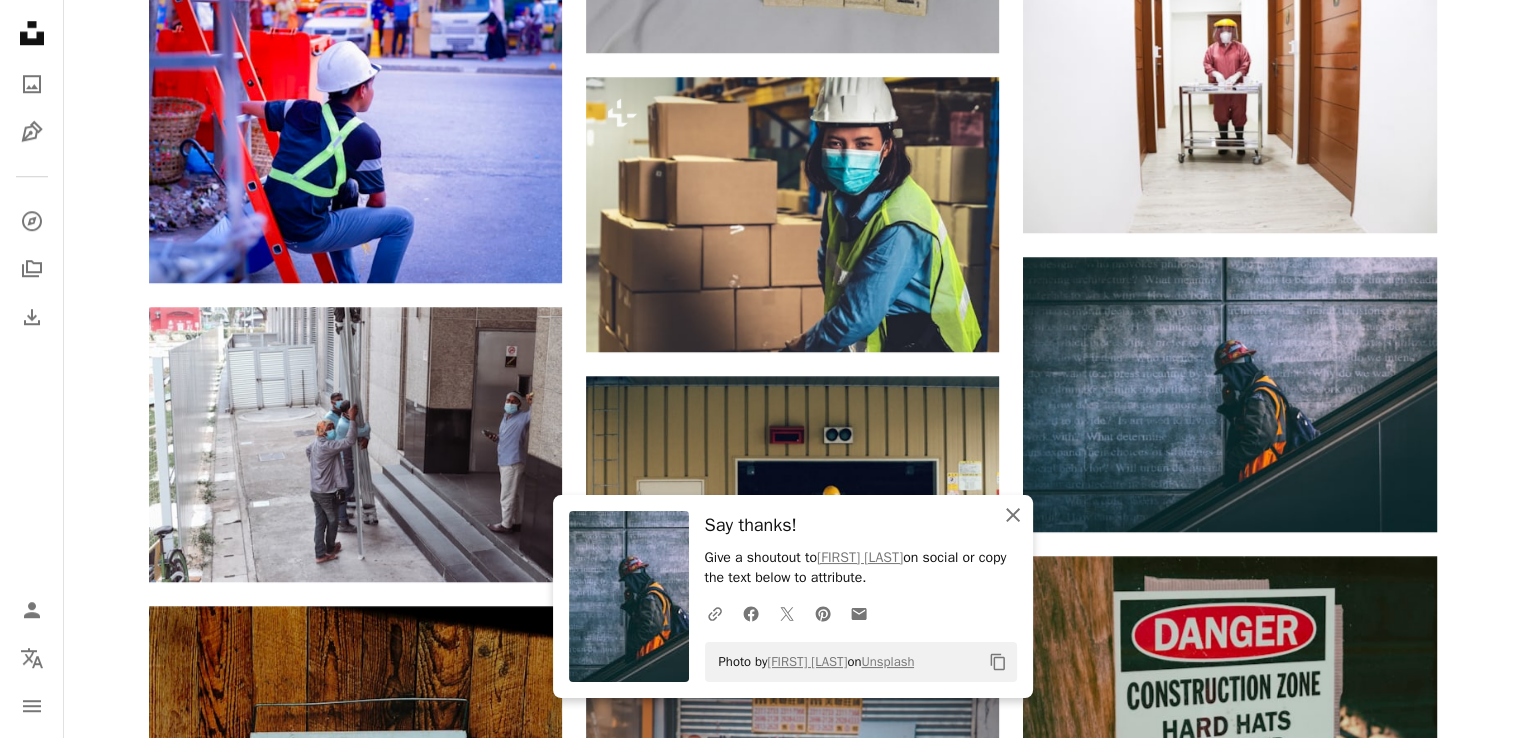click on "An X shape" 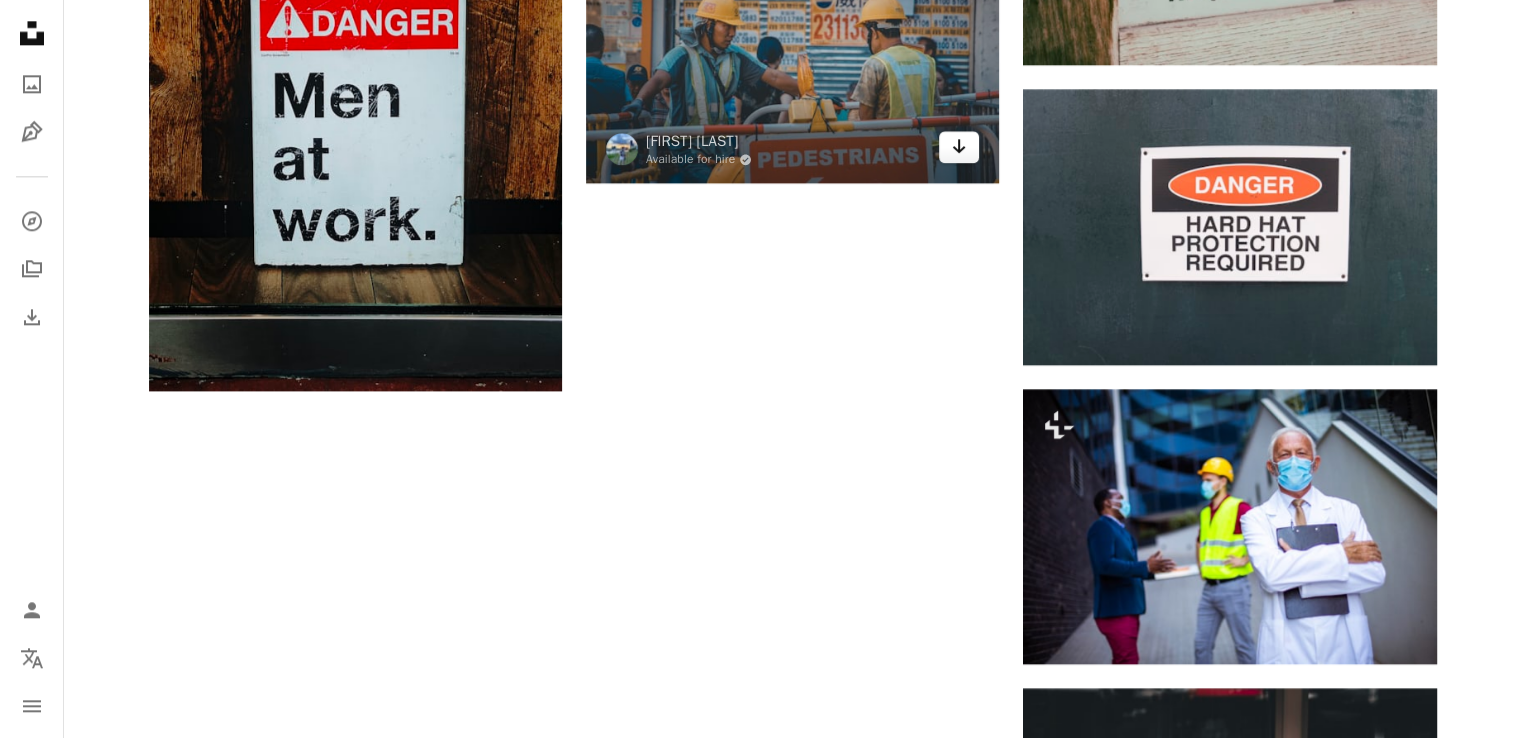 scroll, scrollTop: 2500, scrollLeft: 0, axis: vertical 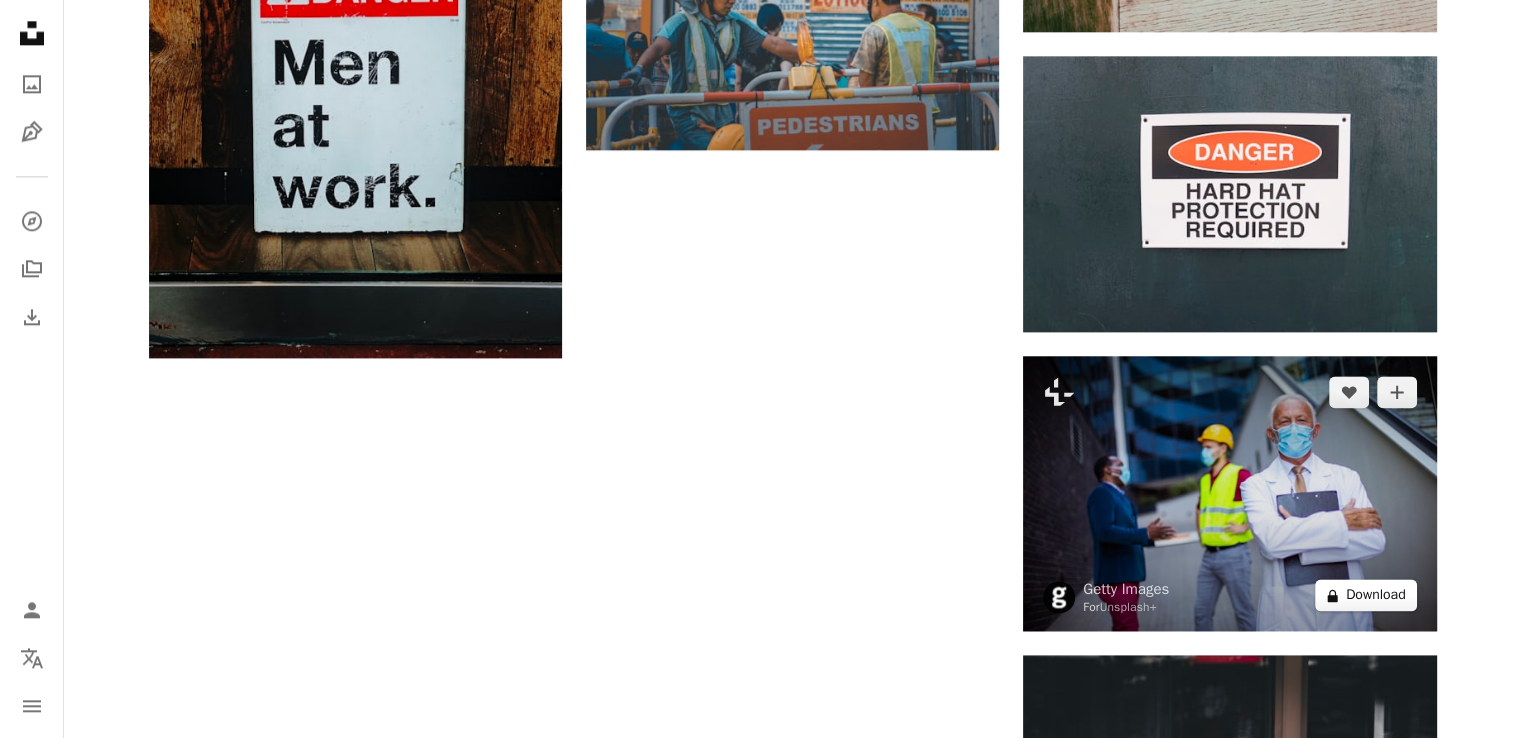 click on "A lock Download" at bounding box center [1366, 595] 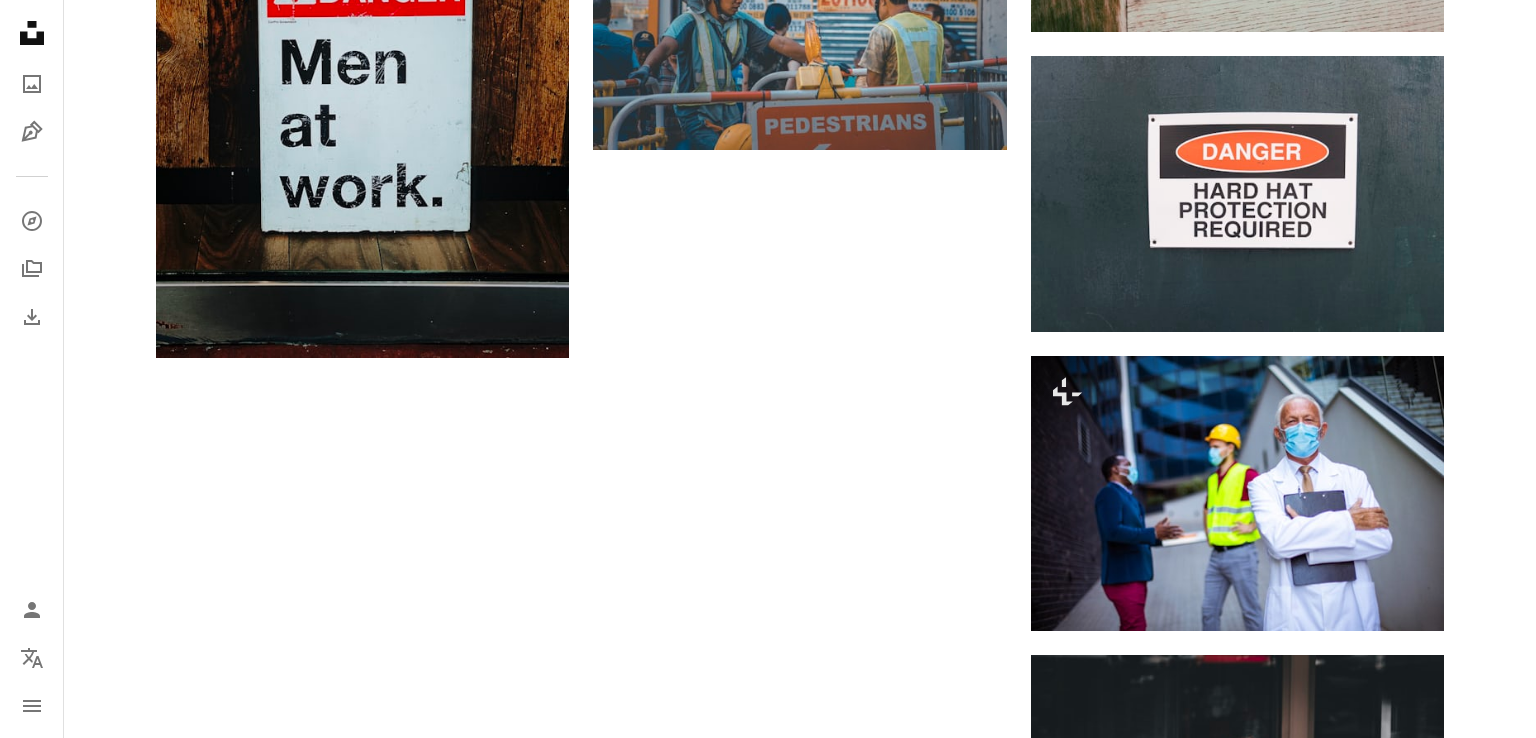 click on "**********" at bounding box center [768, -326] 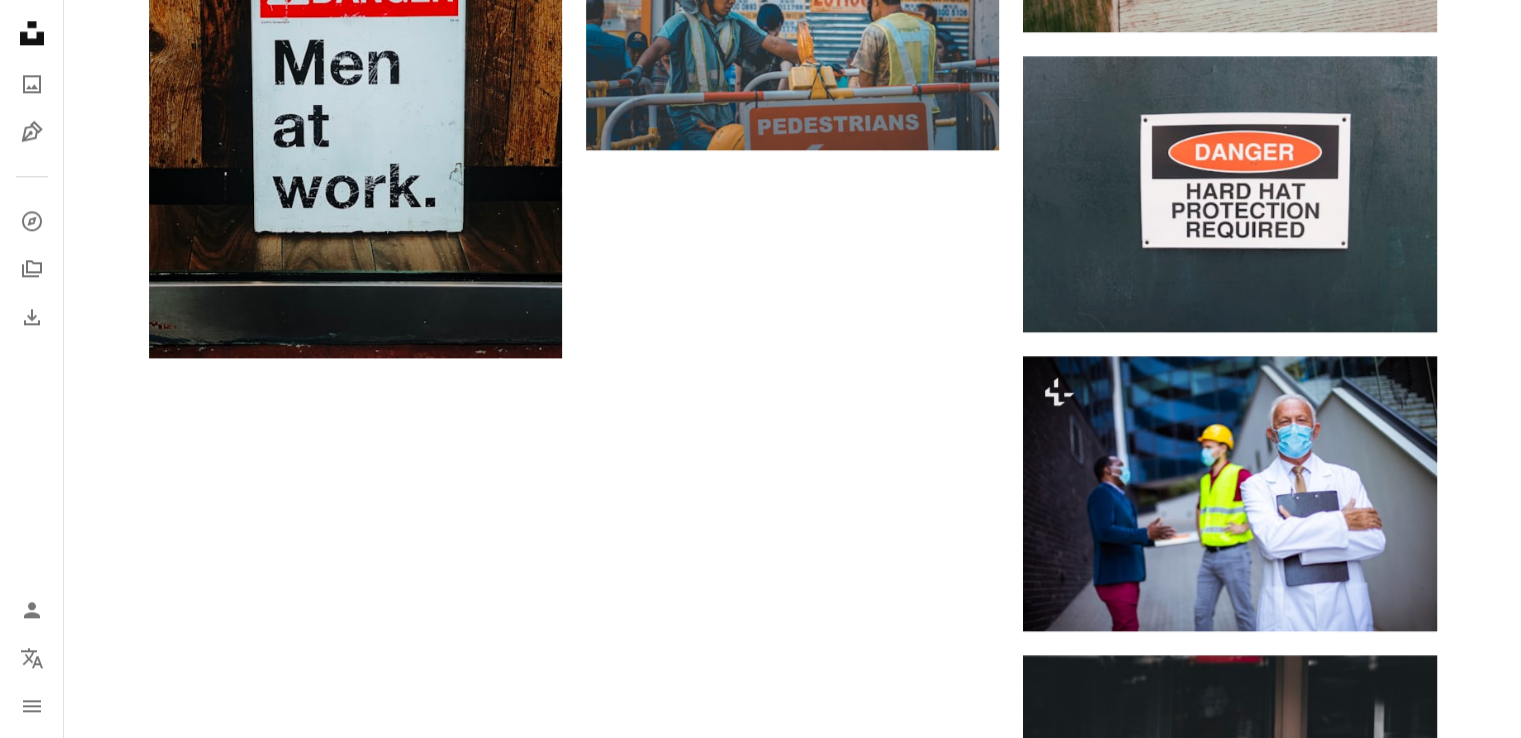 click on "Plus sign for Unsplash+ A heart A plus sign Getty Images For  Unsplash+ A lock Download A heart A plus sign [FIRST] [LAST] Arrow pointing down Plus sign for Unsplash+ A heart A plus sign Getty Images For  Unsplash+ A lock Download A heart A plus sign [FIRST] [LAST] Arrow pointing down A heart A plus sign Singapore Stock Photos Arrow pointing down A heart A plus sign [FIRST] [LAST] Arrow pointing down A heart A plus sign [FIRST] [LAST] Available for hire A checkmark inside of a circle Arrow pointing down A heart A plus sign [FIRST] [LAST] | @LGNWVR Available for hire A checkmark inside of a circle Arrow pointing down A heart A plus sign [FIRST] [LAST] Arrow pointing down Plus sign for Unsplash+ A heart A plus sign Getty Images For  Unsplash+ A lock Download A heart A plus sign [FIRST] [LAST] Arrow pointing down A heart A plus sign [FIRST] [LAST] Available for hire A checkmark inside of a circle Arrow pointing down The best in on-brand content creation Learn More A heart A plus sign [FIRST] [LAST] Available for hire A checkmark inside of a circle" at bounding box center [792, -535] 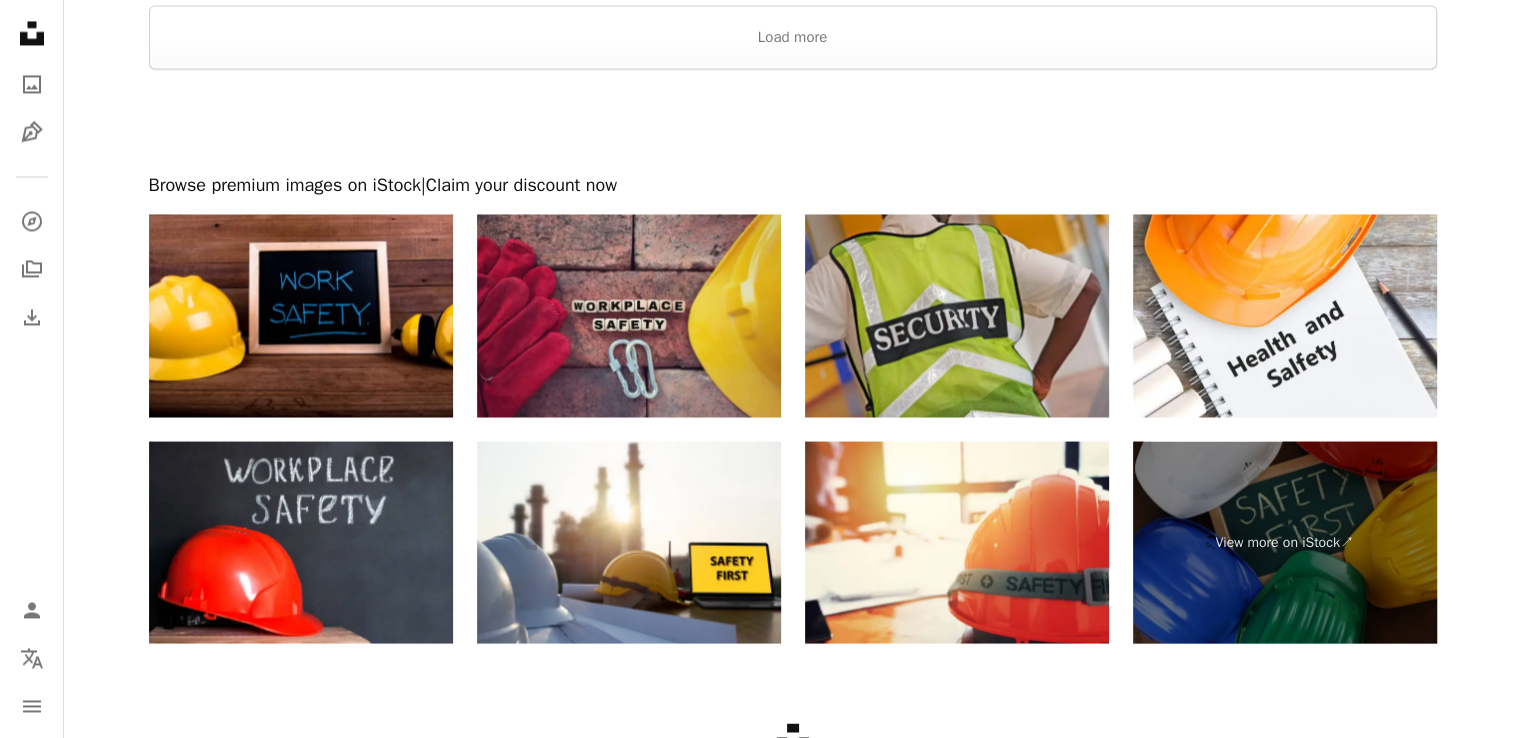 scroll, scrollTop: 3500, scrollLeft: 0, axis: vertical 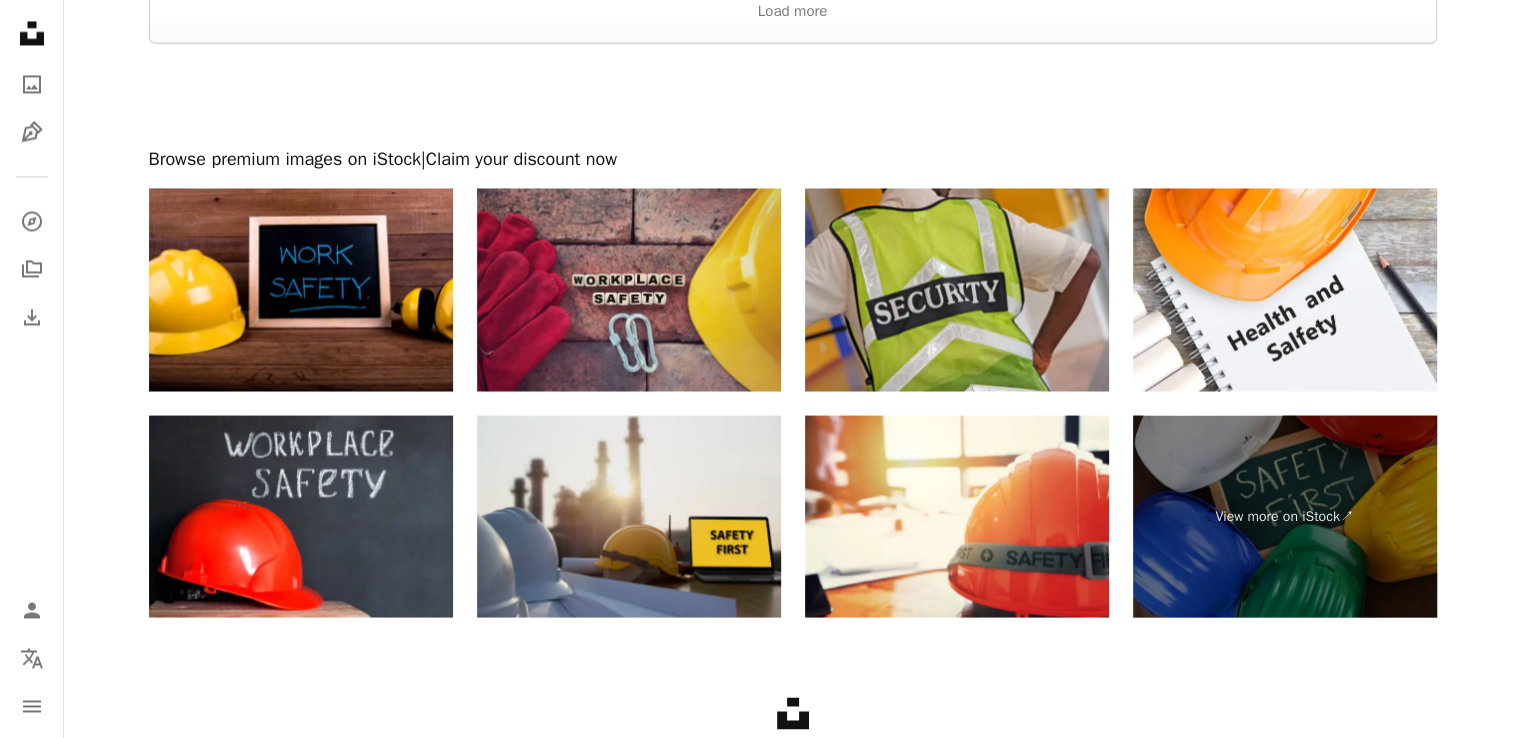 click at bounding box center [629, 516] 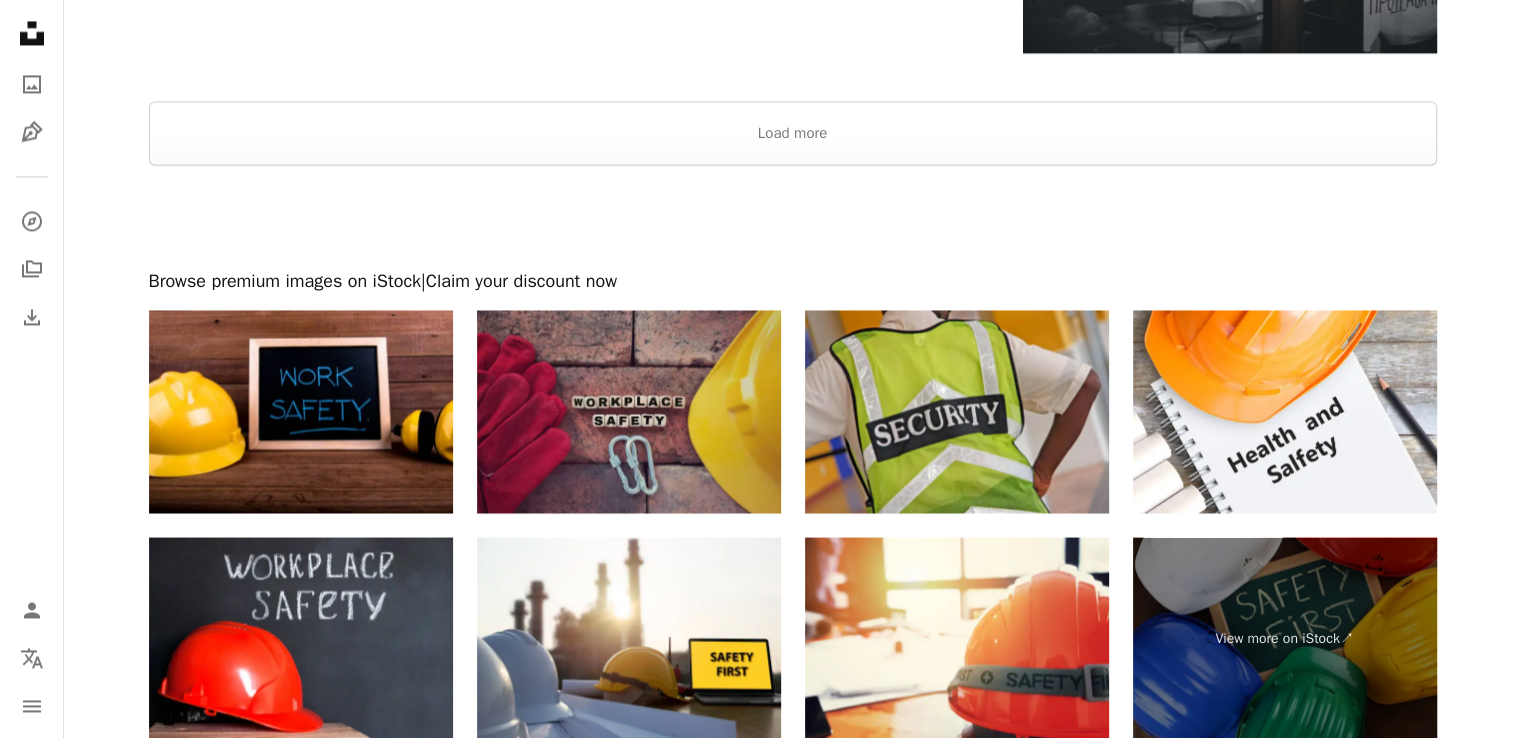 scroll, scrollTop: 3211, scrollLeft: 0, axis: vertical 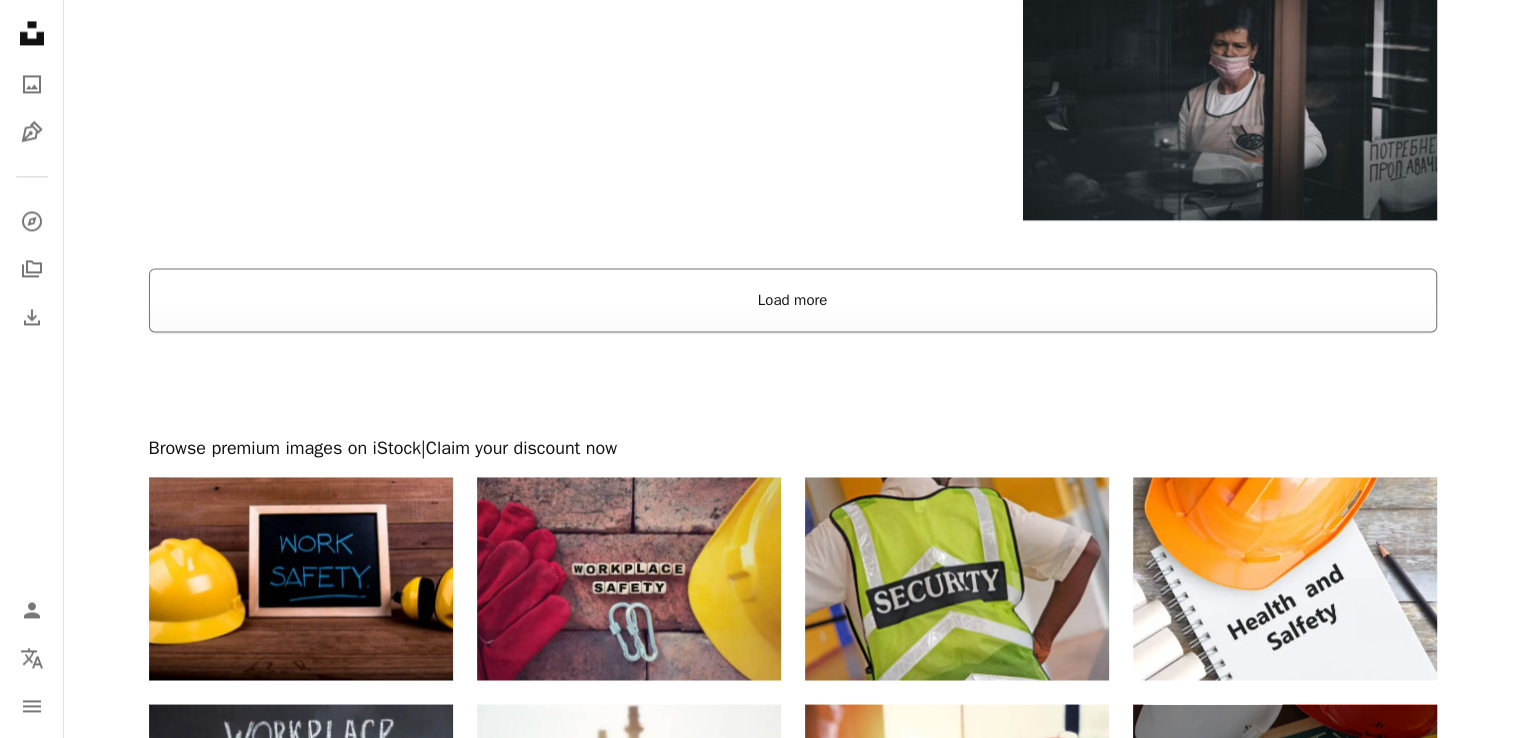 click on "Load more" at bounding box center (793, 300) 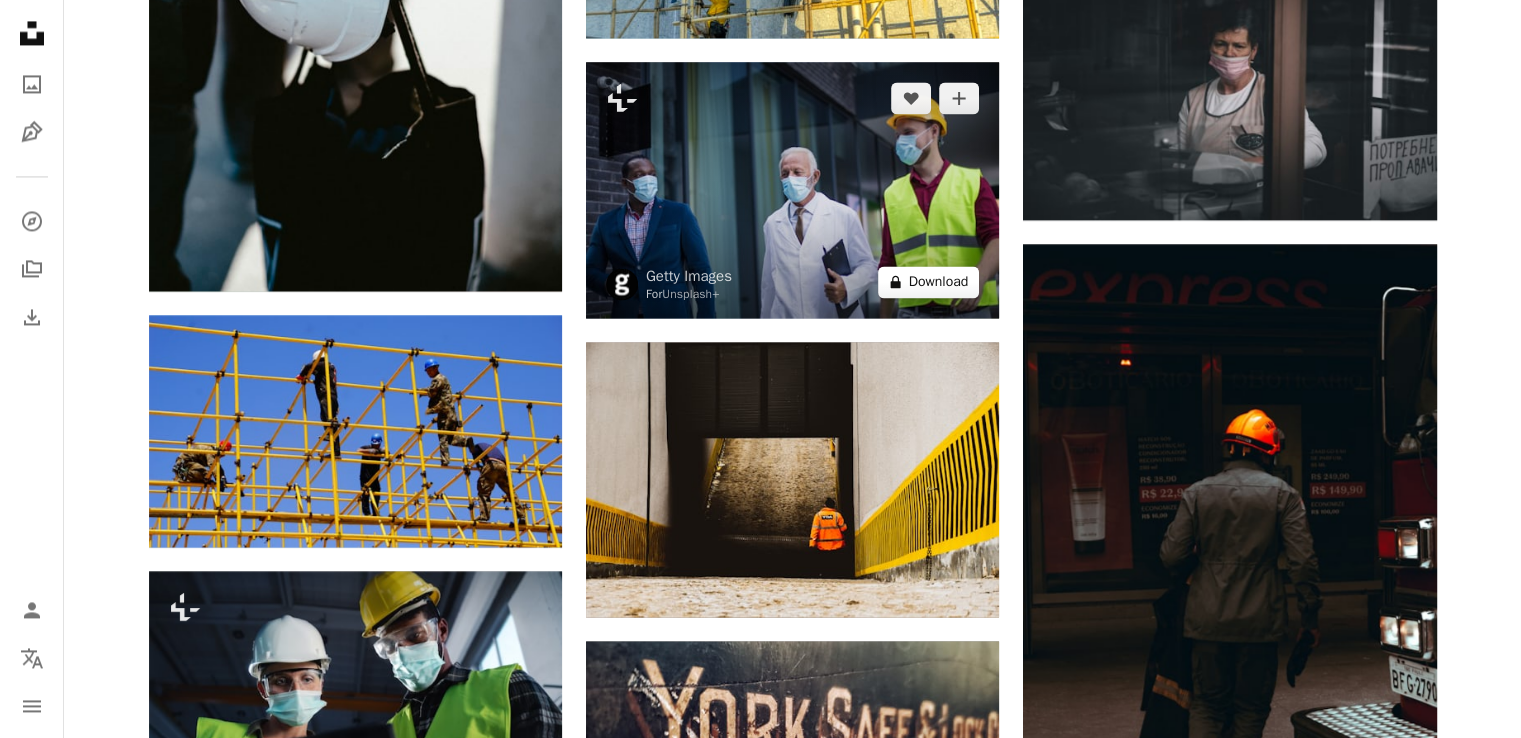 click on "A lock Download" at bounding box center (929, 282) 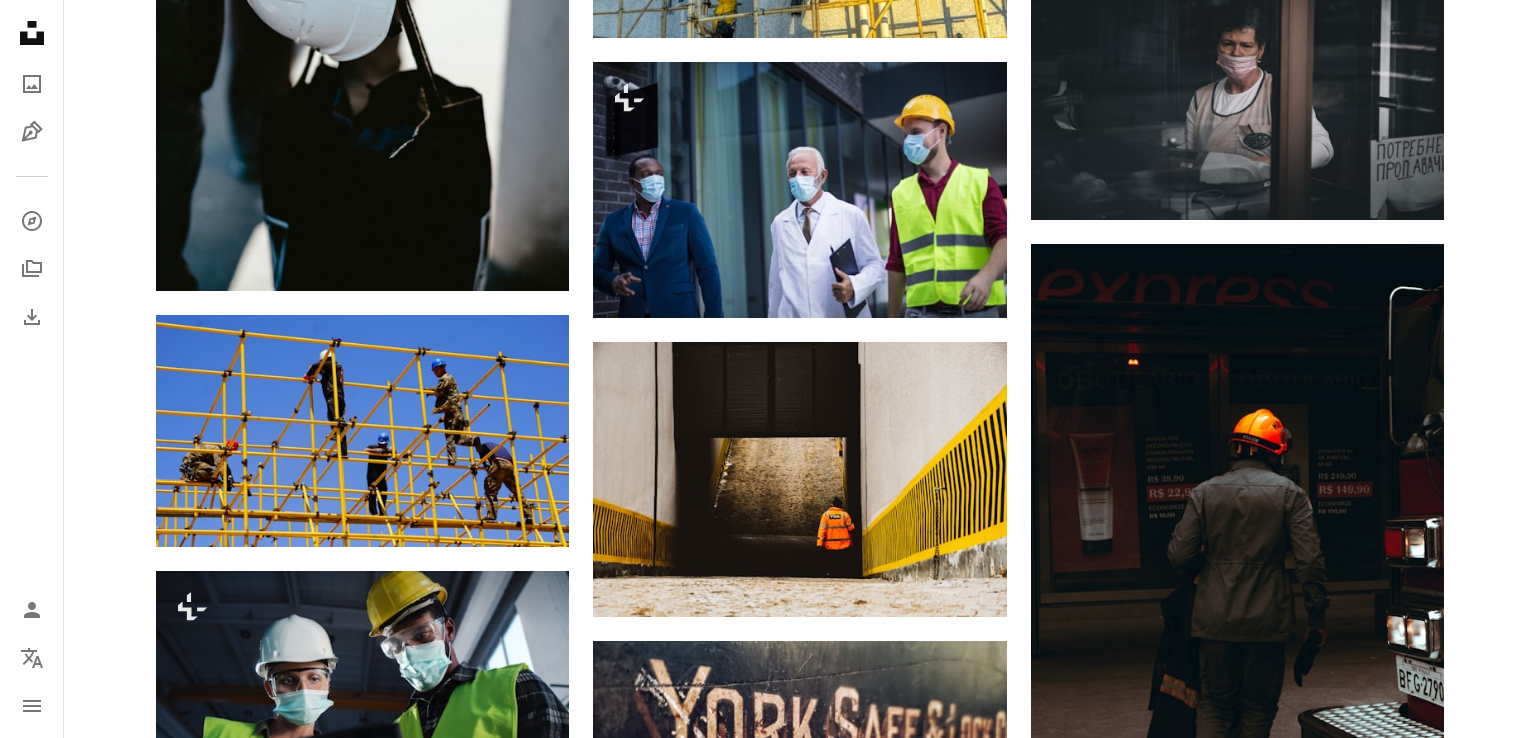 click on "**********" at bounding box center (768, 1171) 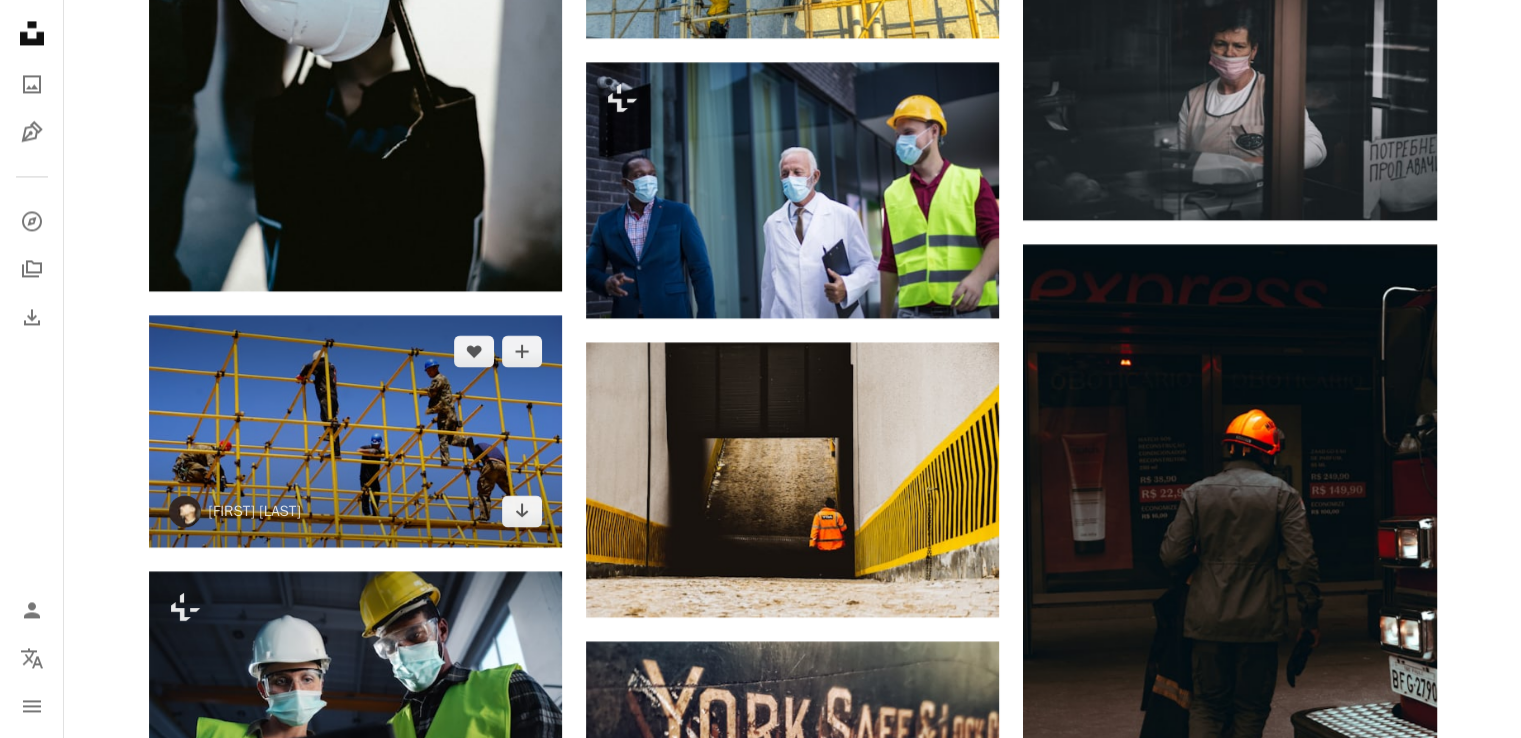 click at bounding box center (355, 431) 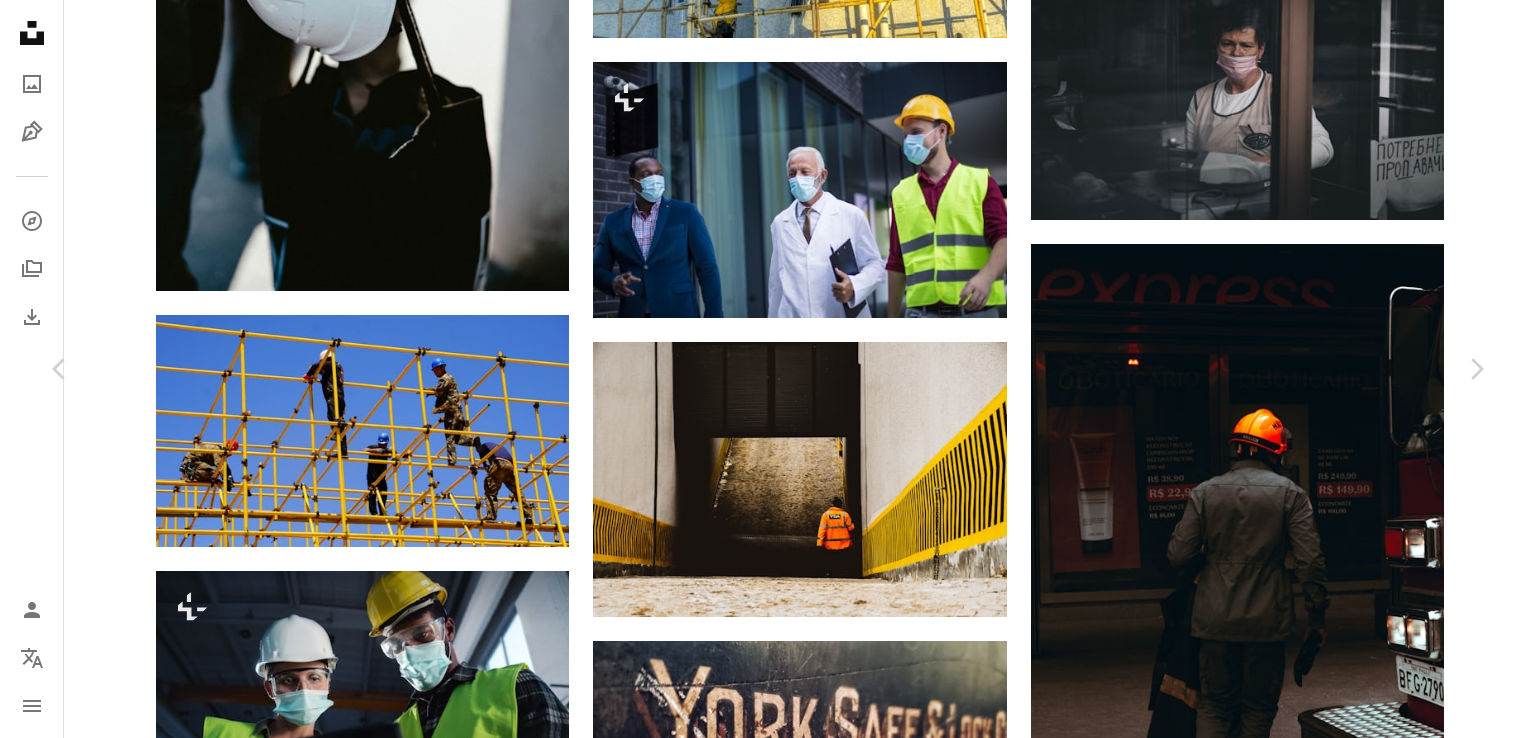 click on "Download free" at bounding box center [1287, 5600] 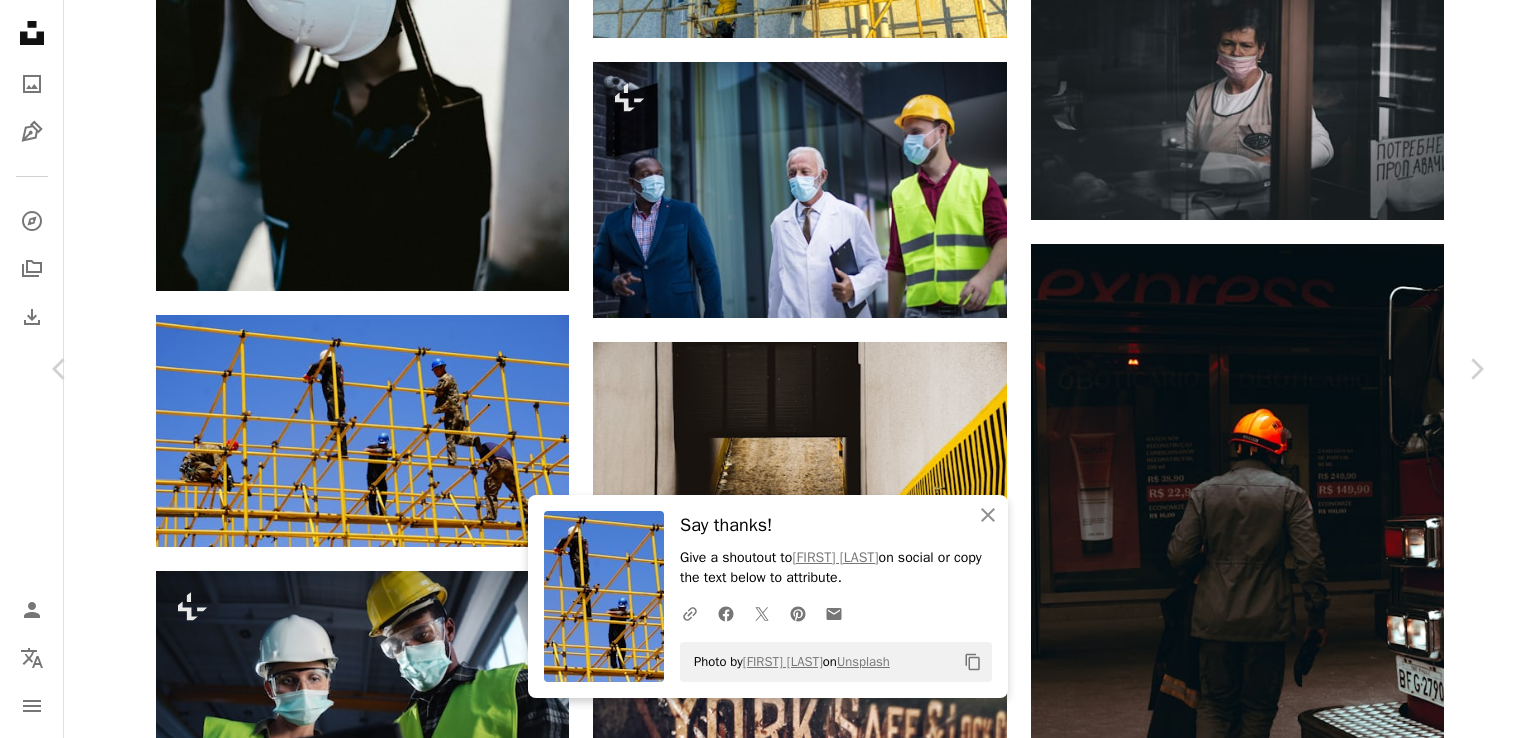 click on "An X shape" at bounding box center (20, 20) 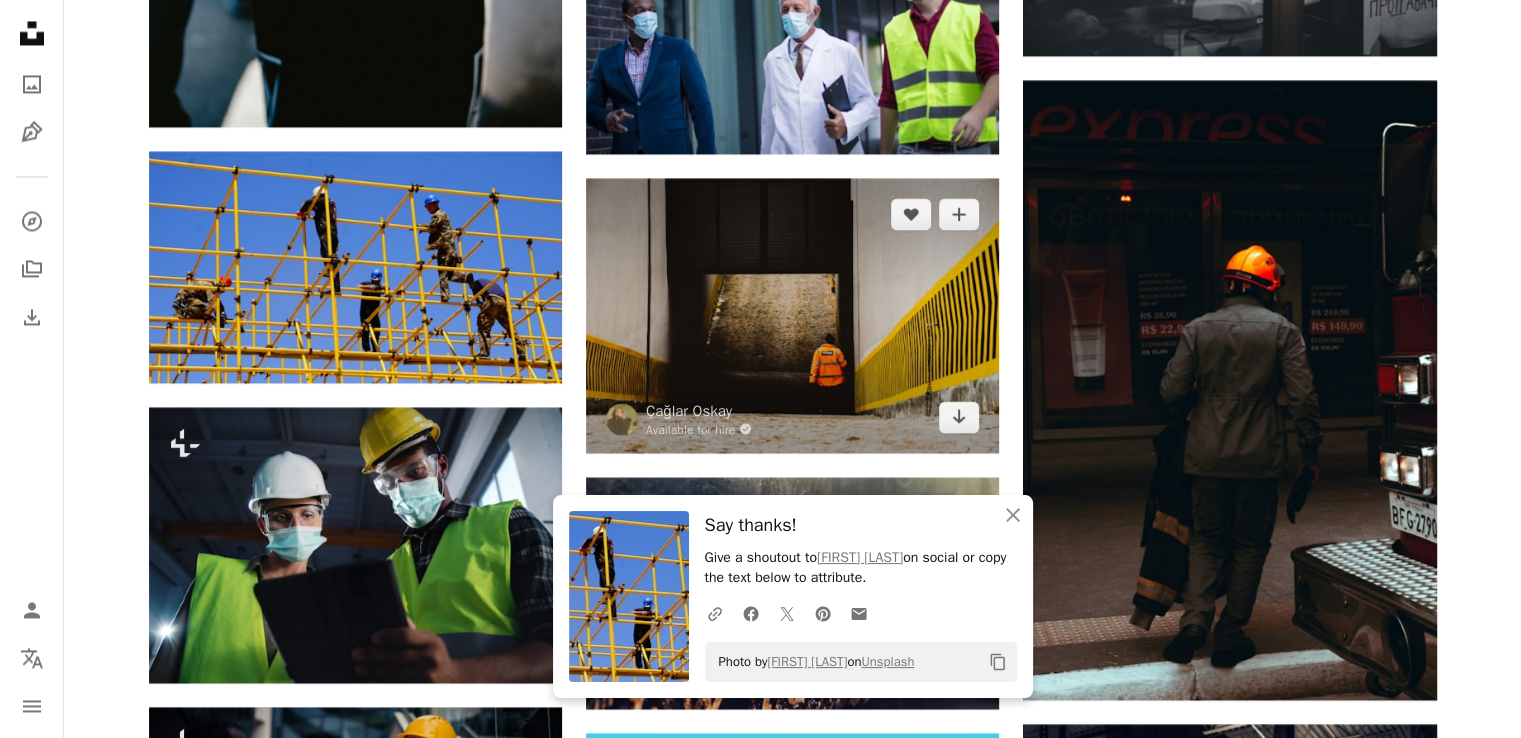 scroll, scrollTop: 3411, scrollLeft: 0, axis: vertical 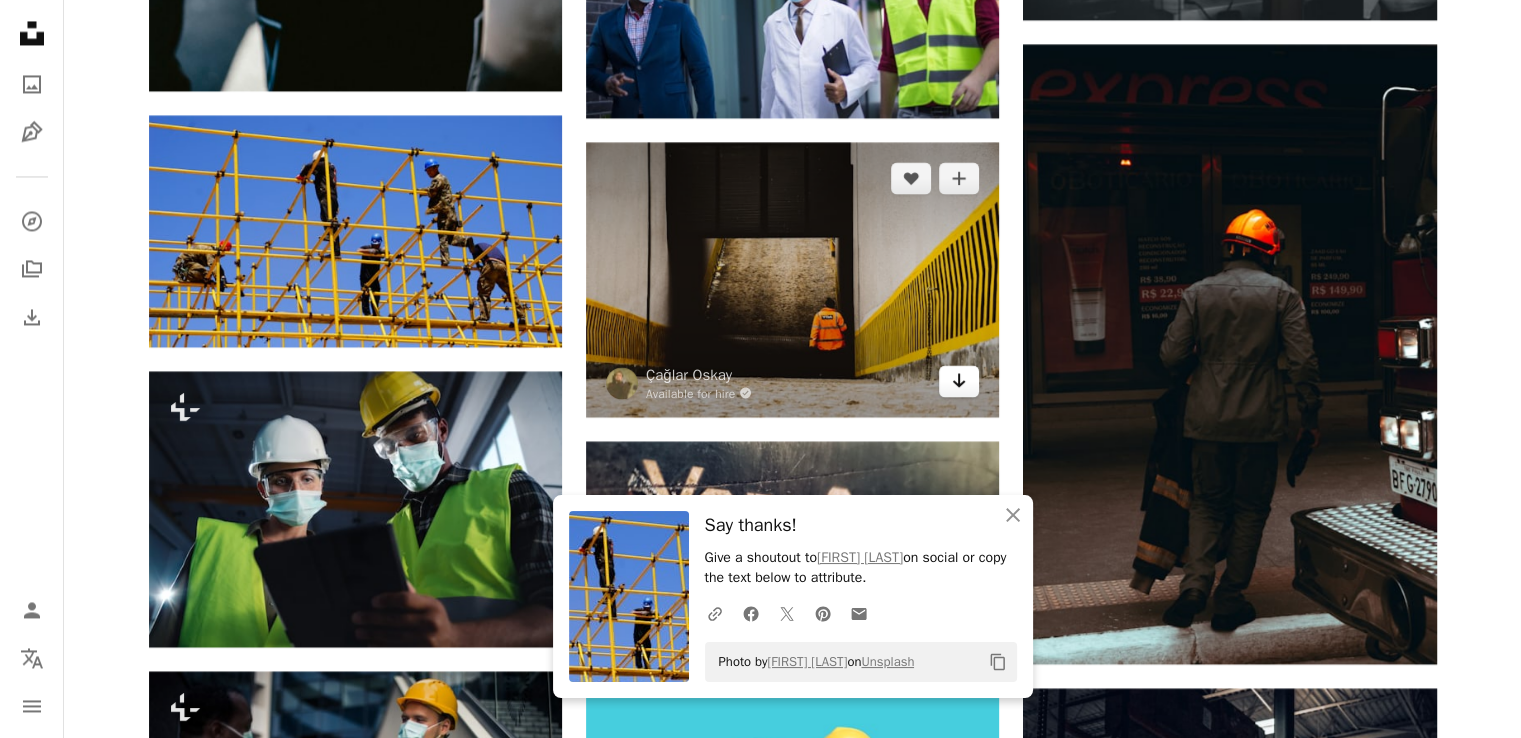 click on "Arrow pointing down" 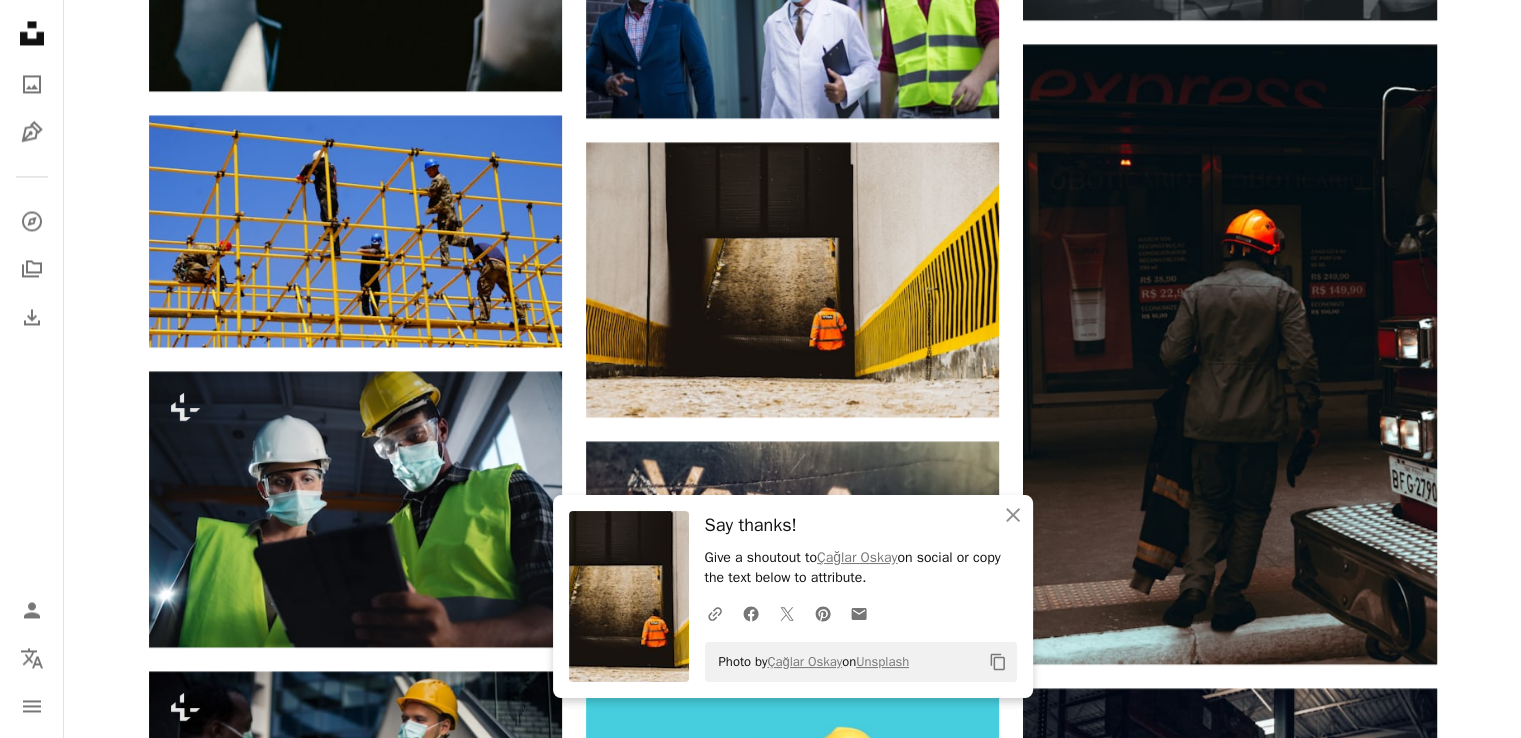 click on "Plus sign for Unsplash+ A heart A plus sign Getty Images For  Unsplash+ A lock Download A heart A plus sign K C Arrow pointing down Plus sign for Unsplash+ A heart A plus sign Getty Images For  Unsplash+ A lock Download A heart A plus sign Minn Koko Arrow pointing down A heart A plus sign Singapore Stock Photos Arrow pointing down A heart A plus sign Jon Tyson Arrow pointing down A heart A plus sign Mathias Reding Available for hire A checkmark inside of a circle Arrow pointing down A heart A plus sign ZHIDA LI Arrow pointing down Plus sign for Unsplash+ A heart A plus sign Getty Images For  Unsplash+ A lock Download Plus sign for Unsplash+ A heart A plus sign Getty Images For  Unsplash+ A lock Download –– ––– –––  –– ––– –  ––– –––  ––––  –   – –– –––  – – ––– –– –– –––– –– On-brand and on budget images for your next campaign Learn More A heart A plus sign Veronica Available for hire A checkmark inside of a circle" at bounding box center [792, 1220] 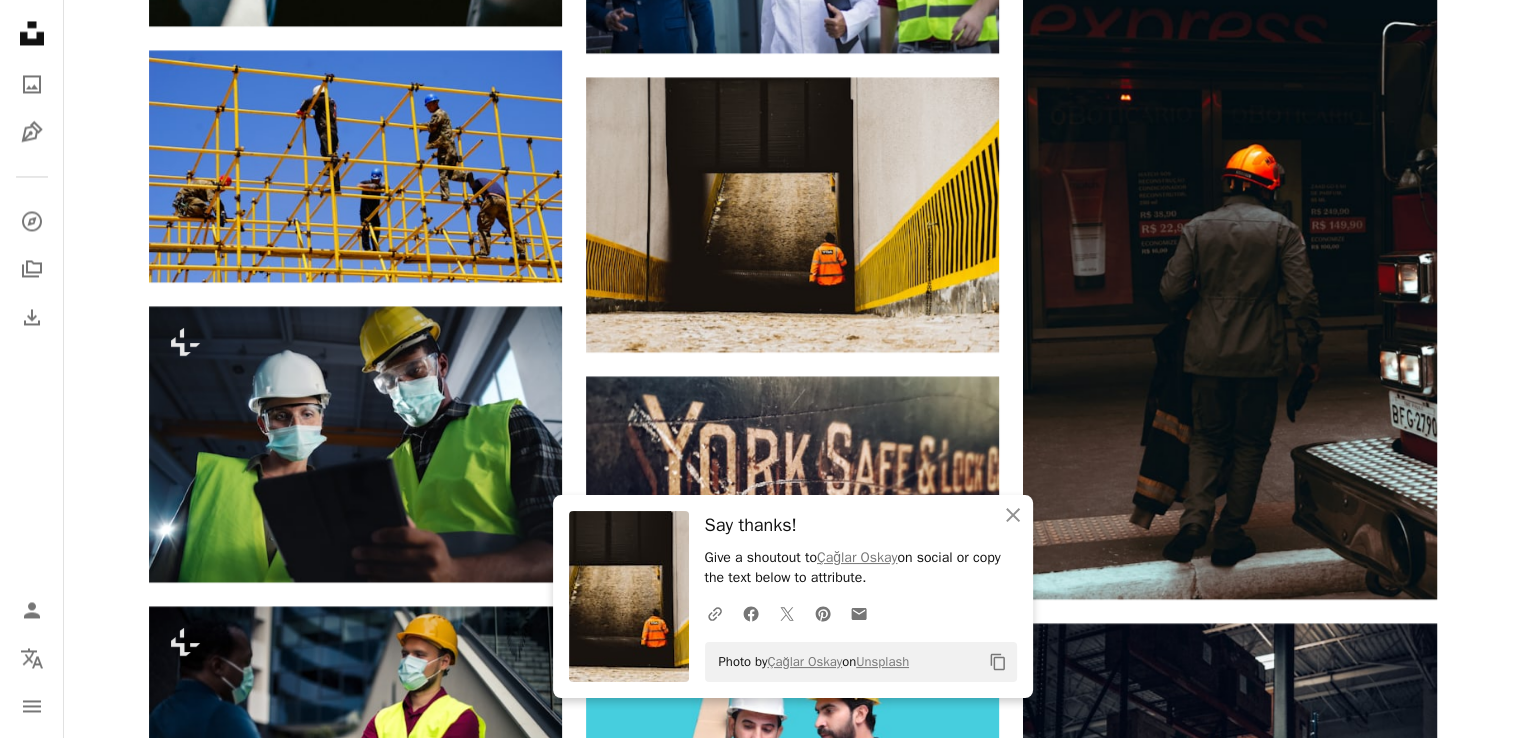 scroll, scrollTop: 3511, scrollLeft: 0, axis: vertical 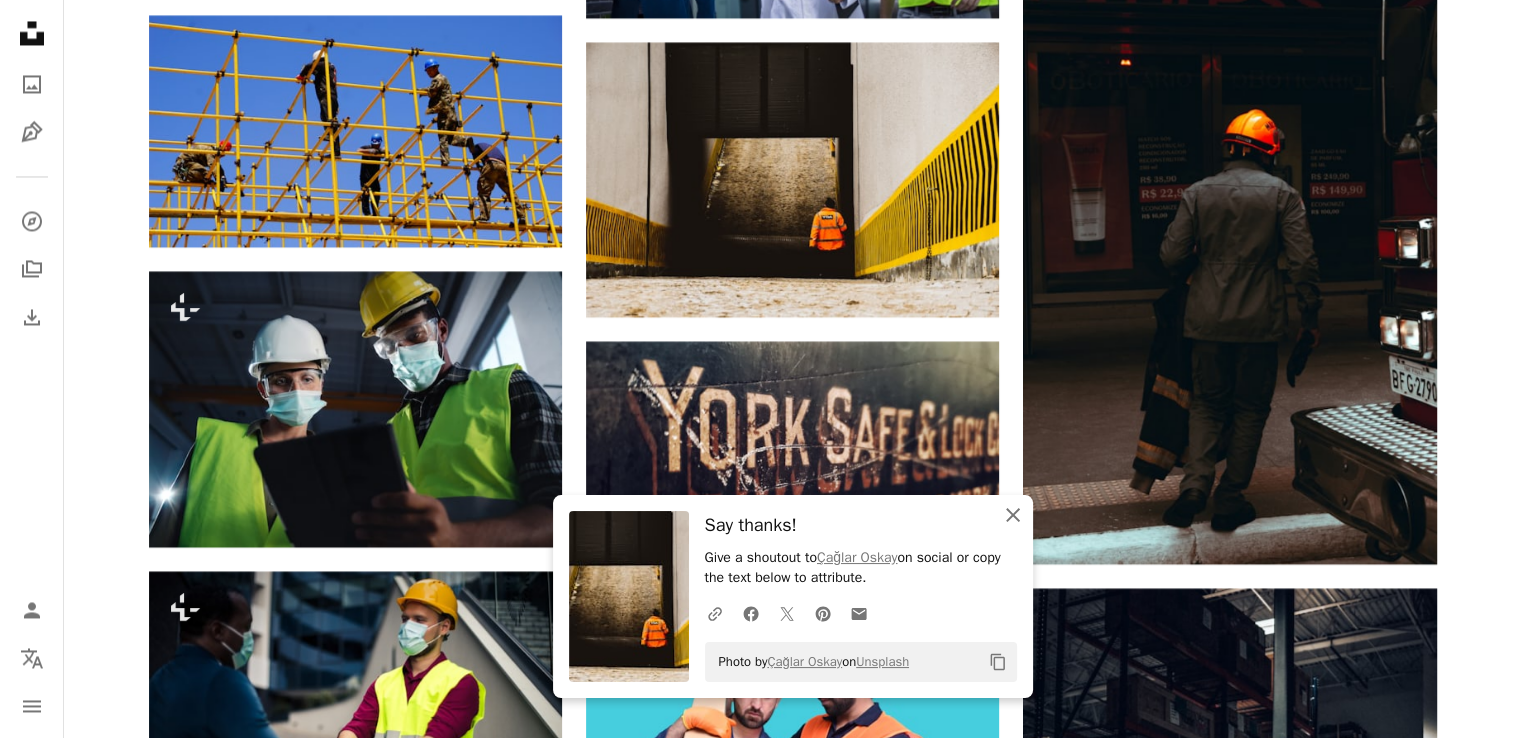 click on "An X shape" 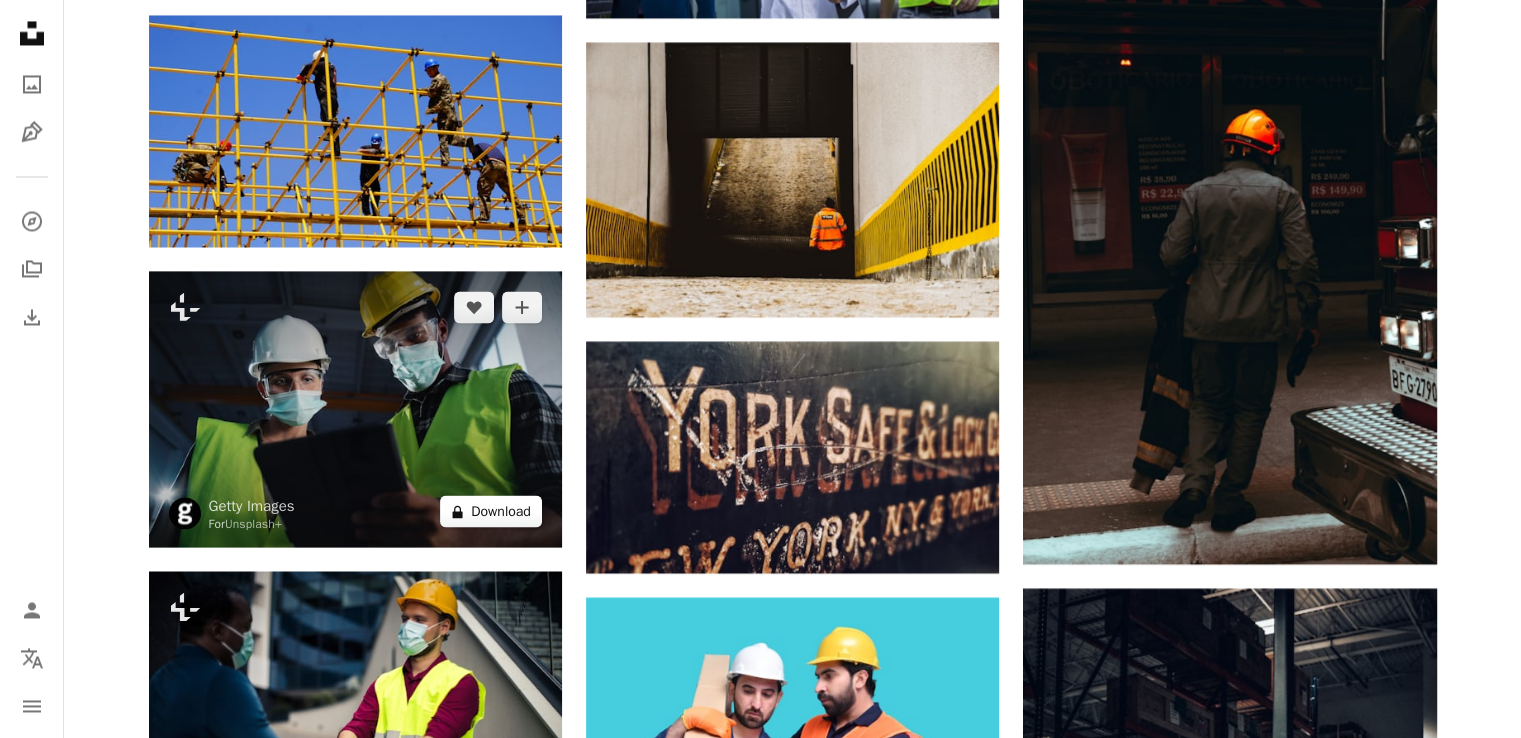 click on "A lock Download" at bounding box center [491, 511] 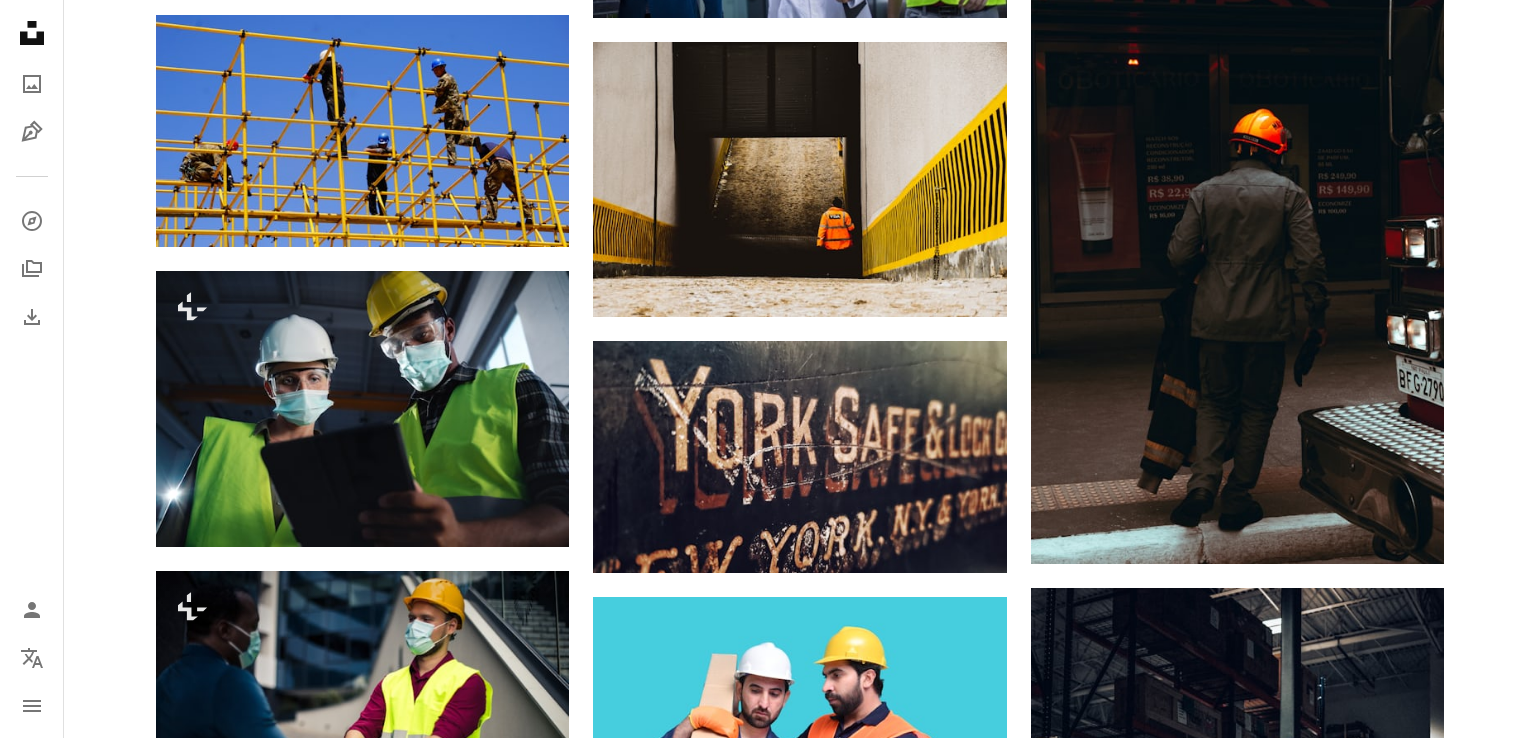 click on "An X shape Premium, ready to use images. Get unlimited access. A plus sign Members-only content added monthly A plus sign Unlimited royalty-free downloads A plus sign Illustrations  New A plus sign Enhanced legal protections yearly 66%  off monthly $12   $4 USD per month * Get  Unsplash+ * When paid annually, billed upfront  $48 Taxes where applicable. Renews automatically. Cancel anytime." at bounding box center [768, 5622] 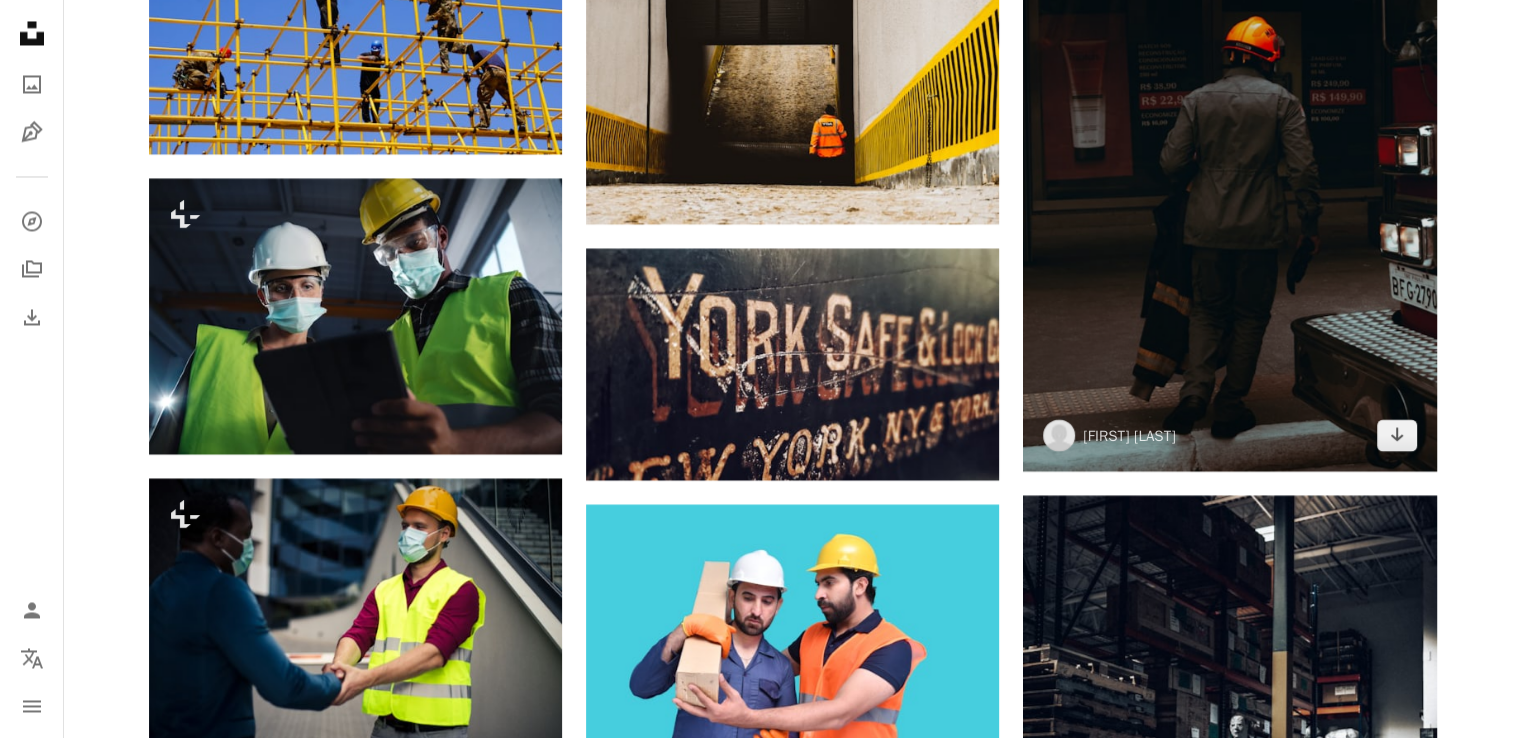 scroll, scrollTop: 3811, scrollLeft: 0, axis: vertical 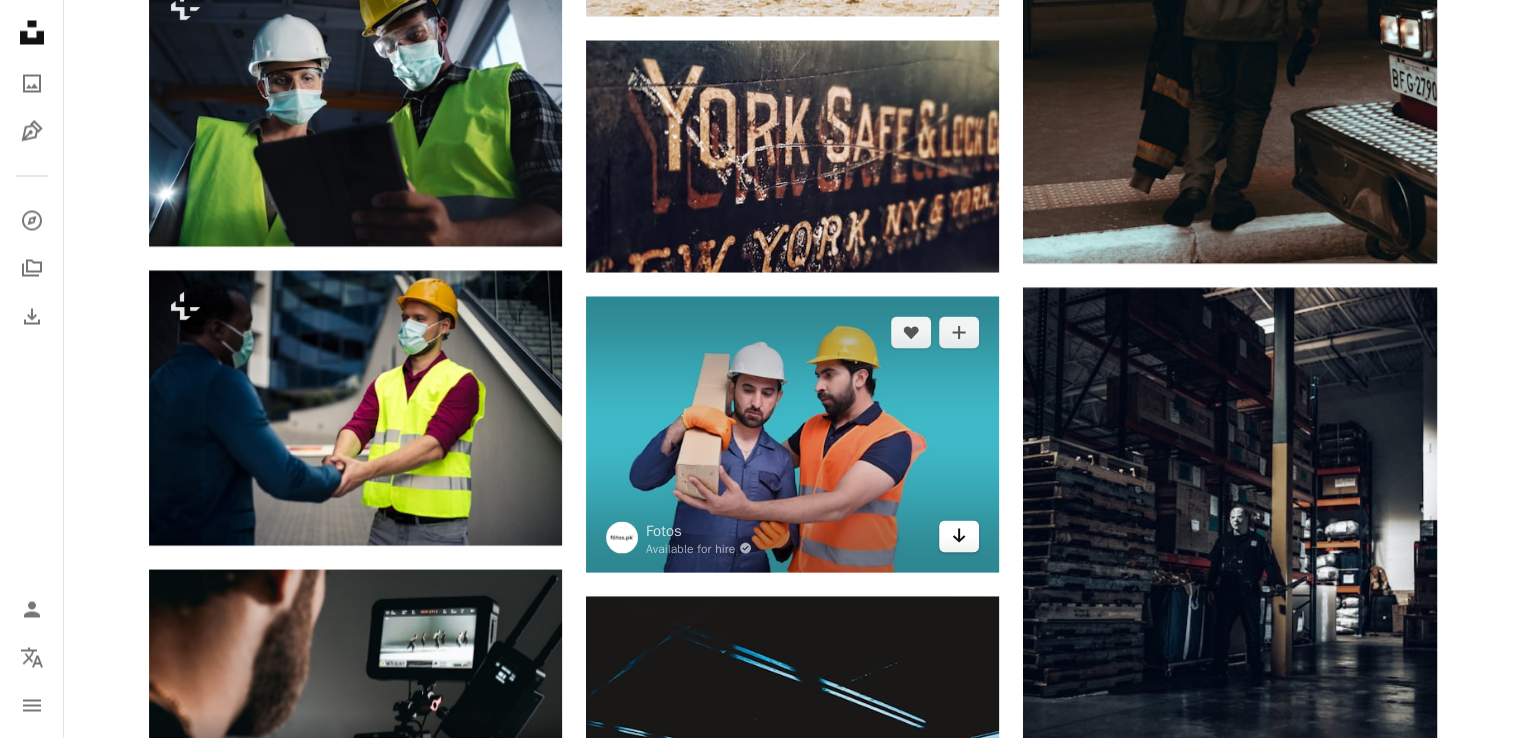 click on "Arrow pointing down" at bounding box center [959, 537] 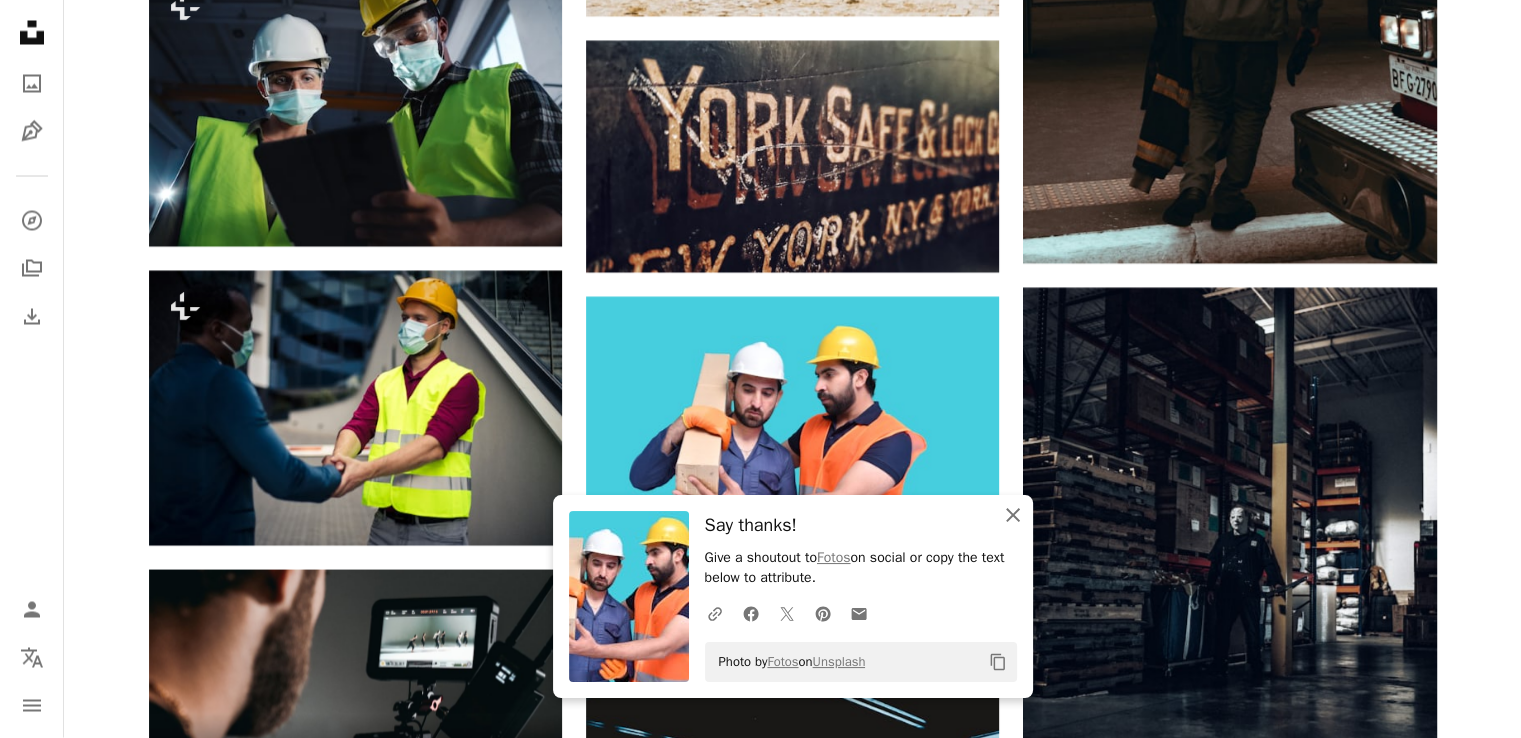 click 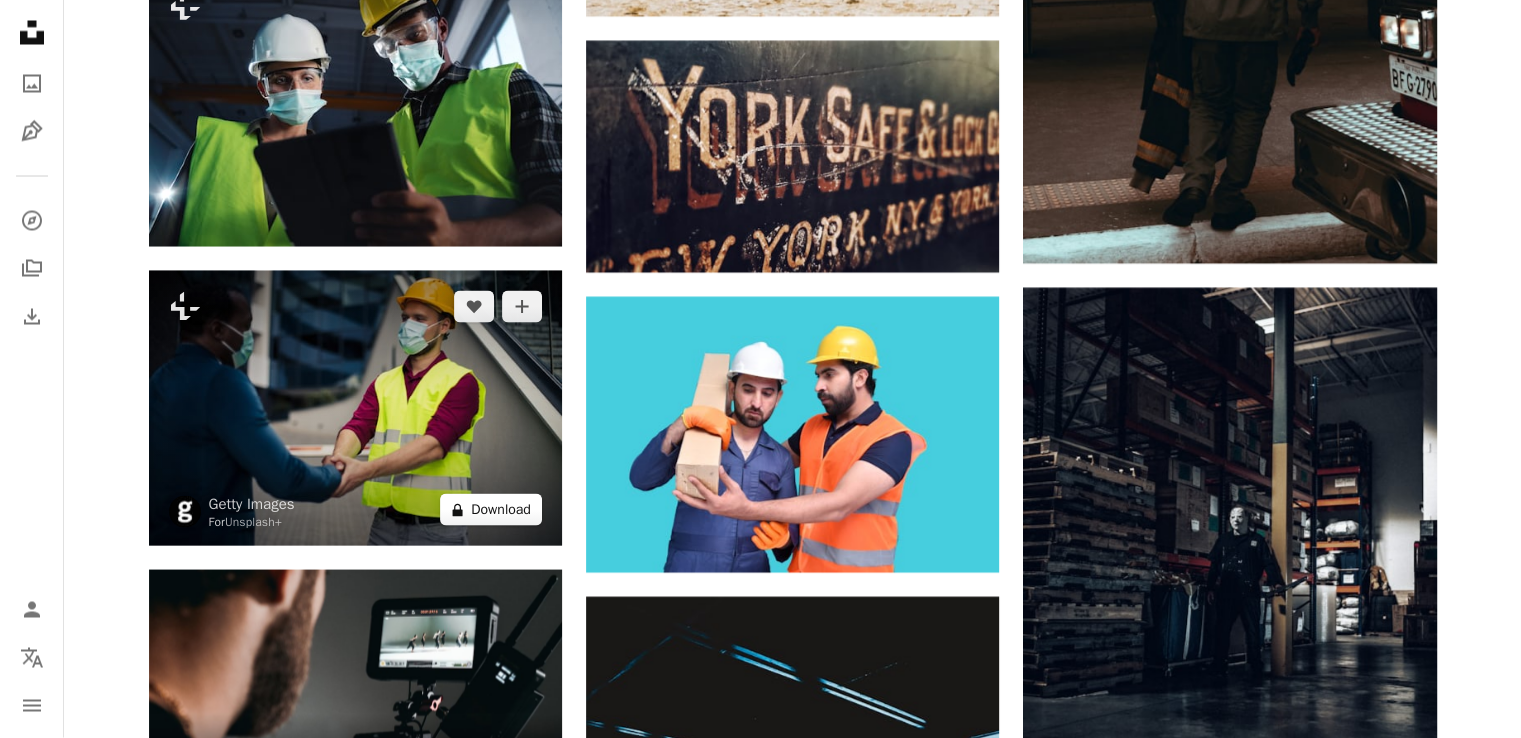 click on "A lock Download" at bounding box center [491, 510] 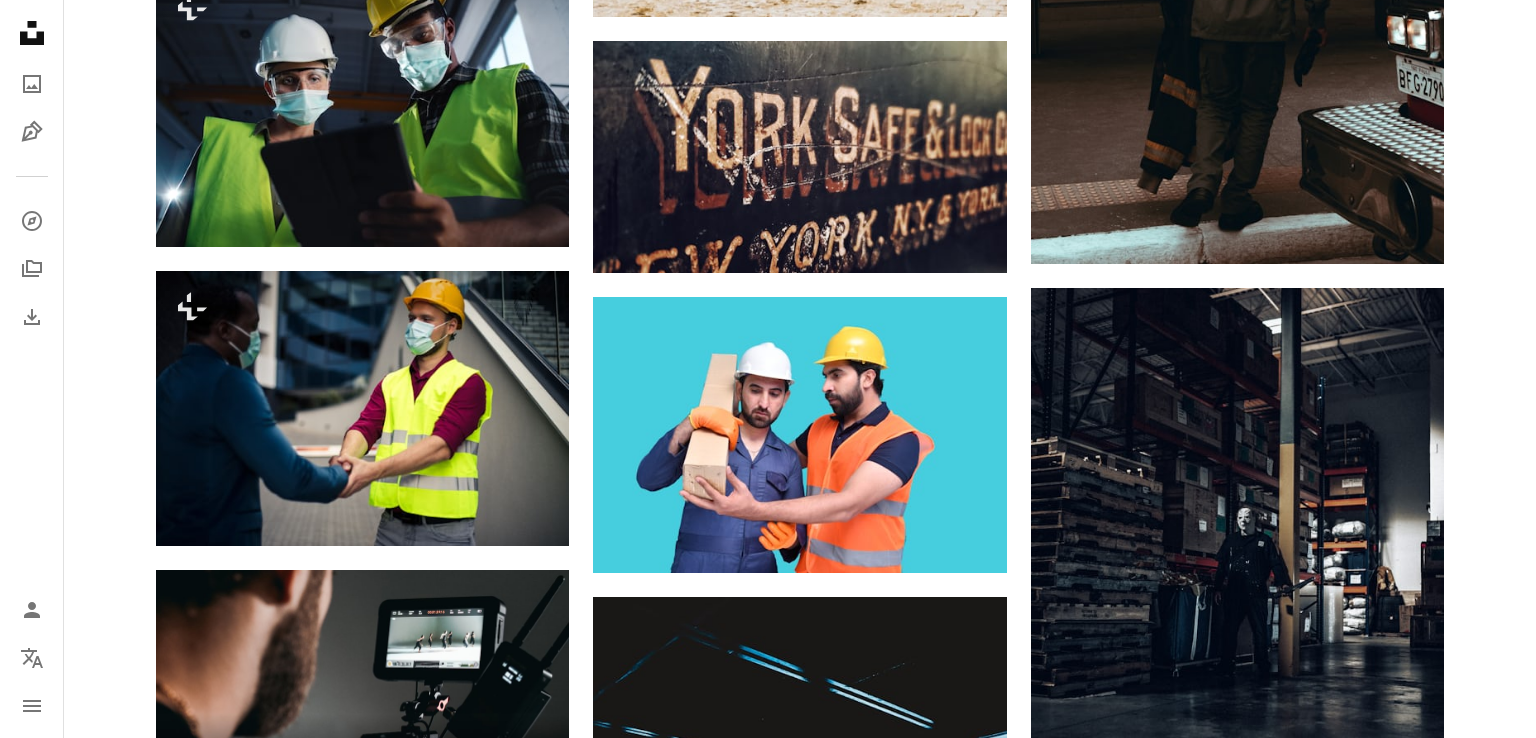 click on "An X shape Premium, ready to use images. Get unlimited access. A plus sign Members-only content added monthly A plus sign Unlimited royalty-free downloads A plus sign Illustrations  New A plus sign Enhanced legal protections yearly 66%  off monthly $12   $4 USD per month * Get  Unsplash+ * When paid annually, billed upfront  $48 Taxes where applicable. Renews automatically. Cancel anytime." at bounding box center [768, 5322] 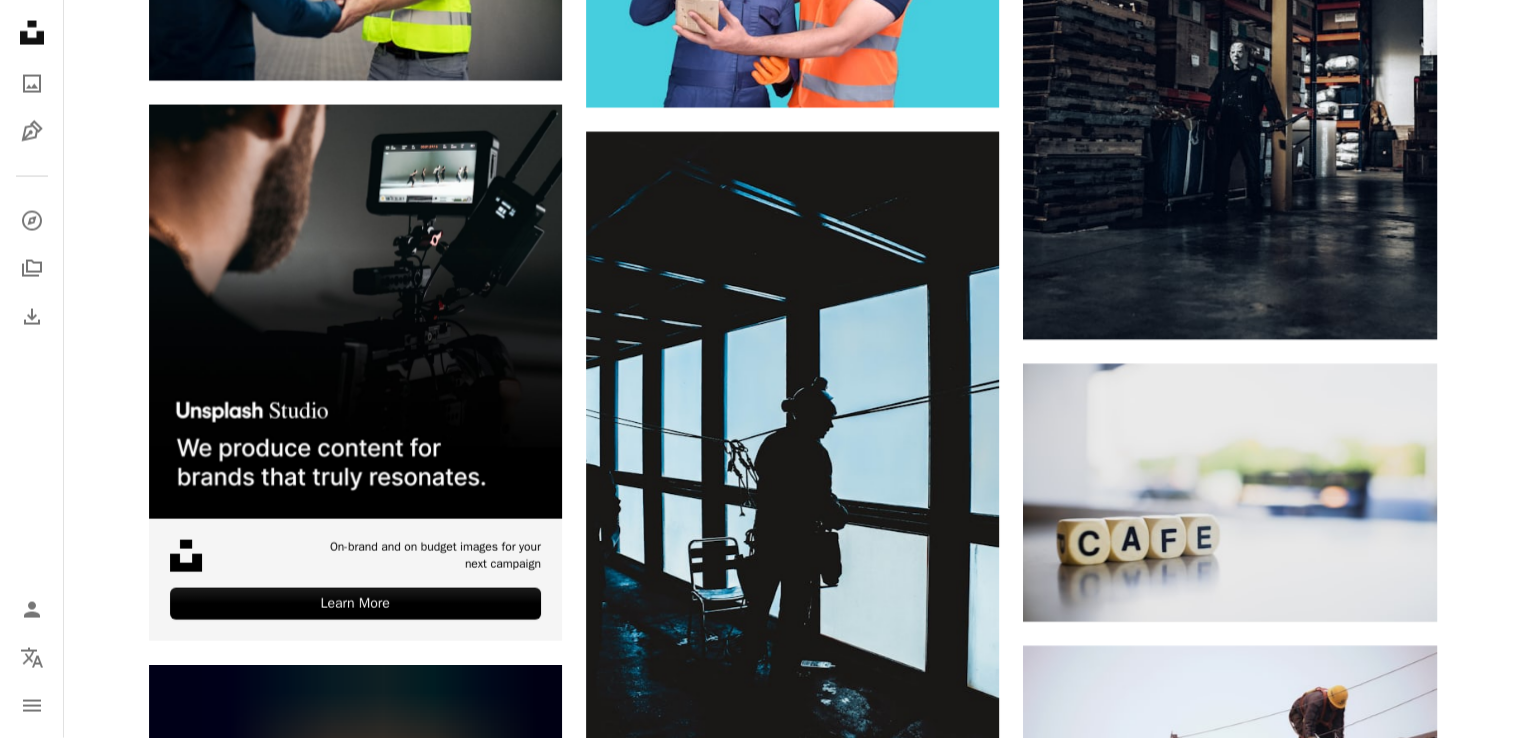 scroll, scrollTop: 4311, scrollLeft: 0, axis: vertical 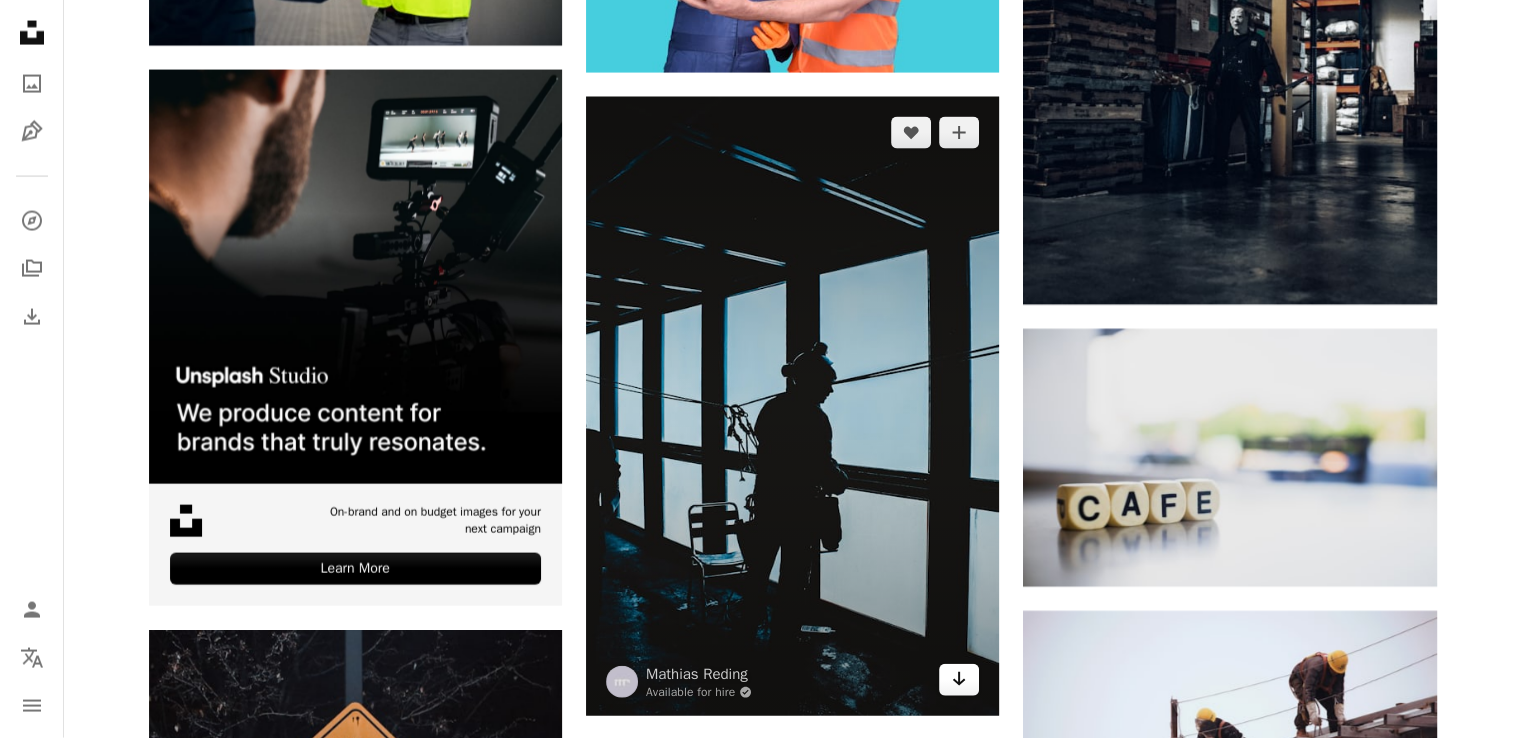 click on "Arrow pointing down" 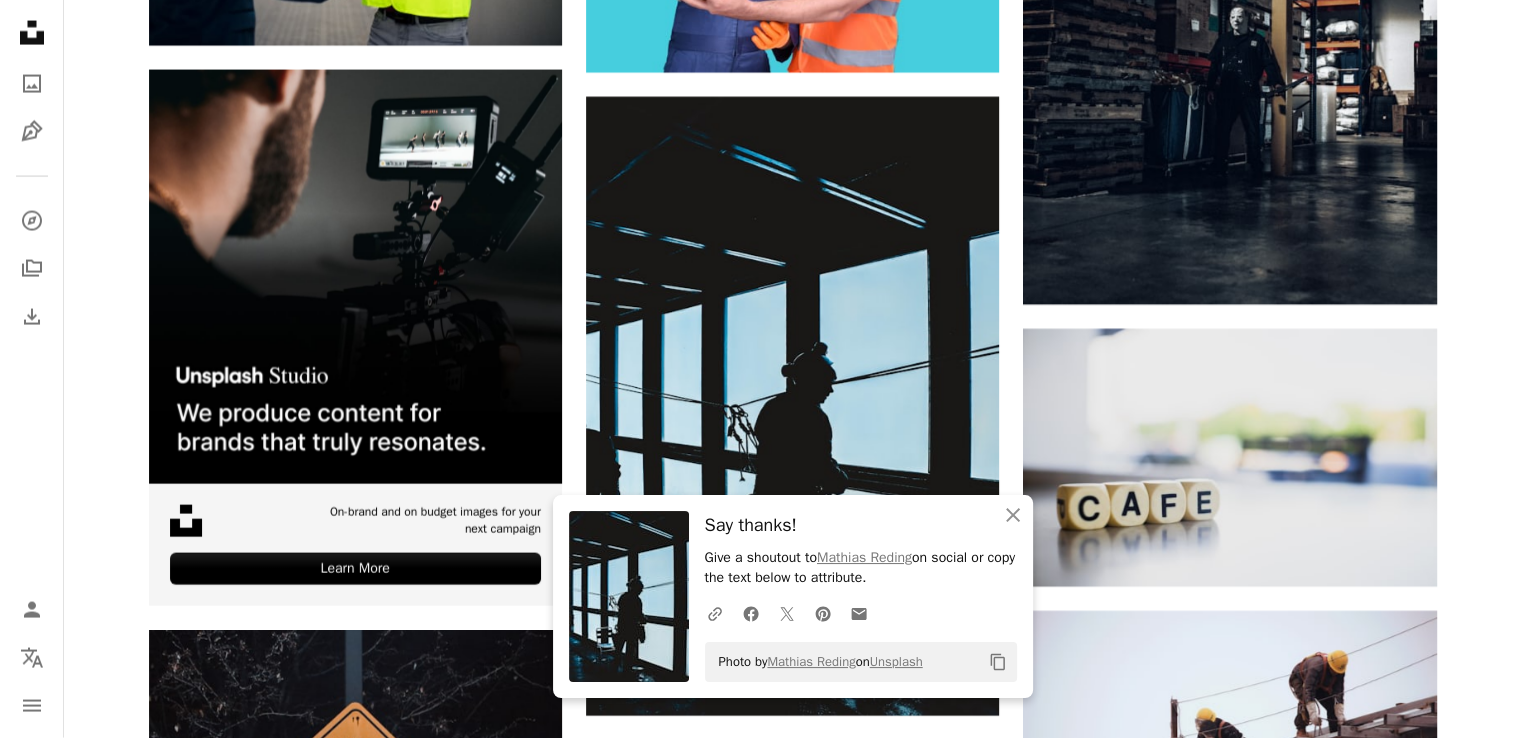 click on "Plus sign for Unsplash+ A heart A plus sign Getty Images For  Unsplash+ A lock Download A heart A plus sign K C Arrow pointing down Plus sign for Unsplash+ A heart A plus sign Getty Images For  Unsplash+ A lock Download A heart A plus sign Minn Koko Arrow pointing down A heart A plus sign Singapore Stock Photos Arrow pointing down A heart A plus sign Jon Tyson Arrow pointing down A heart A plus sign Mathias Reding Available for hire A checkmark inside of a circle Arrow pointing down A heart A plus sign ZHIDA LI Arrow pointing down Plus sign for Unsplash+ A heart A plus sign Getty Images For  Unsplash+ A lock Download Plus sign for Unsplash+ A heart A plus sign Getty Images For  Unsplash+ A lock Download –– ––– –––  –– ––– –  ––– –––  ––––  –   – –– –––  – – ––– –– –– –––– –– On-brand and on budget images for your next campaign Learn More A heart A plus sign Veronica Available for hire A checkmark inside of a circle" at bounding box center (792, 320) 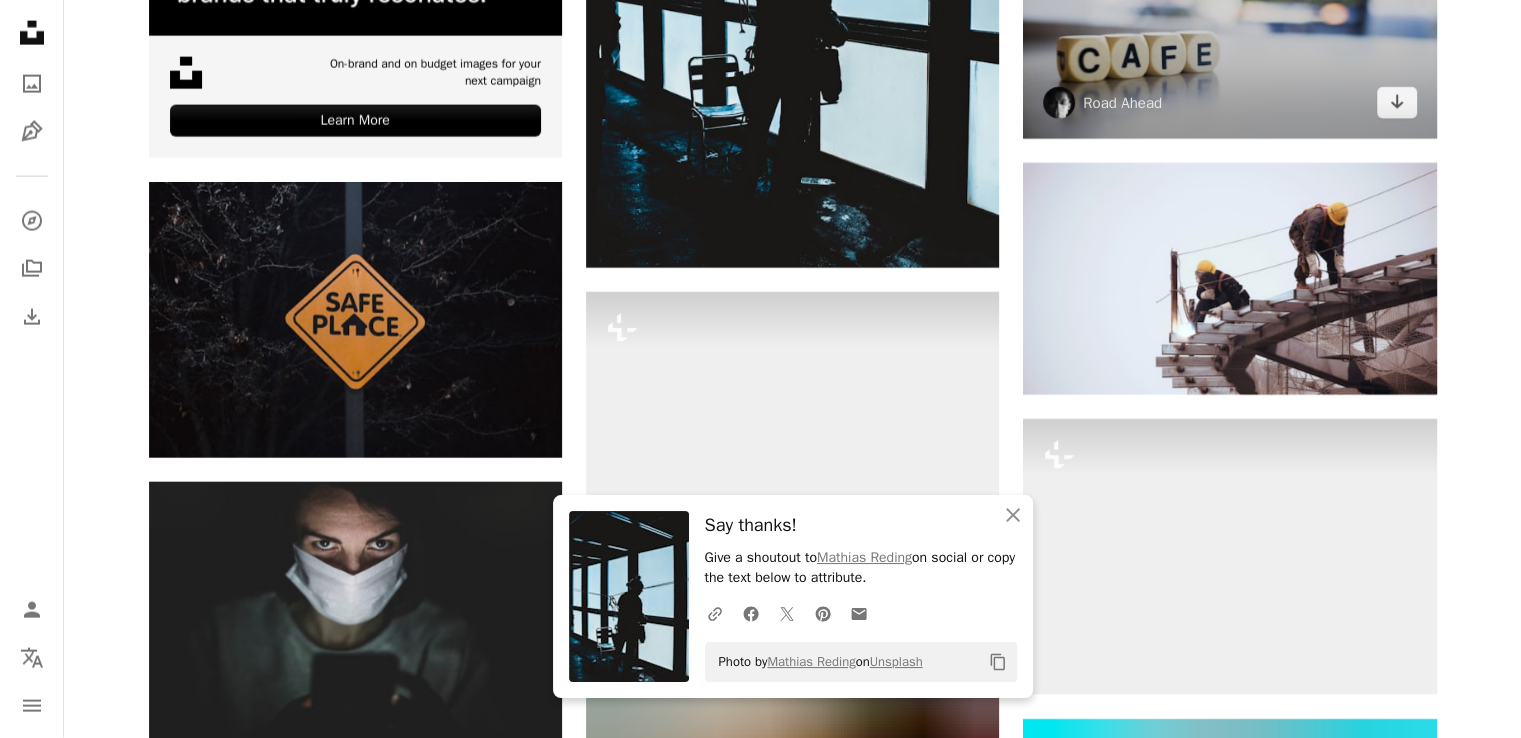 scroll, scrollTop: 4811, scrollLeft: 0, axis: vertical 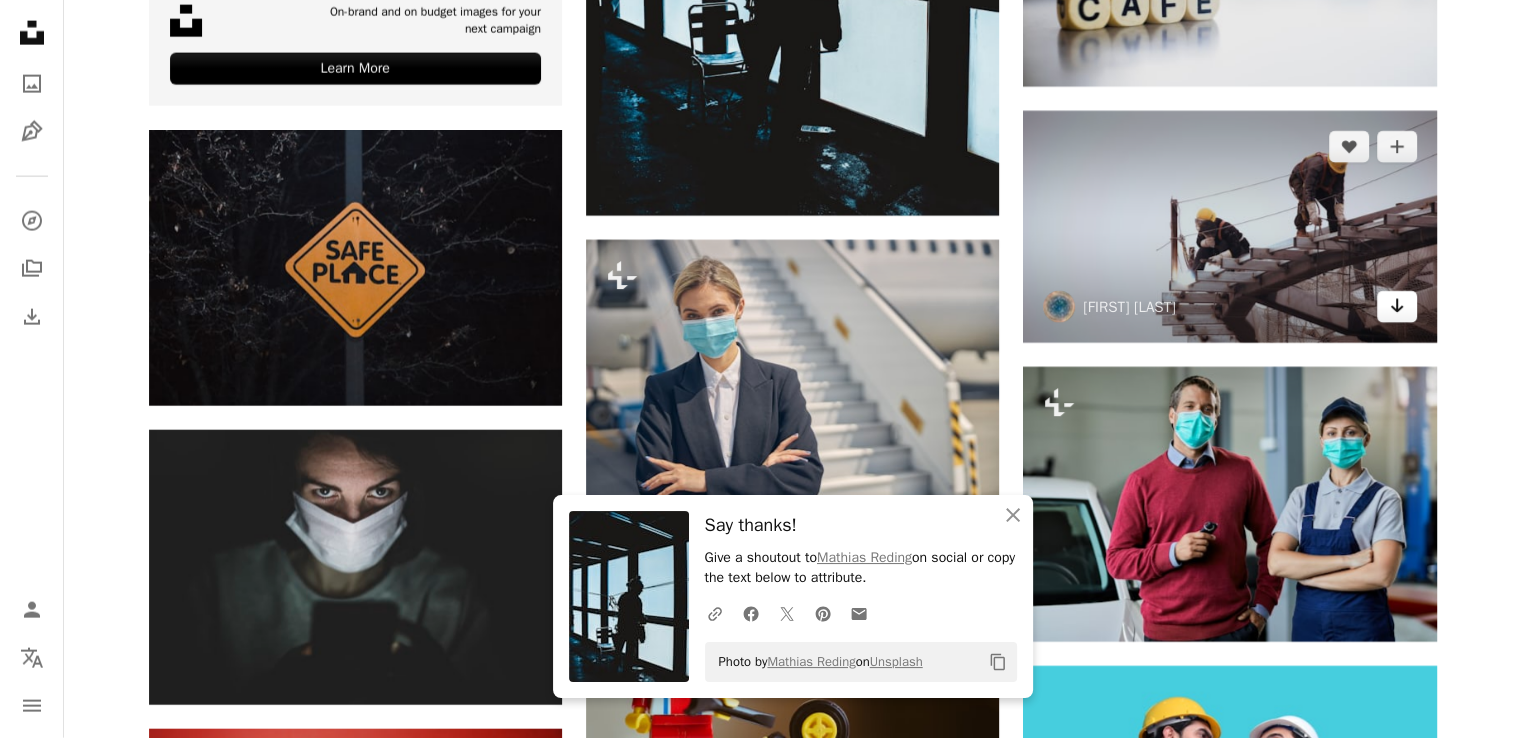 click on "Arrow pointing down" at bounding box center (1397, 307) 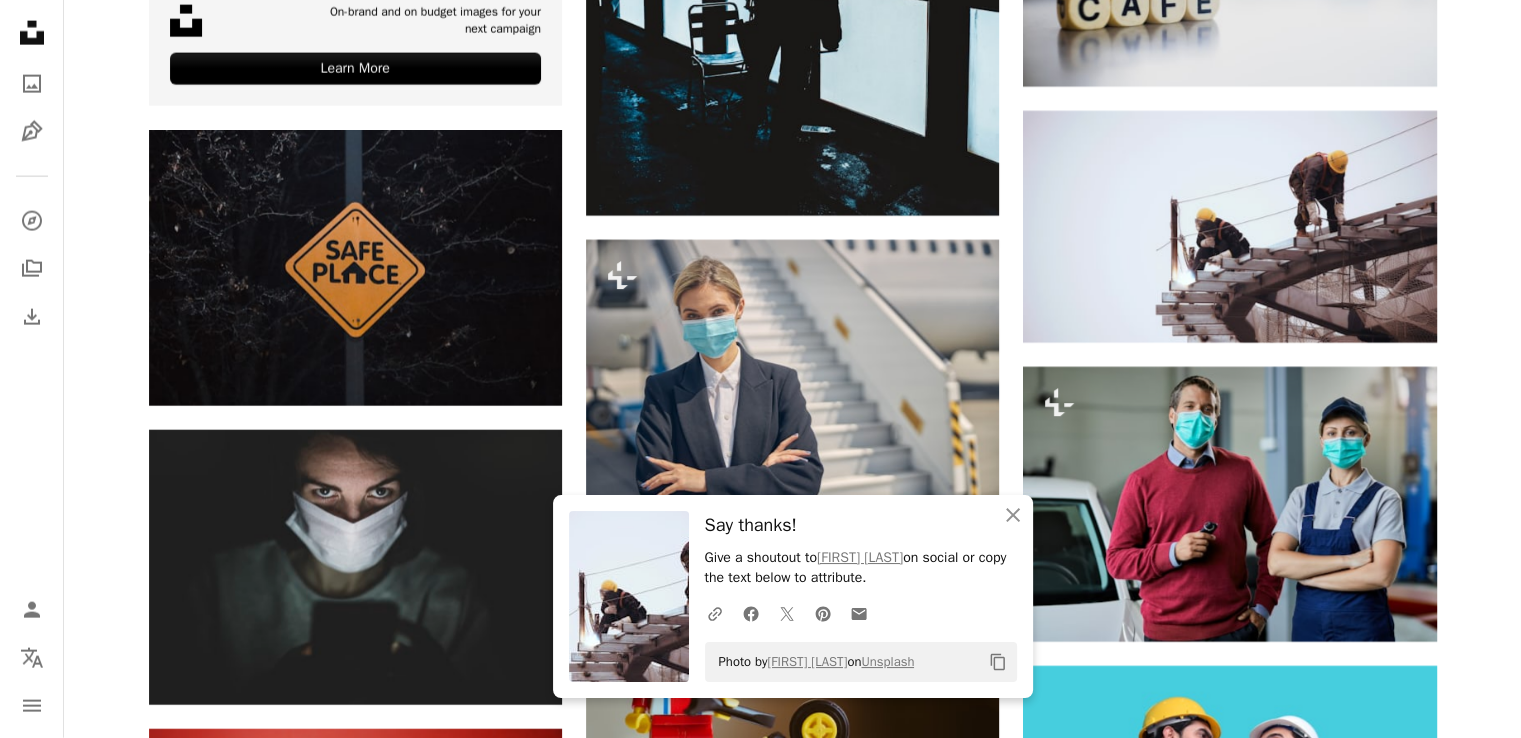 click on "Plus sign for Unsplash+ A heart A plus sign Getty Images For  Unsplash+ A lock Download A heart A plus sign K C Arrow pointing down Plus sign for Unsplash+ A heart A plus sign Getty Images For  Unsplash+ A lock Download A heart A plus sign Minn Koko Arrow pointing down A heart A plus sign Singapore Stock Photos Arrow pointing down A heart A plus sign Jon Tyson Arrow pointing down A heart A plus sign Mathias Reding Available for hire A checkmark inside of a circle Arrow pointing down A heart A plus sign ZHIDA LI Arrow pointing down Plus sign for Unsplash+ A heart A plus sign Getty Images For  Unsplash+ A lock Download Plus sign for Unsplash+ A heart A plus sign Getty Images For  Unsplash+ A lock Download –– ––– –––  –– ––– –  ––– –––  ––––  –   – –– –––  – – ––– –– –– –––– –– On-brand and on budget images for your next campaign Learn More A heart A plus sign Veronica Available for hire A checkmark inside of a circle" at bounding box center [792, -180] 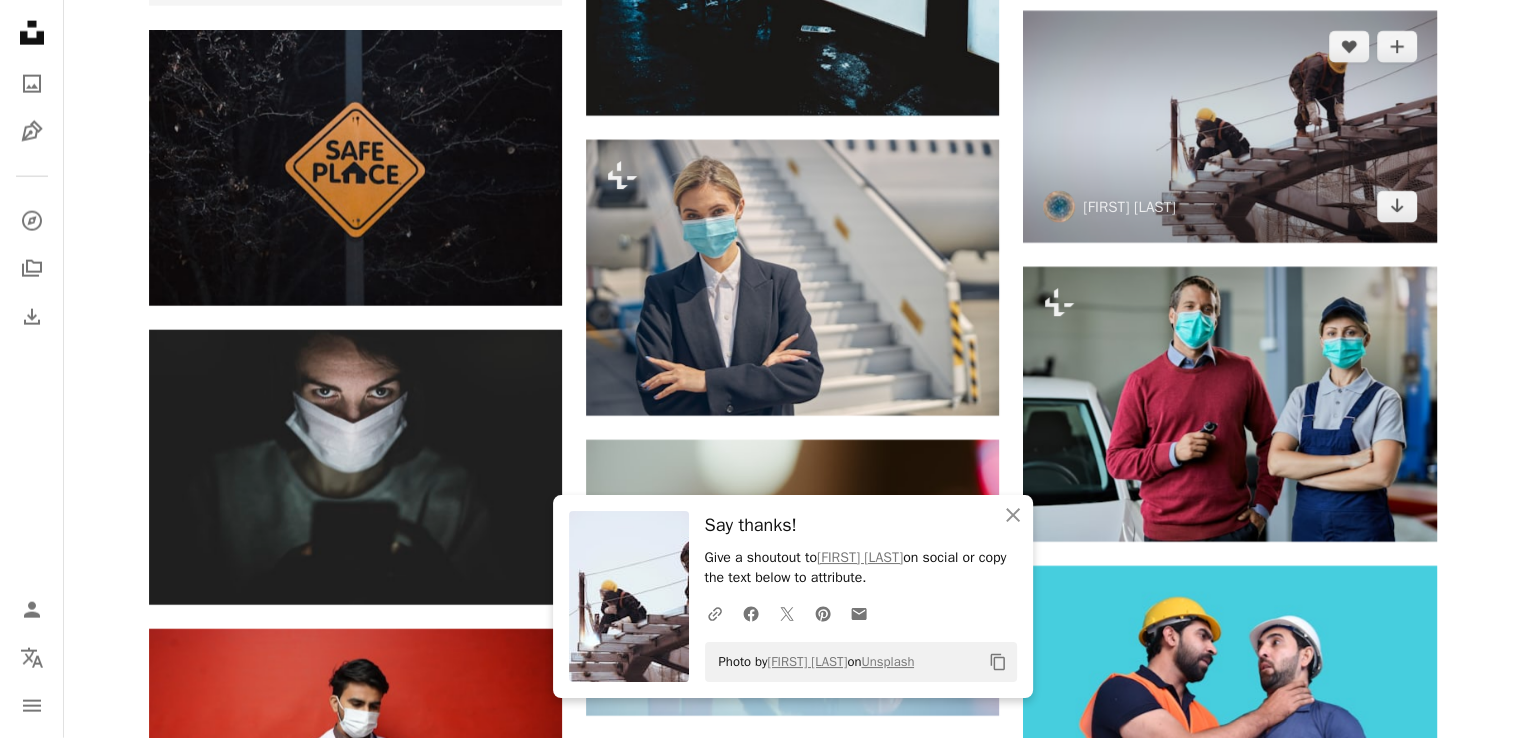 scroll, scrollTop: 5111, scrollLeft: 0, axis: vertical 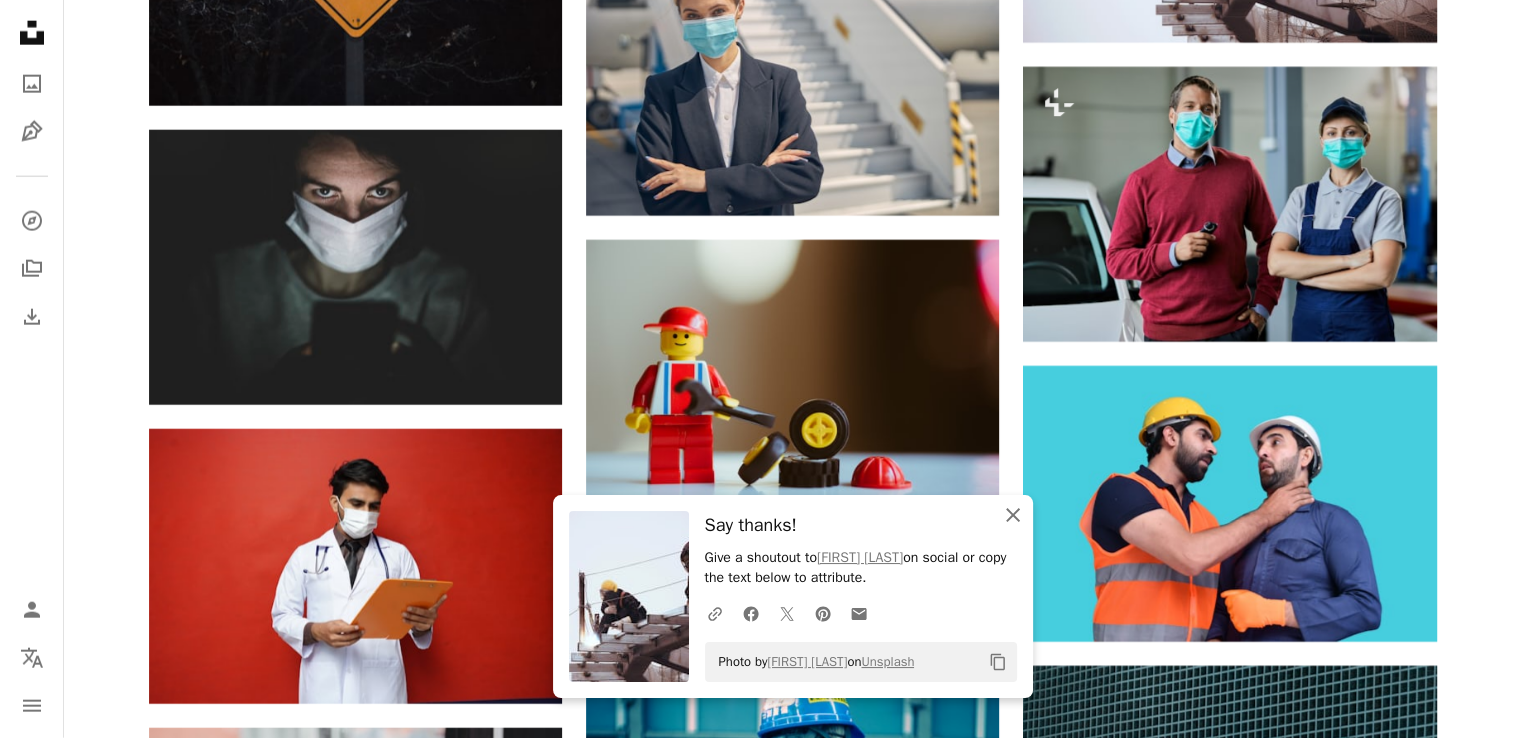 click 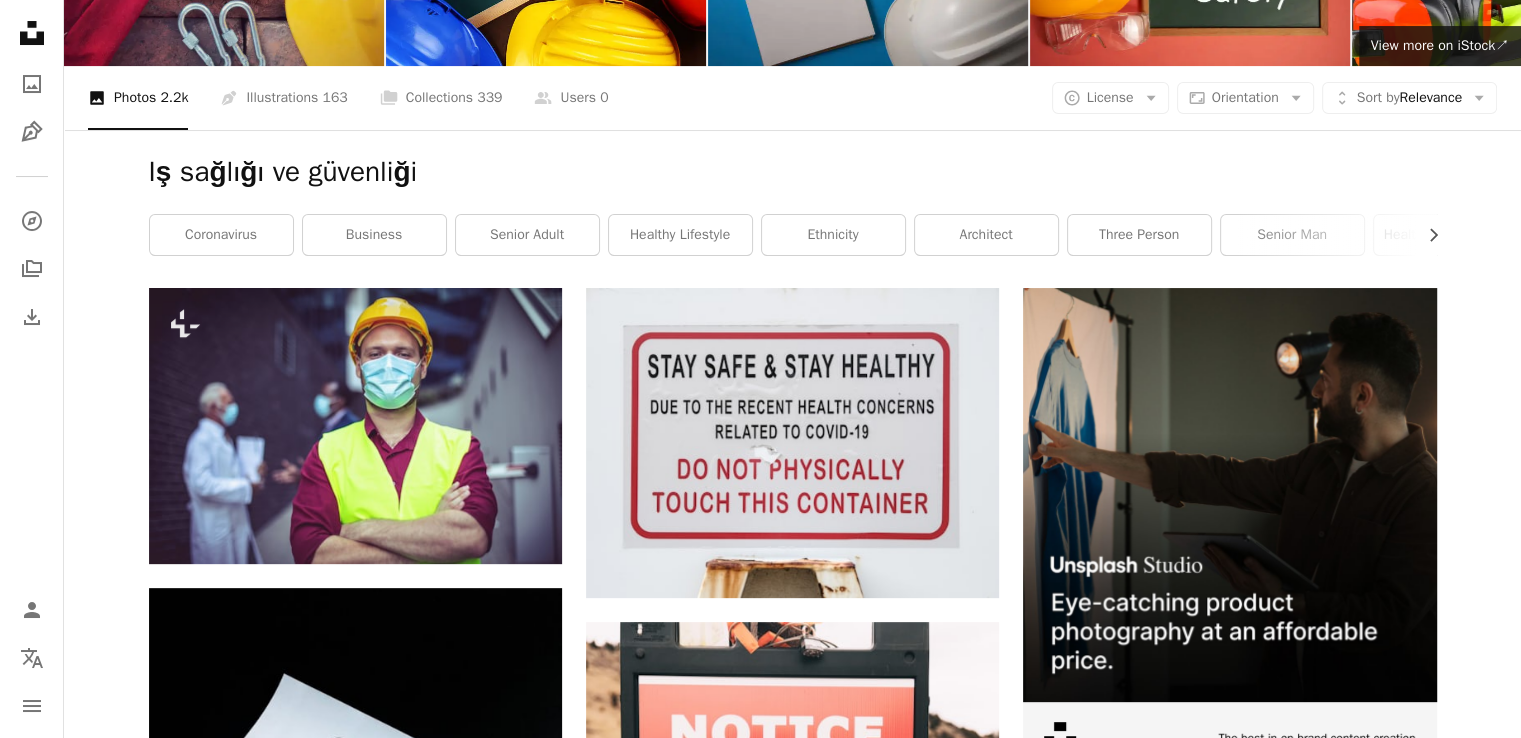 scroll, scrollTop: 0, scrollLeft: 0, axis: both 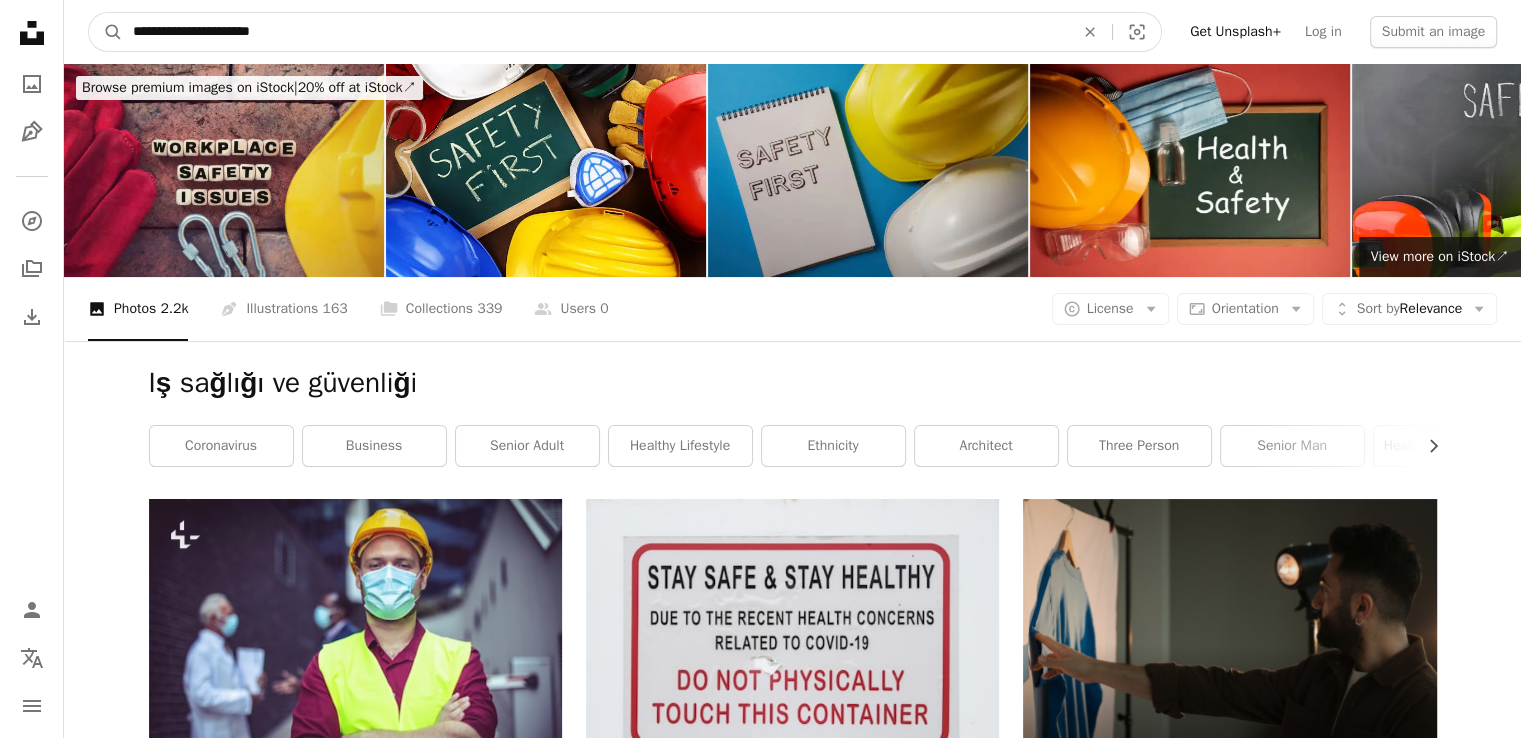 click on "**********" at bounding box center [595, 32] 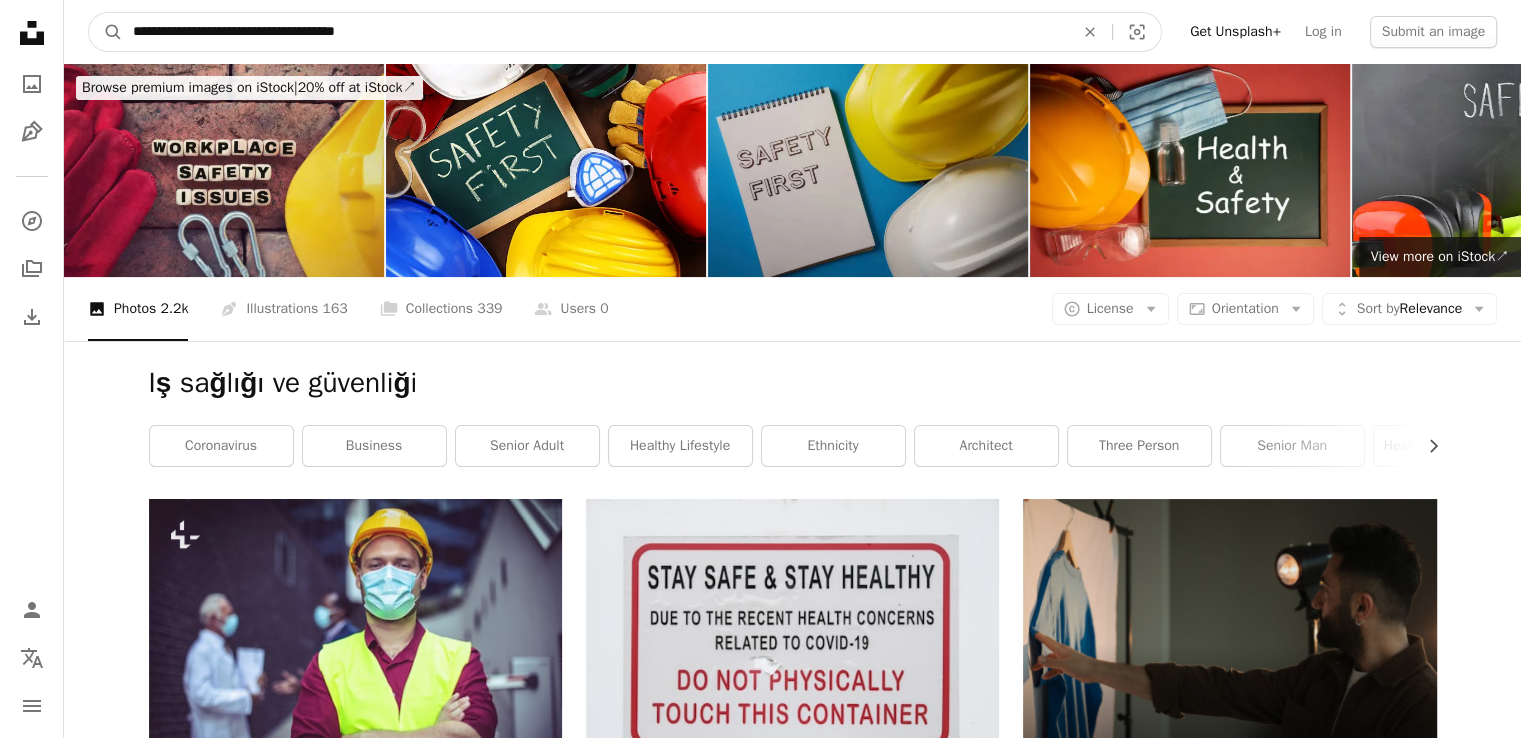 type on "**********" 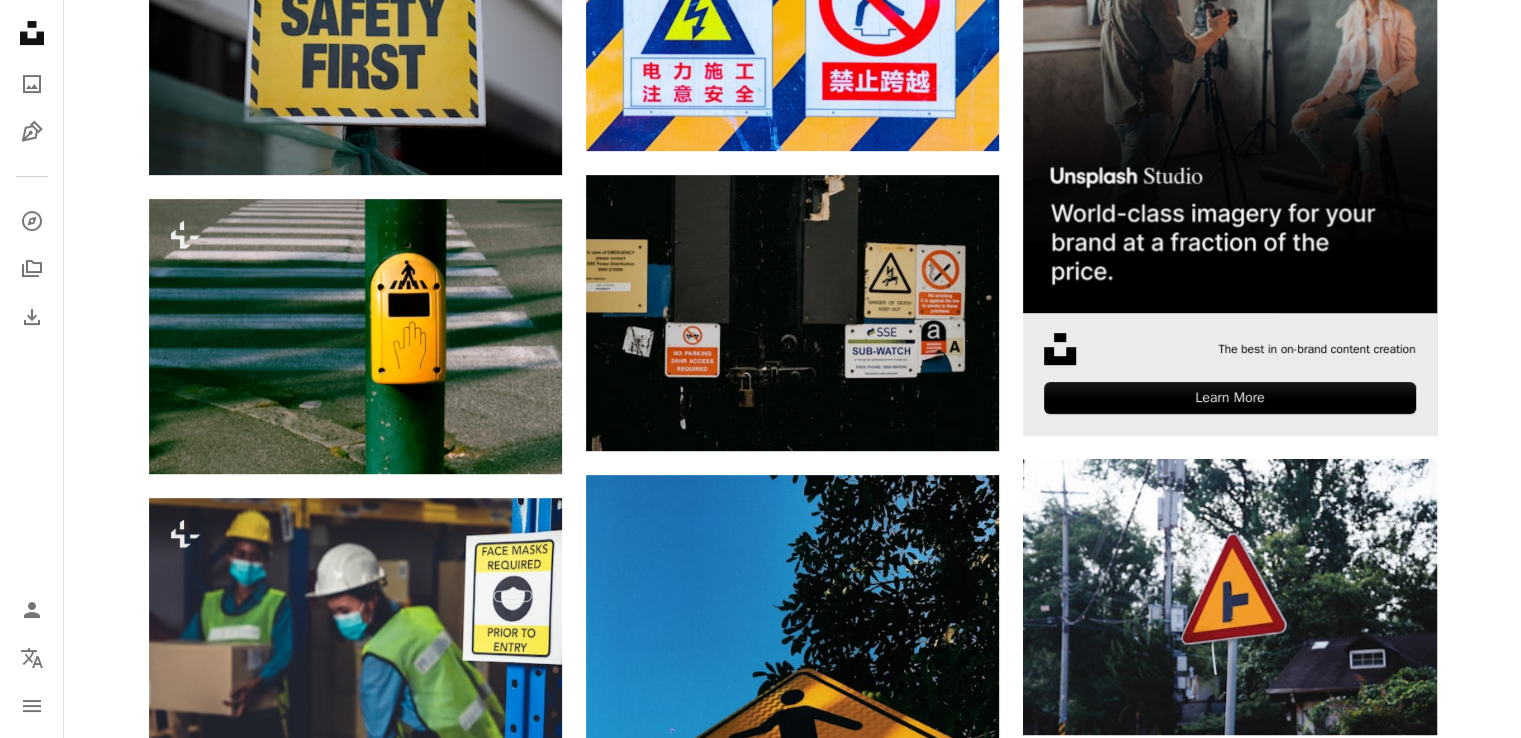 scroll, scrollTop: 700, scrollLeft: 0, axis: vertical 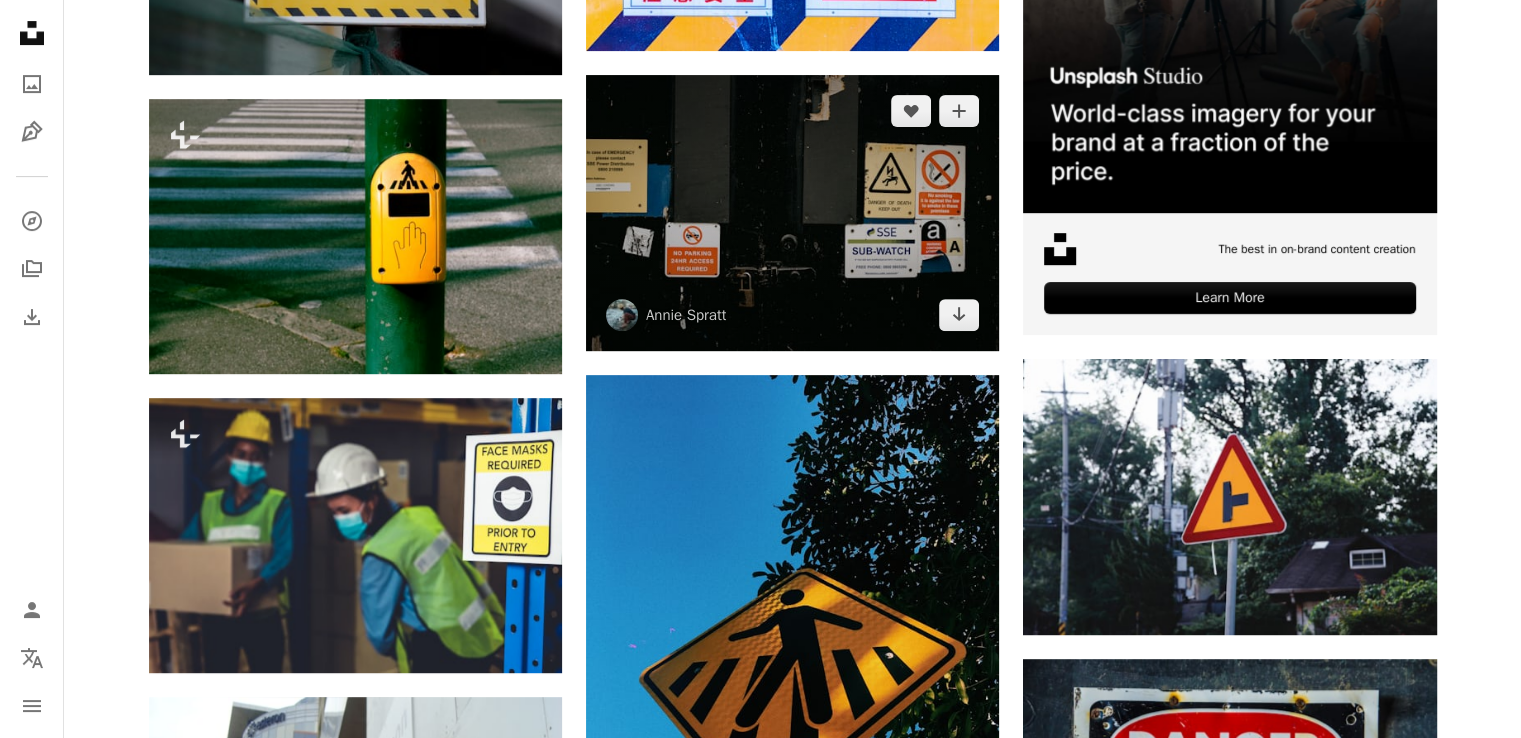 click at bounding box center (792, 212) 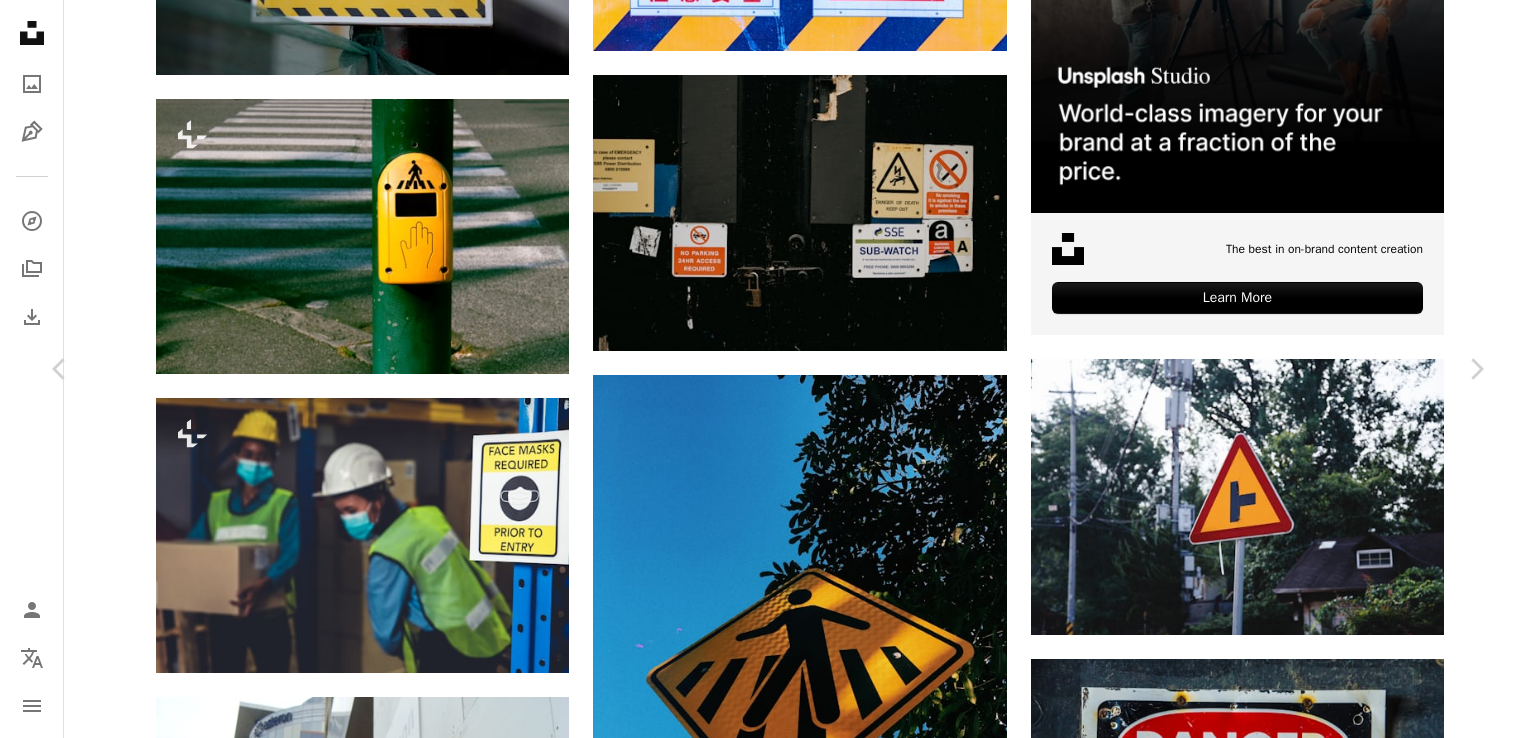 click on "Download free" at bounding box center [1287, 3338] 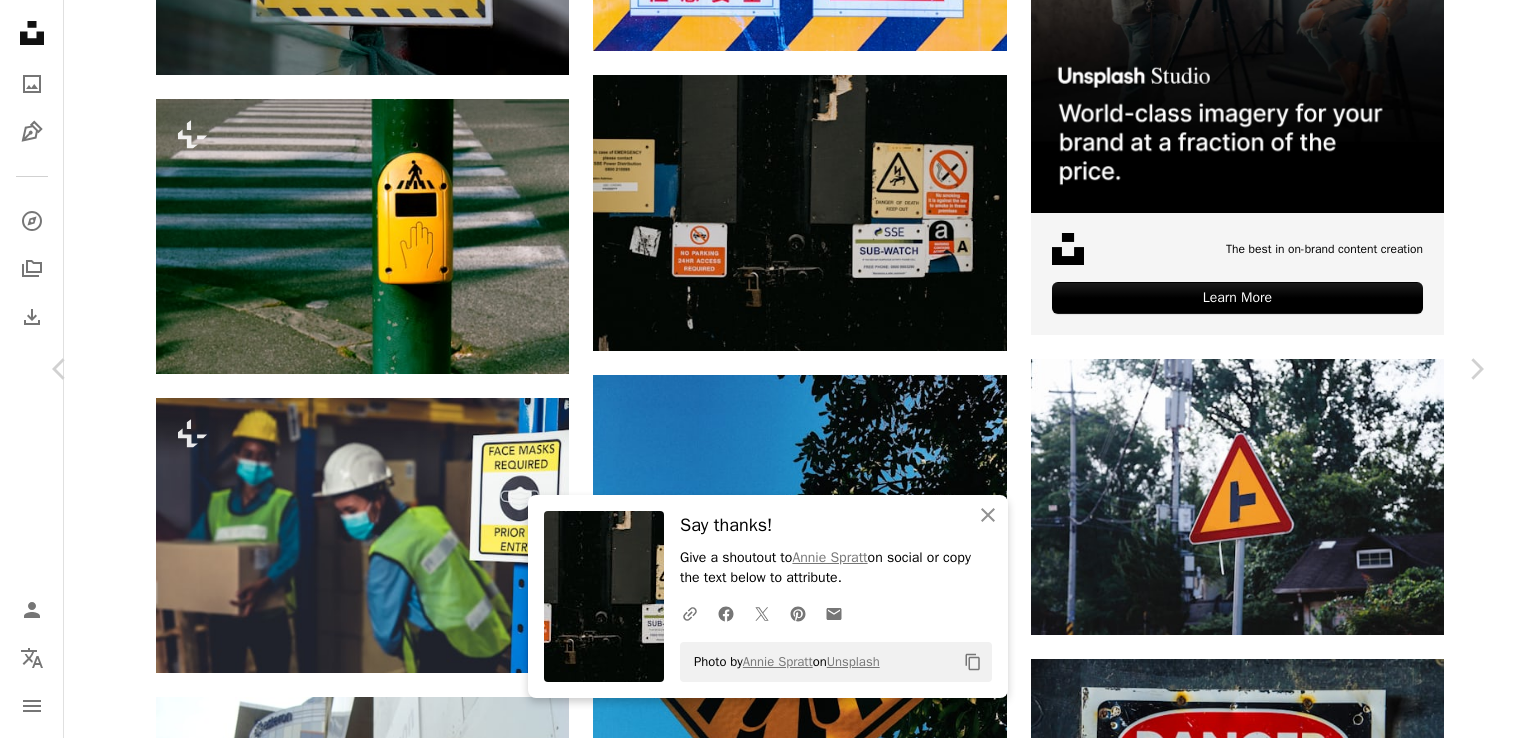 click on "An X shape" at bounding box center (20, 20) 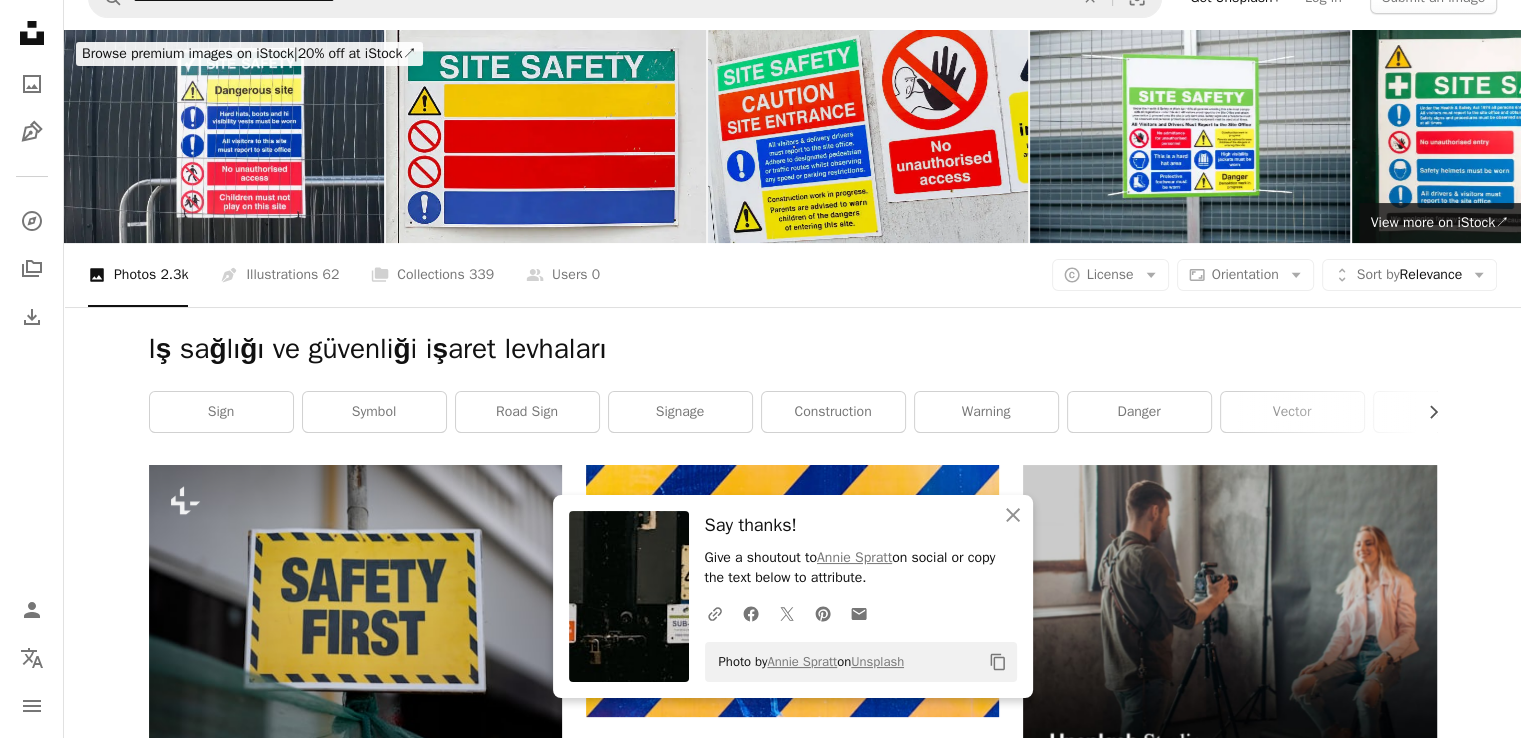 scroll, scrollTop: 0, scrollLeft: 0, axis: both 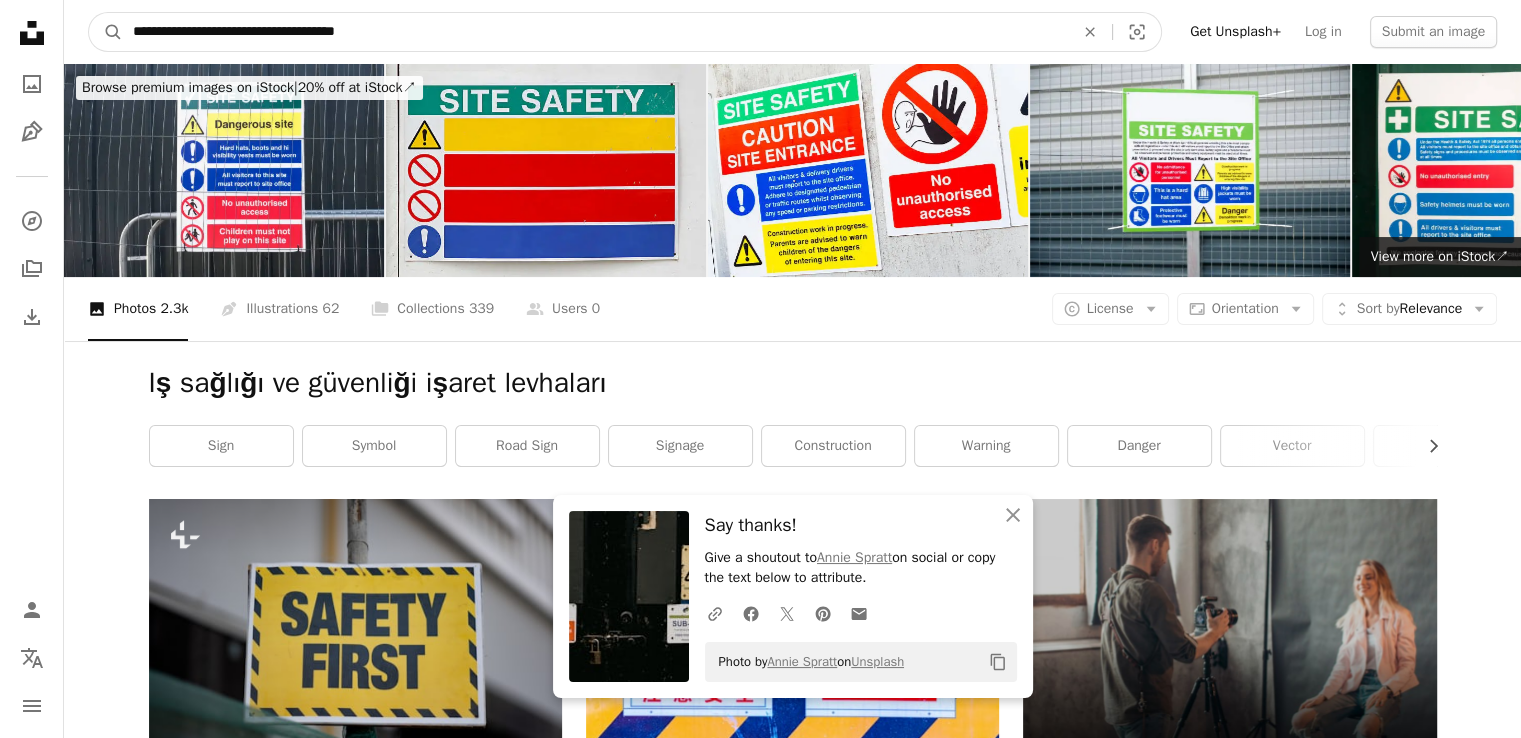 drag, startPoint x: 420, startPoint y: 29, endPoint x: 0, endPoint y: 36, distance: 420.05832 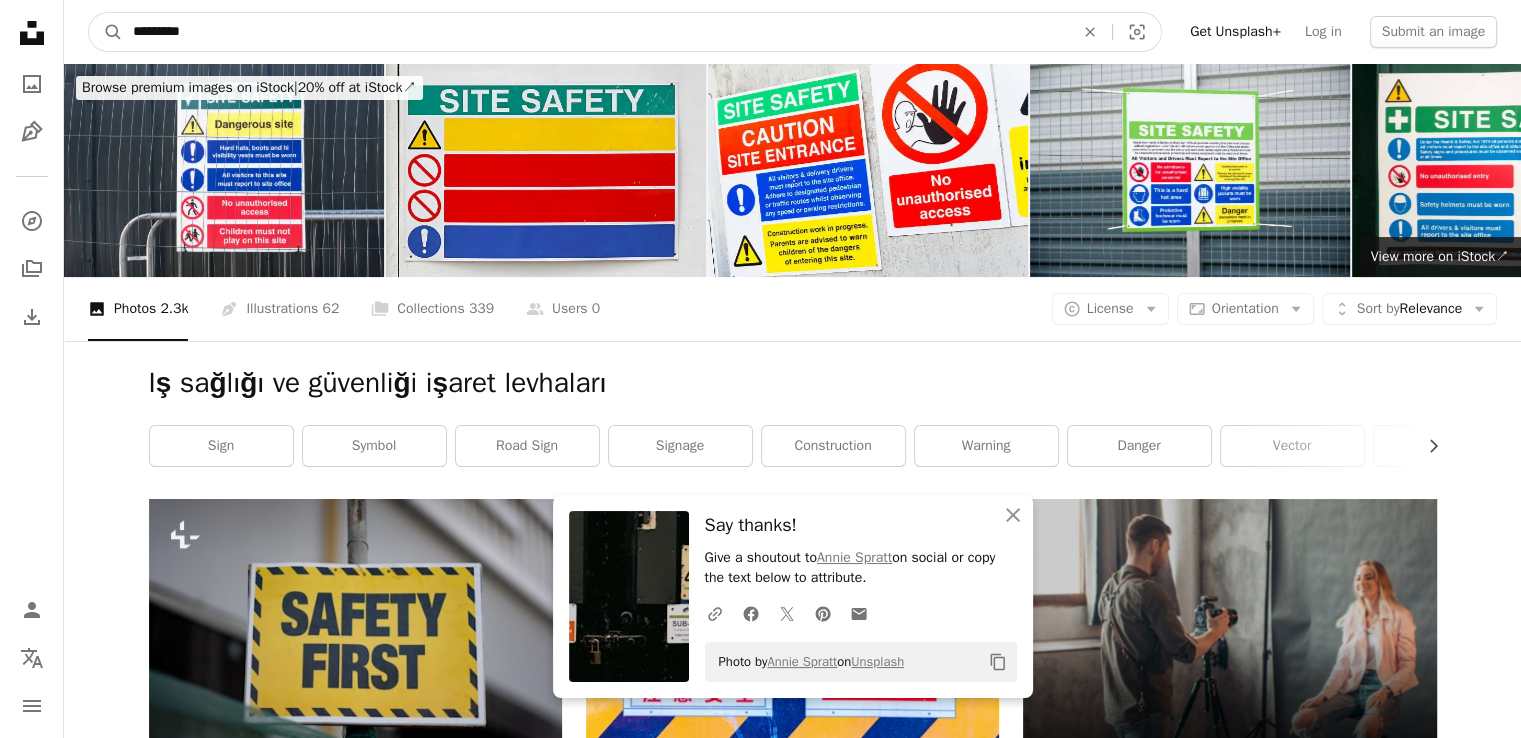 type on "*********" 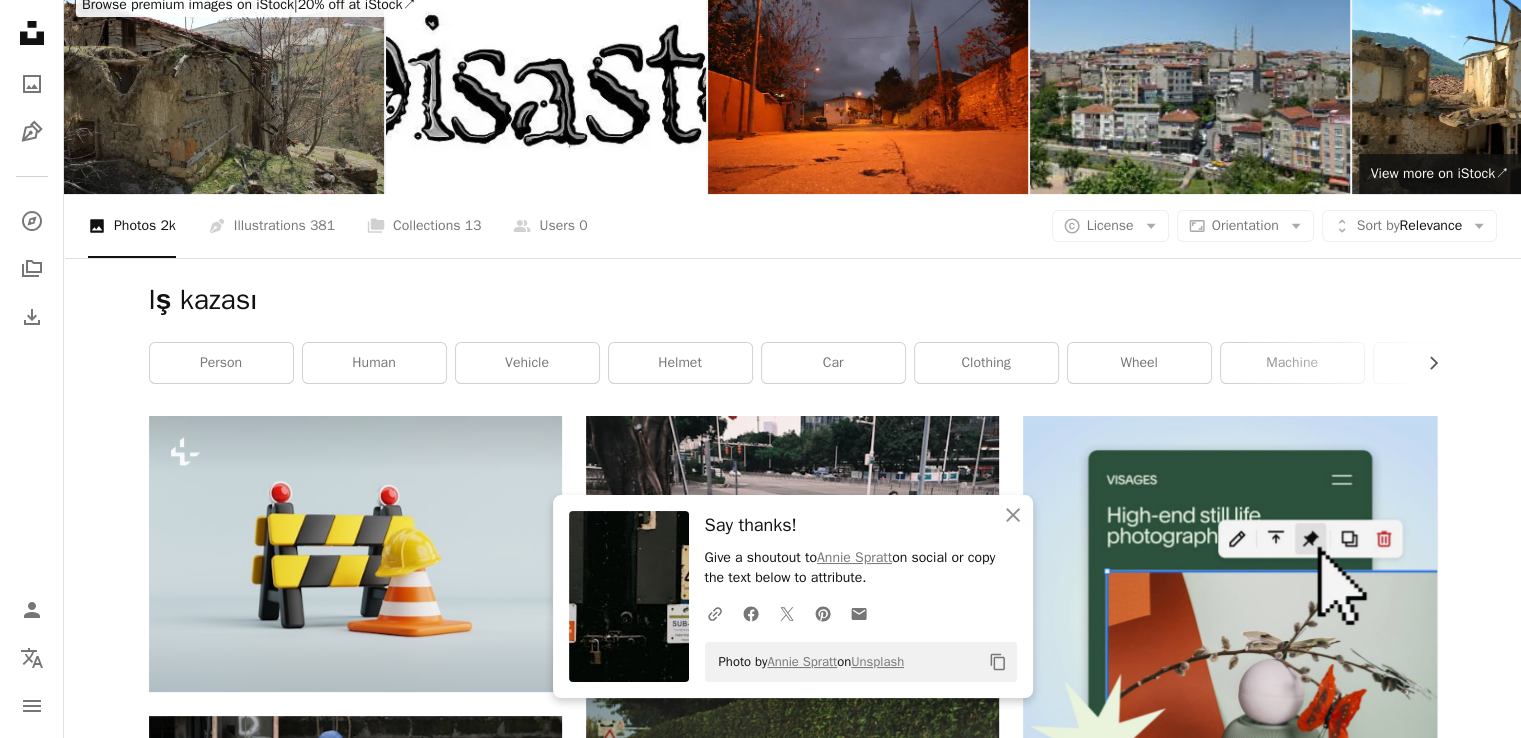 scroll, scrollTop: 200, scrollLeft: 0, axis: vertical 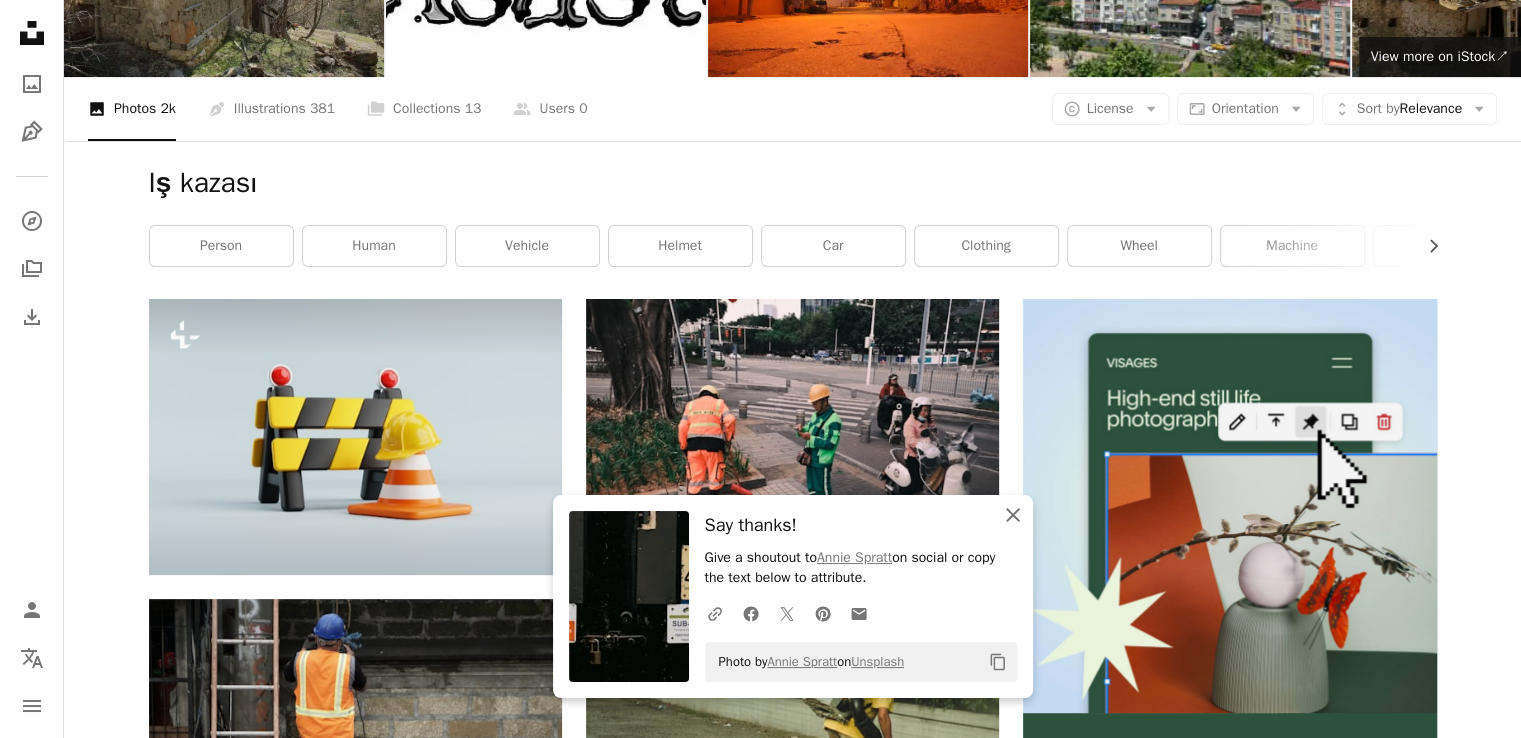 drag, startPoint x: 1016, startPoint y: 512, endPoint x: 1024, endPoint y: 500, distance: 14.422205 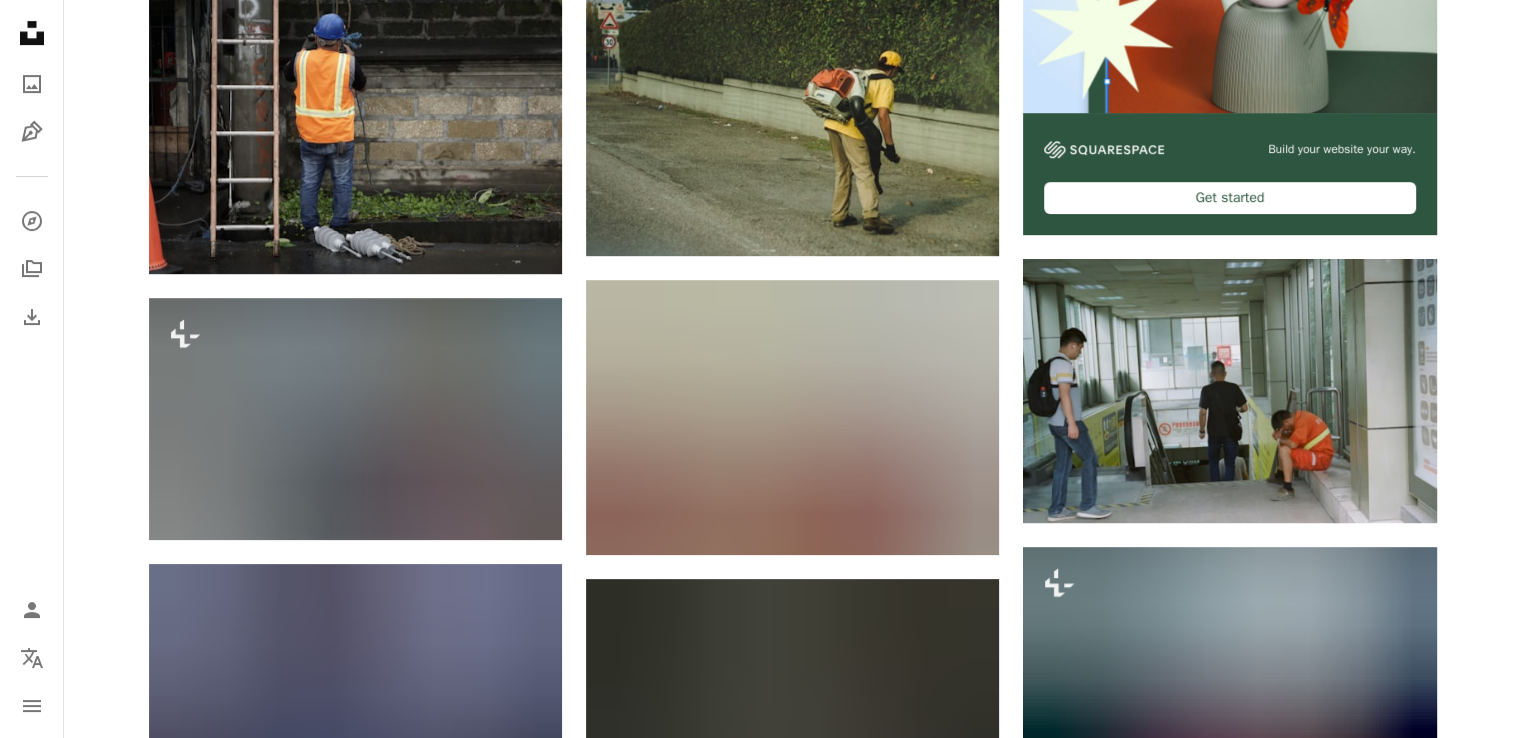 scroll, scrollTop: 900, scrollLeft: 0, axis: vertical 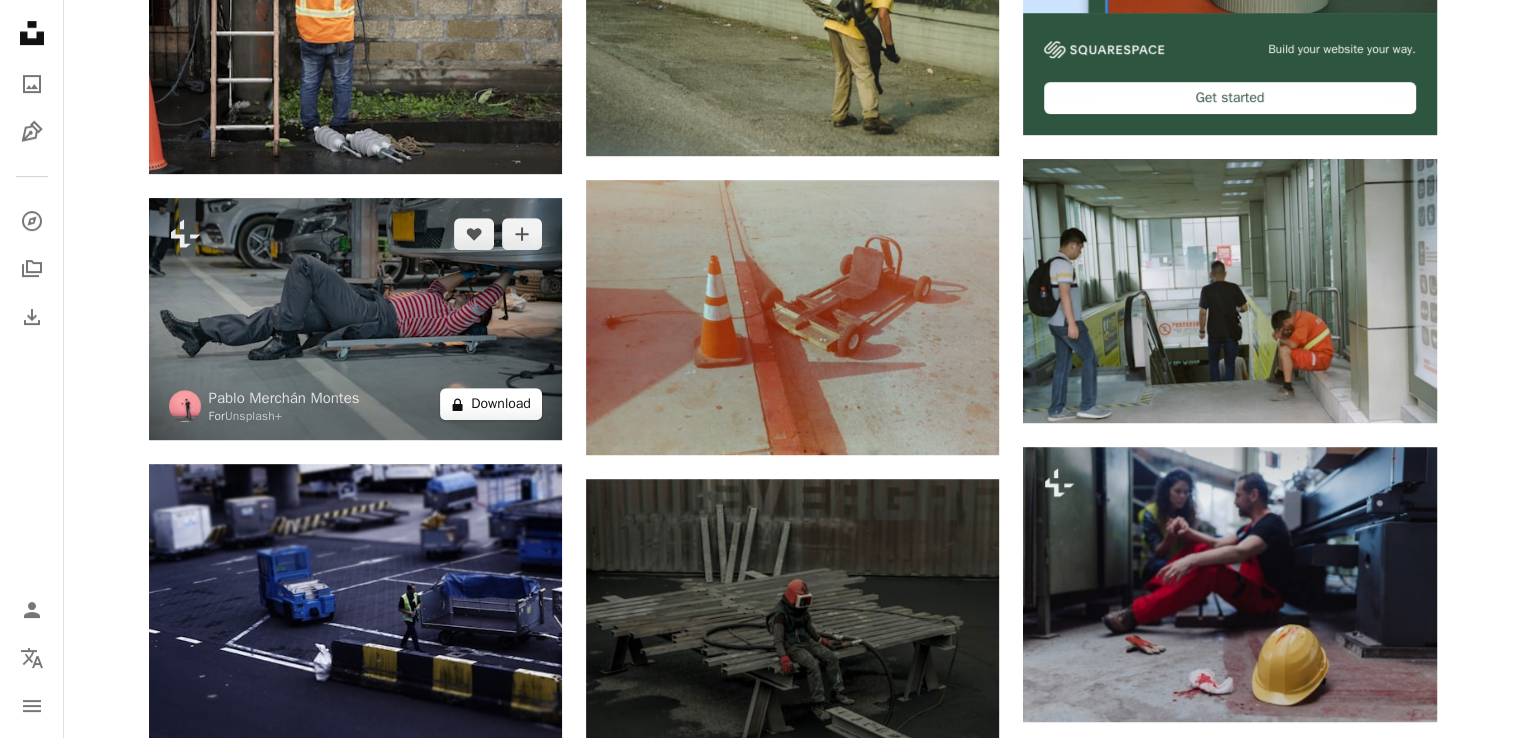 click on "A lock Download" at bounding box center [491, 404] 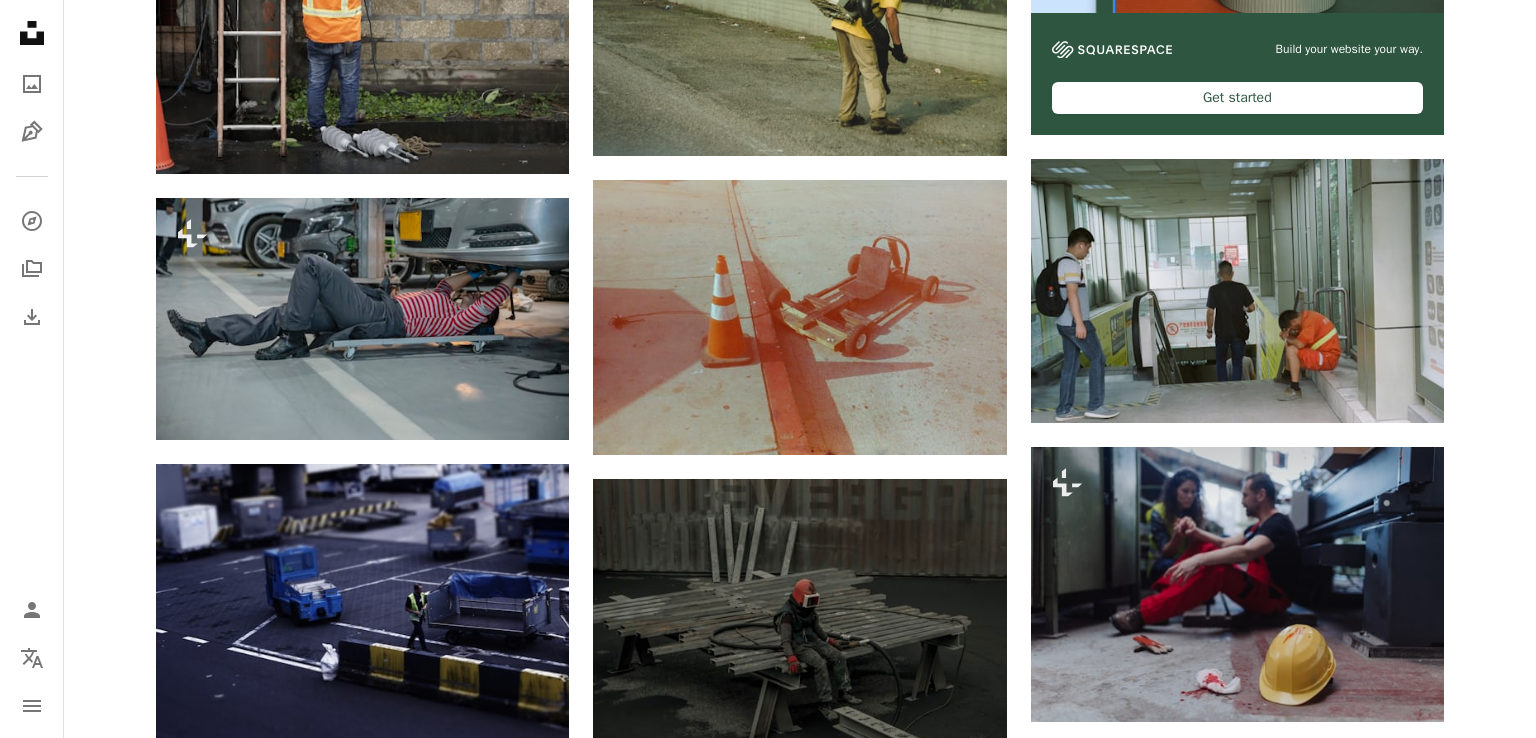 click on "Unsplash logo Unsplash Home A photo Pen Tool A compass A stack of folders Download Person Localization icon navigation menu A magnifying glass ********* An X shape Visual search Get Unsplash+ Log in Submit an image Browse premium images on iStock  |  20% off at iStock  ↗ Browse premium images on iStock 20% off at iStock  ↗ View more  ↗ View more on iStock  ↗ A photo Photos   2k Pen Tool Illustrations   381 A stack of folders Collections   13 A group of people Users   0 A copyright icon © License Arrow down Aspect ratio Orientation Arrow down Unfold Sort by  Relevance Arrow down Filters Filters Iş kazası Chevron right person human vehicle helmet car clothing wheel machine safety woman tarmac coat Plus sign for Unsplash+ A heart A plus sign [FIRST] [LAST] For  Unsplash+ A lock Download A heart A plus sign [FIRST] [LAST] Arrow pointing down Plus sign for Unsplash+ A heart A plus sign [FIRST] [LAST] For  Unsplash+ A lock Download A heart A plus sign [FIRST] [LAST] Photo Co. Available for hire" at bounding box center (768, 1342) 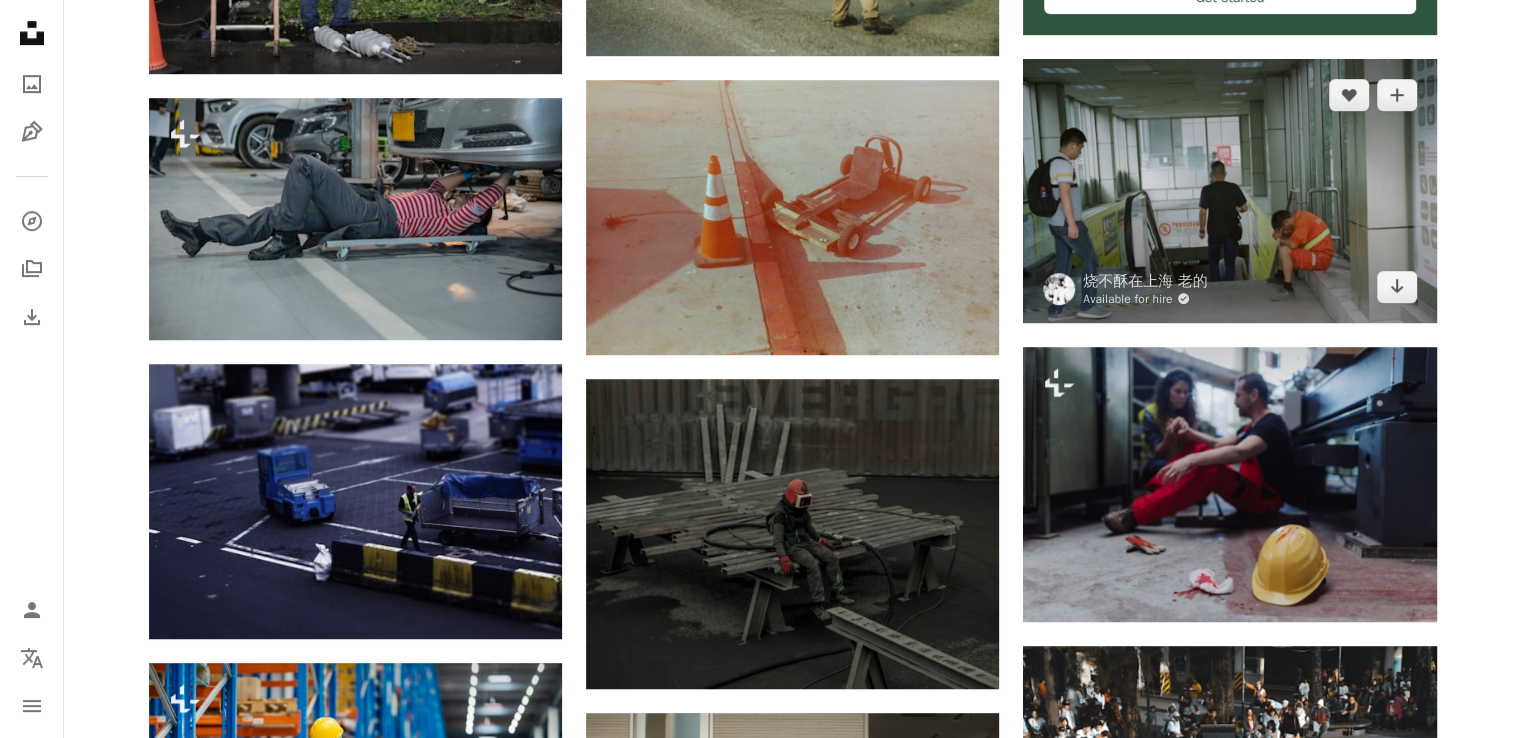 scroll, scrollTop: 1100, scrollLeft: 0, axis: vertical 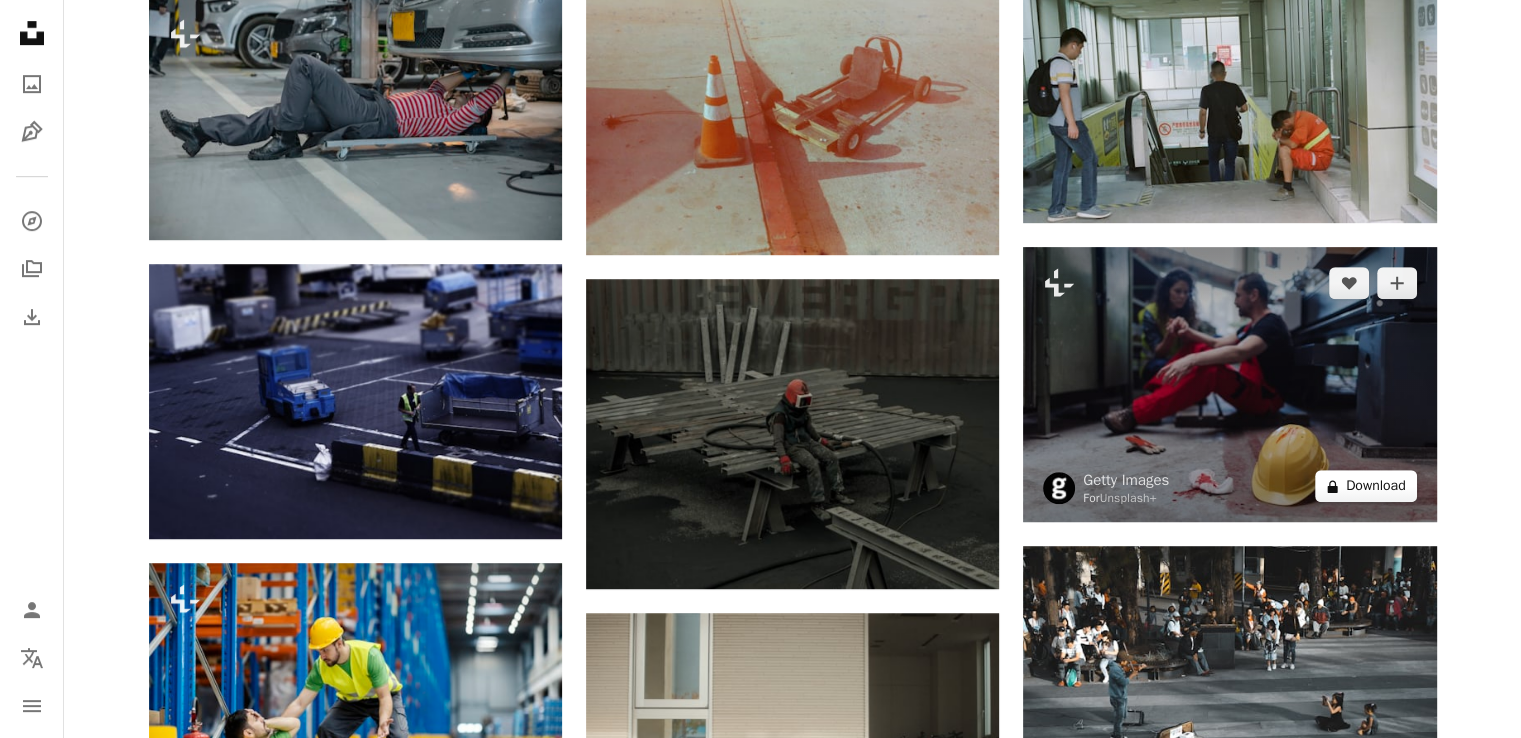 click on "A lock Download" at bounding box center [1366, 486] 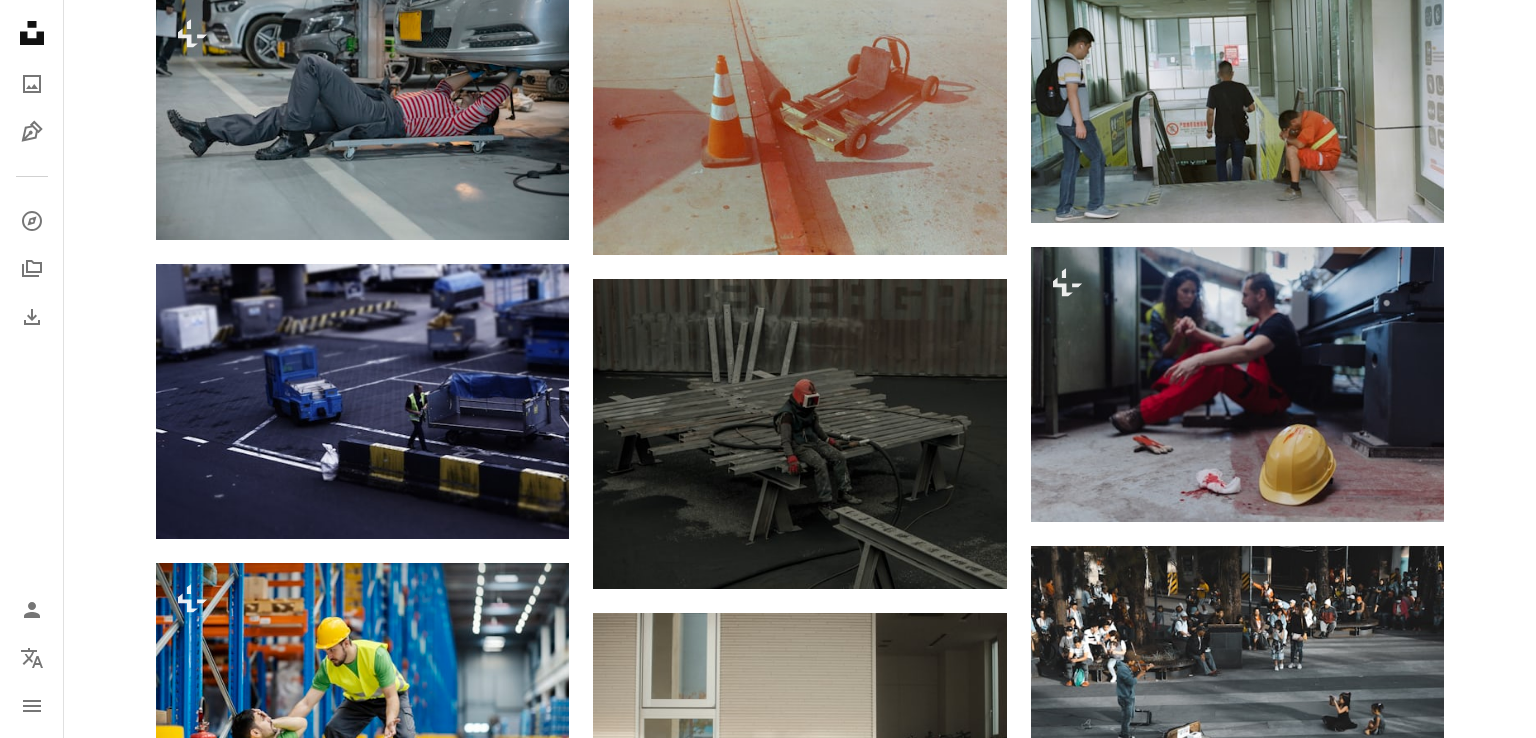 click on "An X shape Premium, ready to use images. Get unlimited access. A plus sign Members-only content added monthly A plus sign Unlimited royalty-free downloads A plus sign Illustrations  New A plus sign Enhanced legal protections yearly 66%  off monthly $12   $4 USD per month * Get  Unsplash+ * When paid annually, billed upfront  $48 Taxes where applicable. Renews automatically. Cancel anytime." at bounding box center [768, 3582] 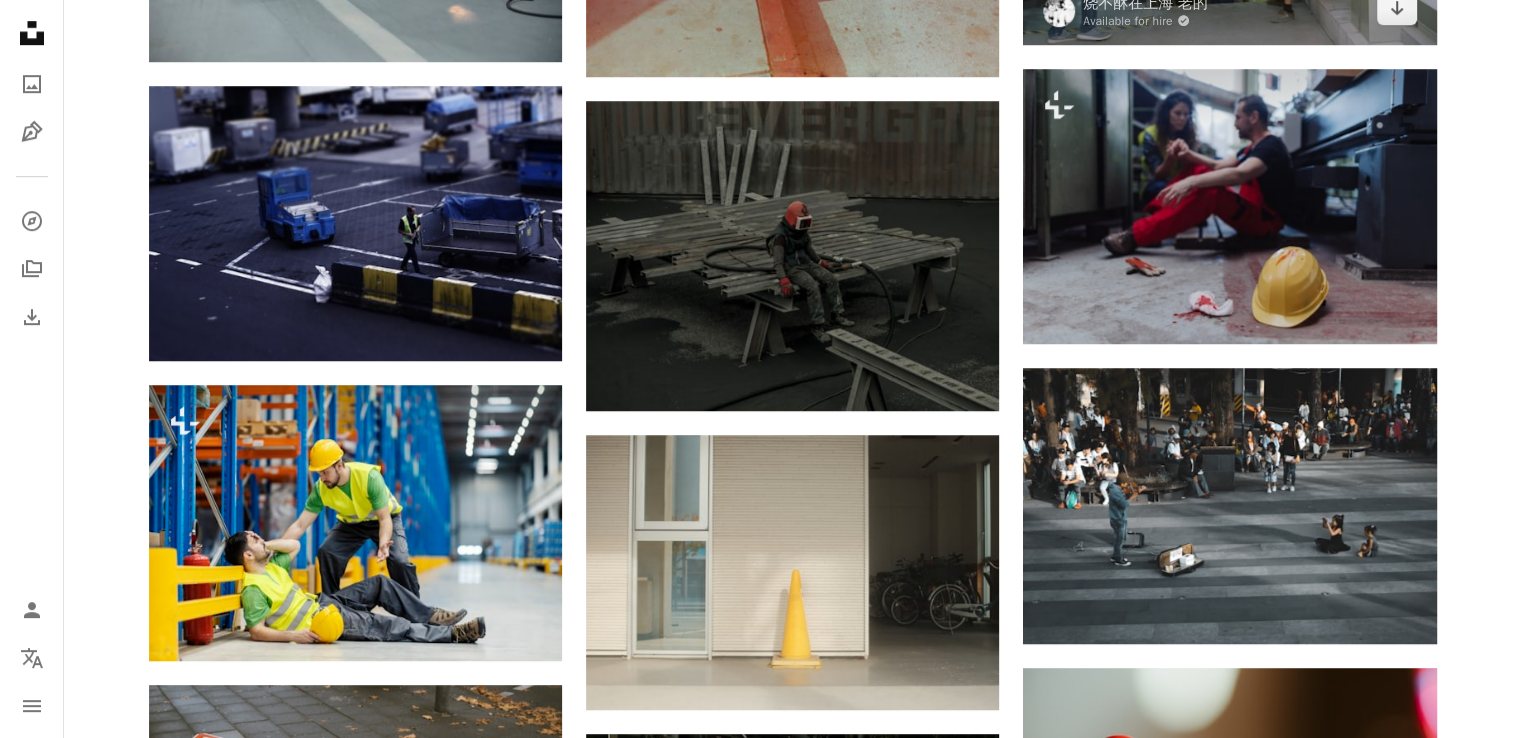 scroll, scrollTop: 1300, scrollLeft: 0, axis: vertical 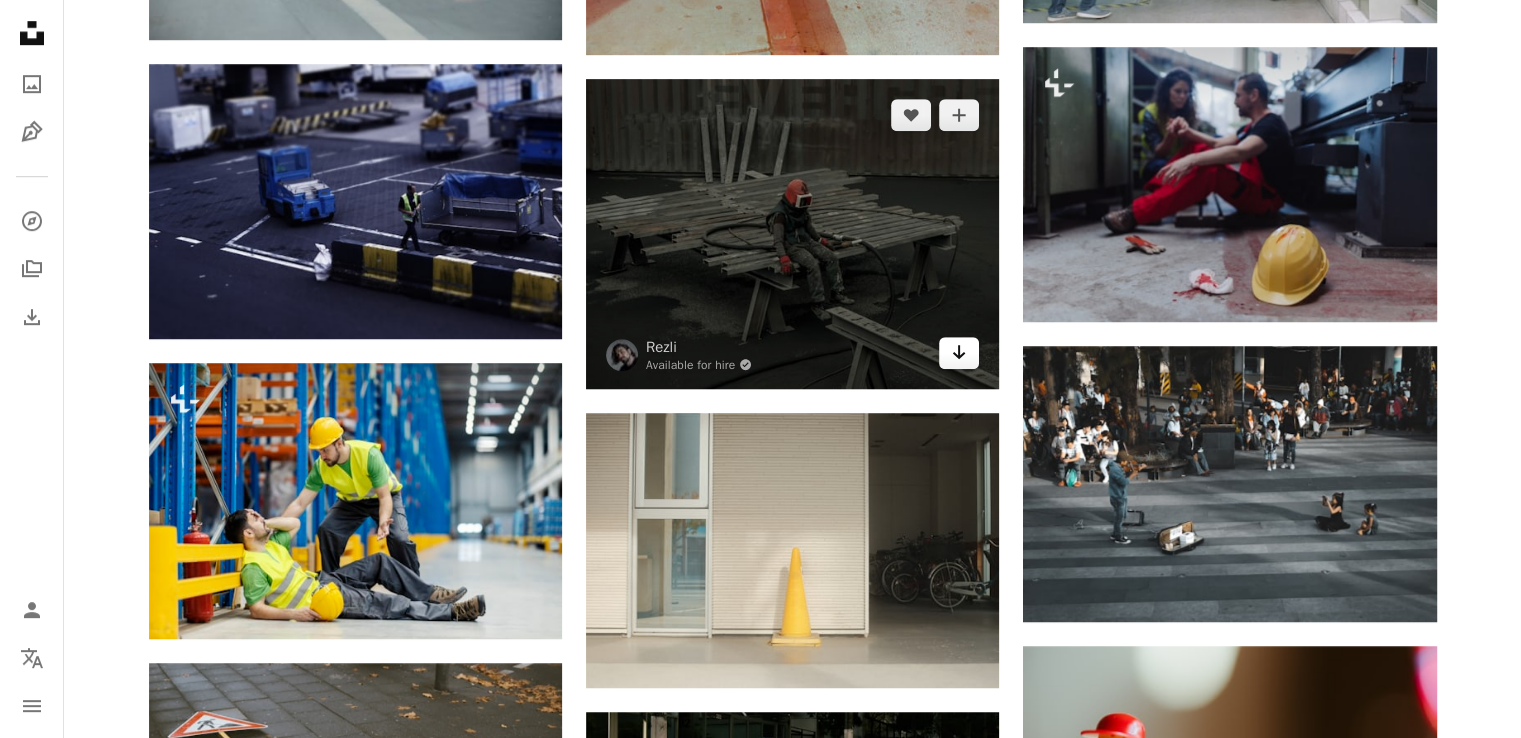 click on "Arrow pointing down" 